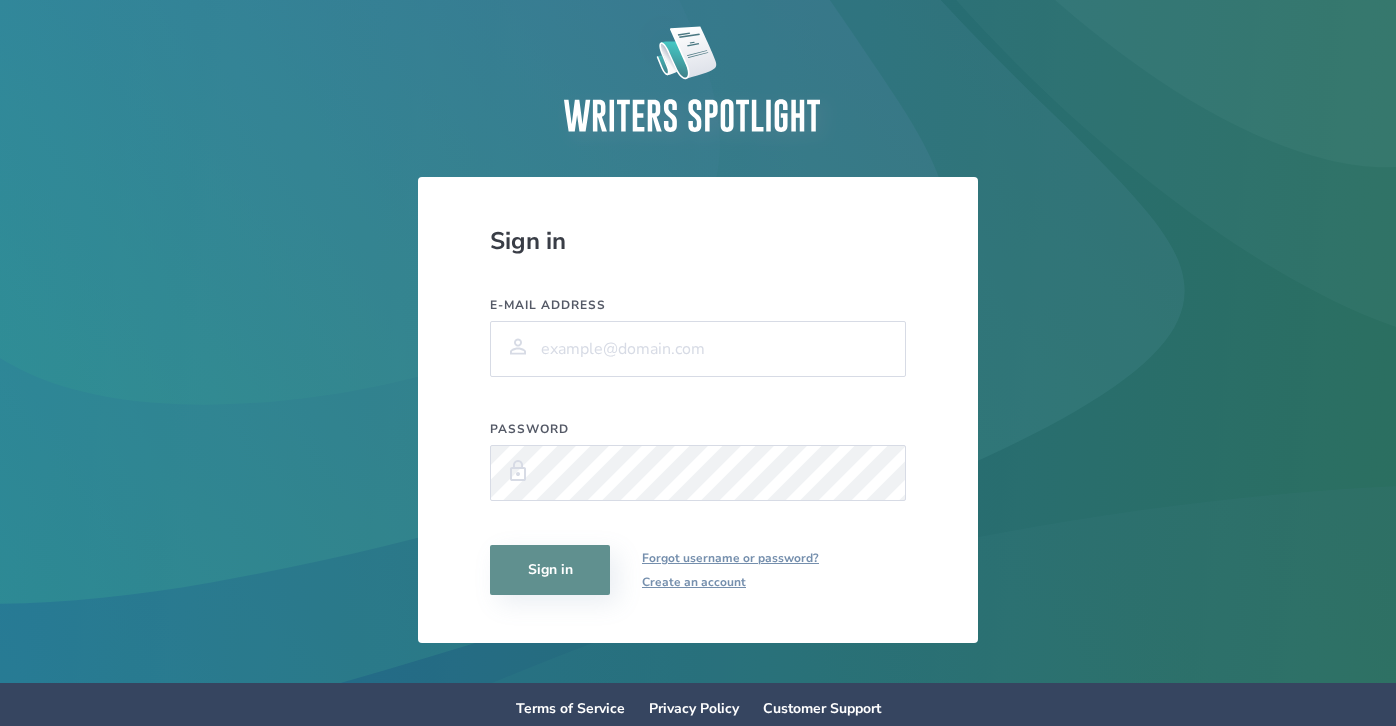 scroll, scrollTop: 0, scrollLeft: 0, axis: both 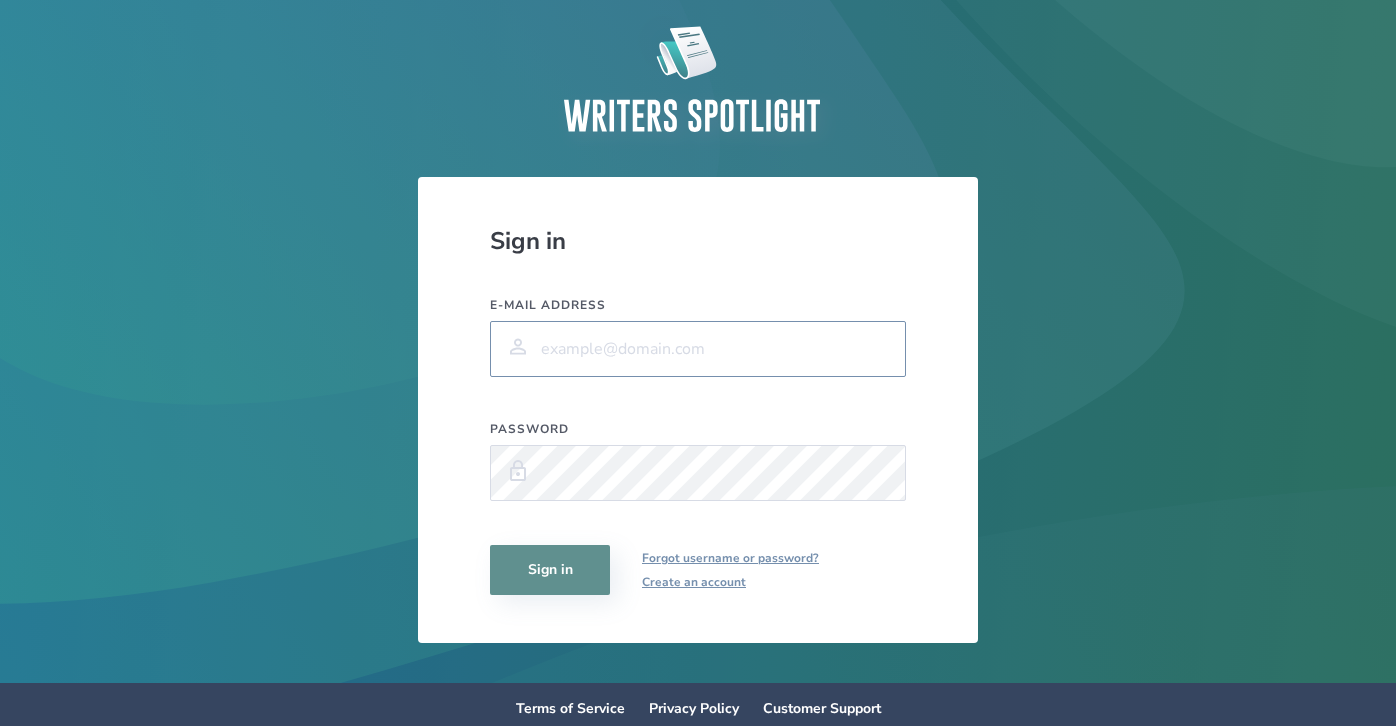 type on "[EMAIL_ADDRESS][DOMAIN_NAME]" 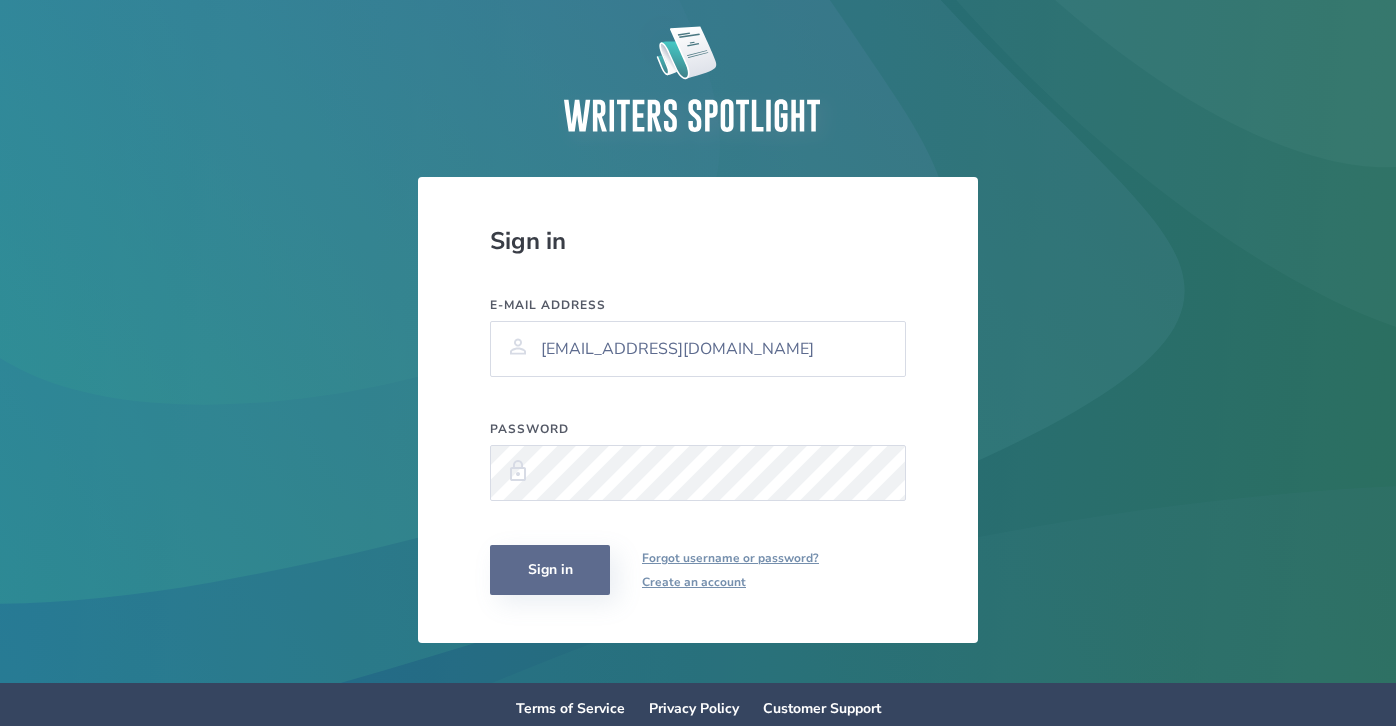 click on "Sign in" at bounding box center [550, 570] 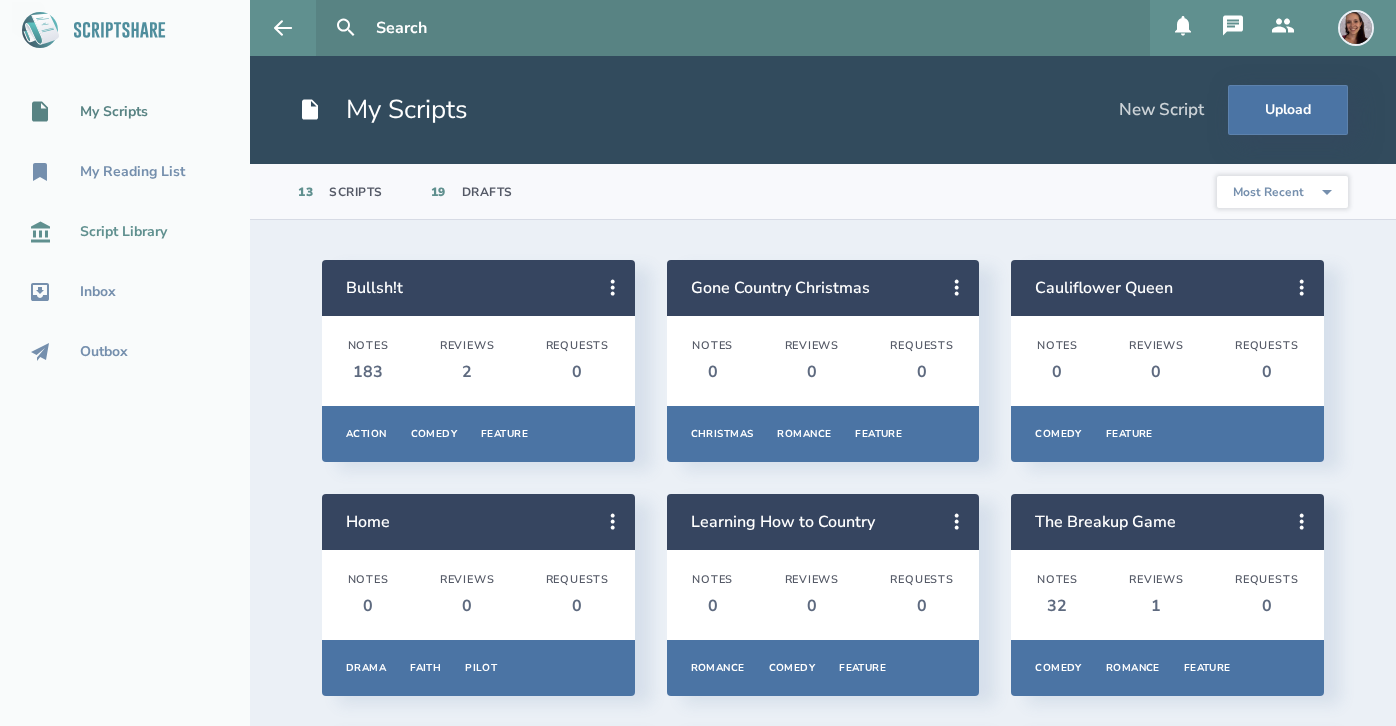 click on "Script Library" at bounding box center (123, 232) 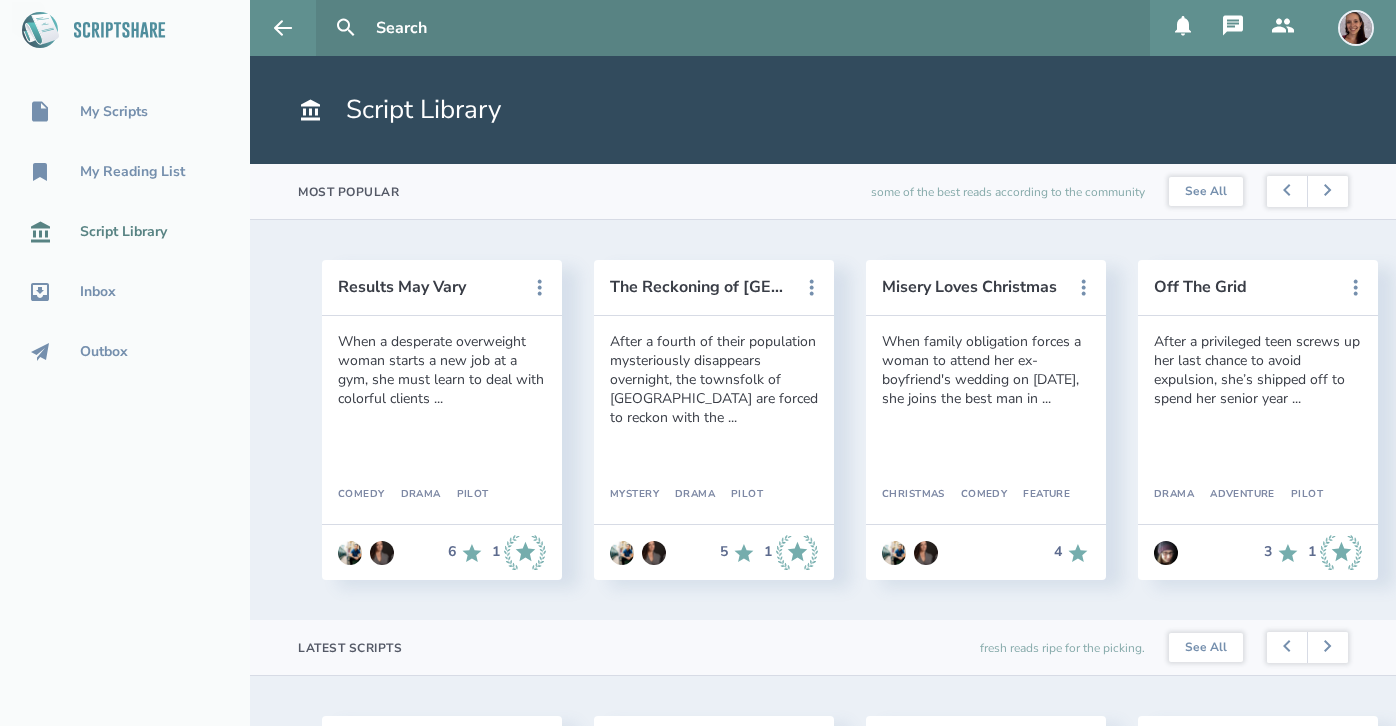 click on "Results May Vary When a desperate overweight woman starts a new job at a gym, she must learn to deal with colorful clients ... Comedy Drama Pilot 6   1   View Details Request Read Request Swap Flag this Script The Reckoning of [GEOGRAPHIC_DATA] After a fourth of their population mysteriously disappears overnight, the townsfolk of [GEOGRAPHIC_DATA] are forced to reckon with the ... Mystery Drama Pilot 5   1   View Details Request Read Request Swap Flag this Script Misery Loves Christmas When family obligation forces a woman to attend her ex-boyfriend's wedding on [DATE], she joins the best man in ... Christmas Comedy Feature 4   View Details Start Reading Remove from My List Flag this Script Off The Grid After a privileged teen screws up her last chance to avoid expulsion, she’s shipped off to spend her senior year ... Drama Adventure Pilot 3   1   View Details Request Read Request Swap Flag this Script Undercover Rock Star Music Action Feature 3   View Details Request Read Request Swap Flag this Script 3   1" at bounding box center [823, 424] 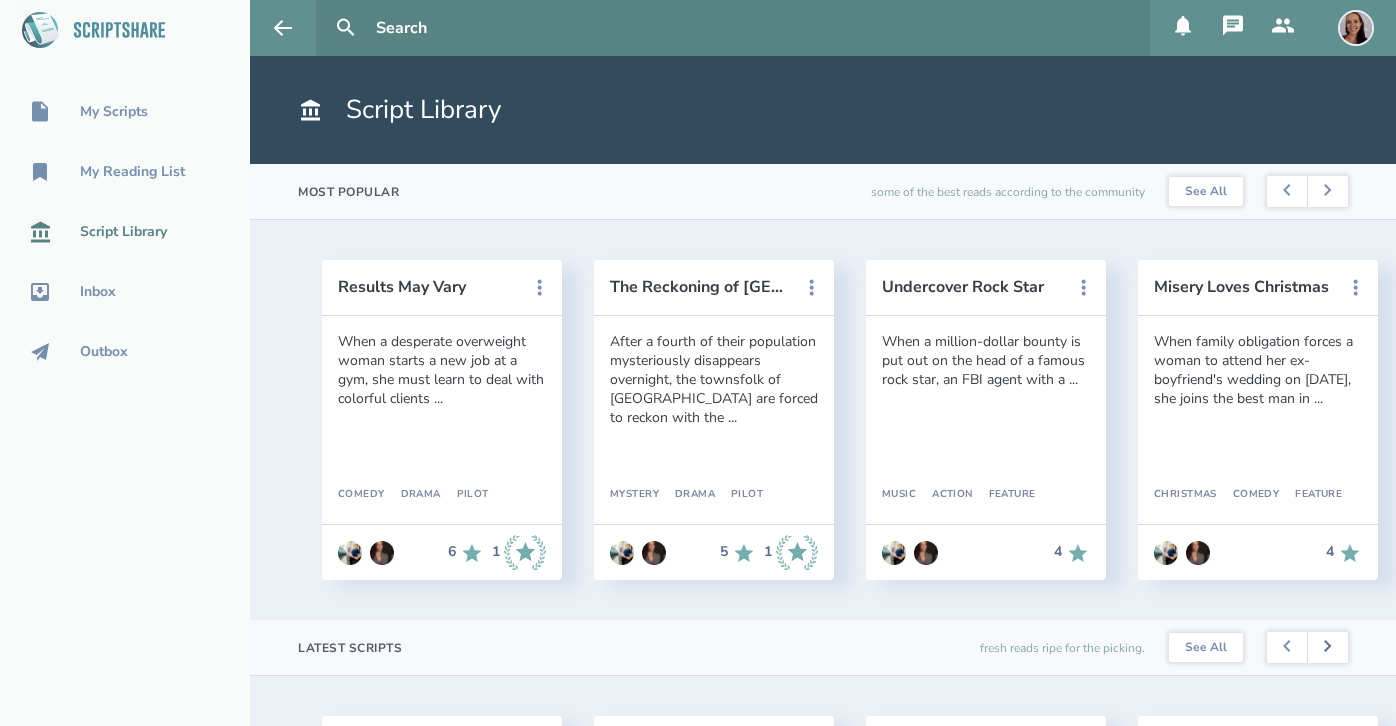click at bounding box center (1327, 648) 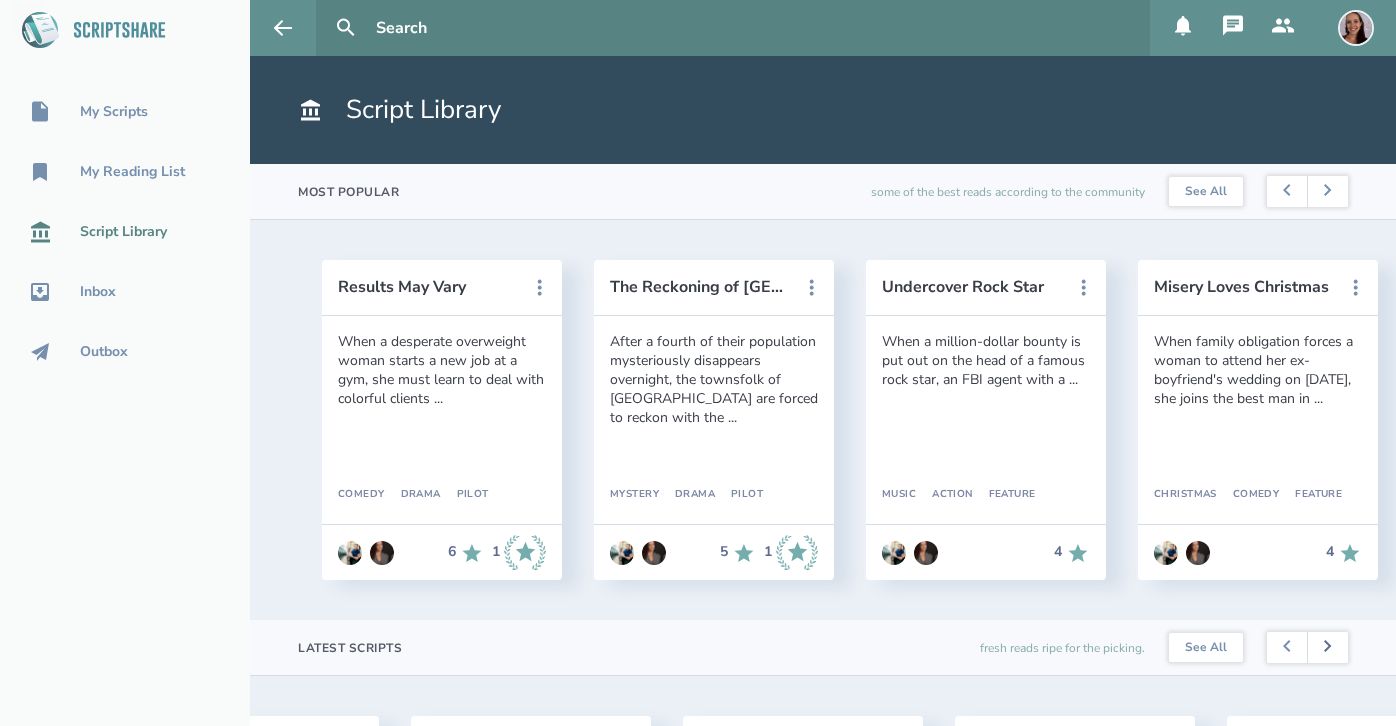scroll, scrollTop: 0, scrollLeft: 272, axis: horizontal 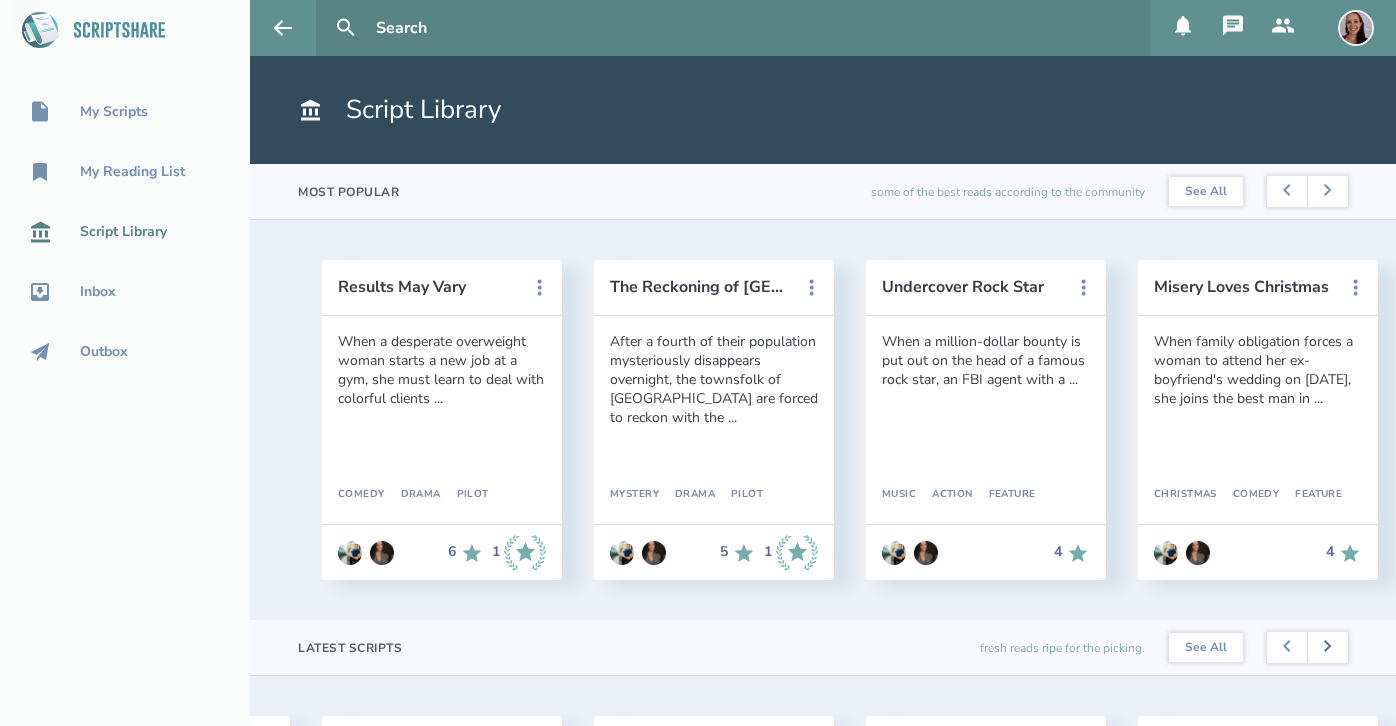 click at bounding box center (1327, 648) 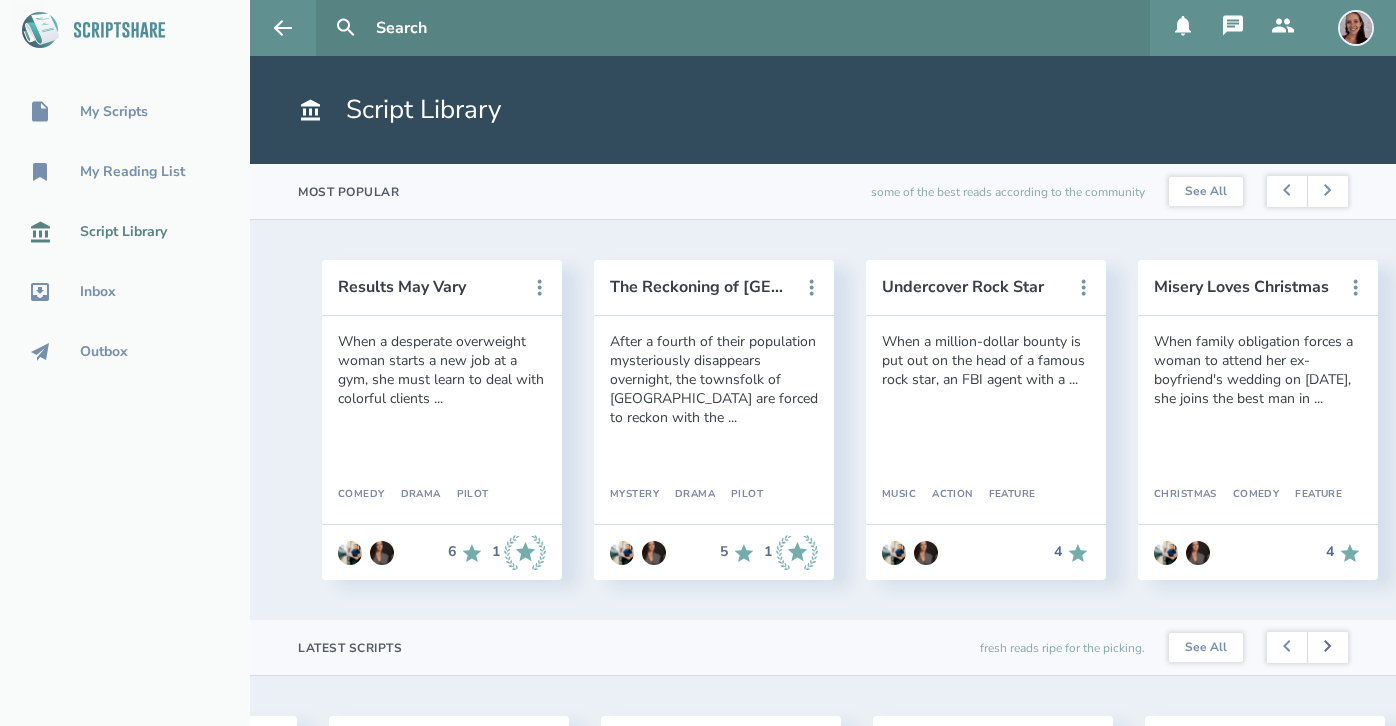 scroll, scrollTop: 0, scrollLeft: 816, axis: horizontal 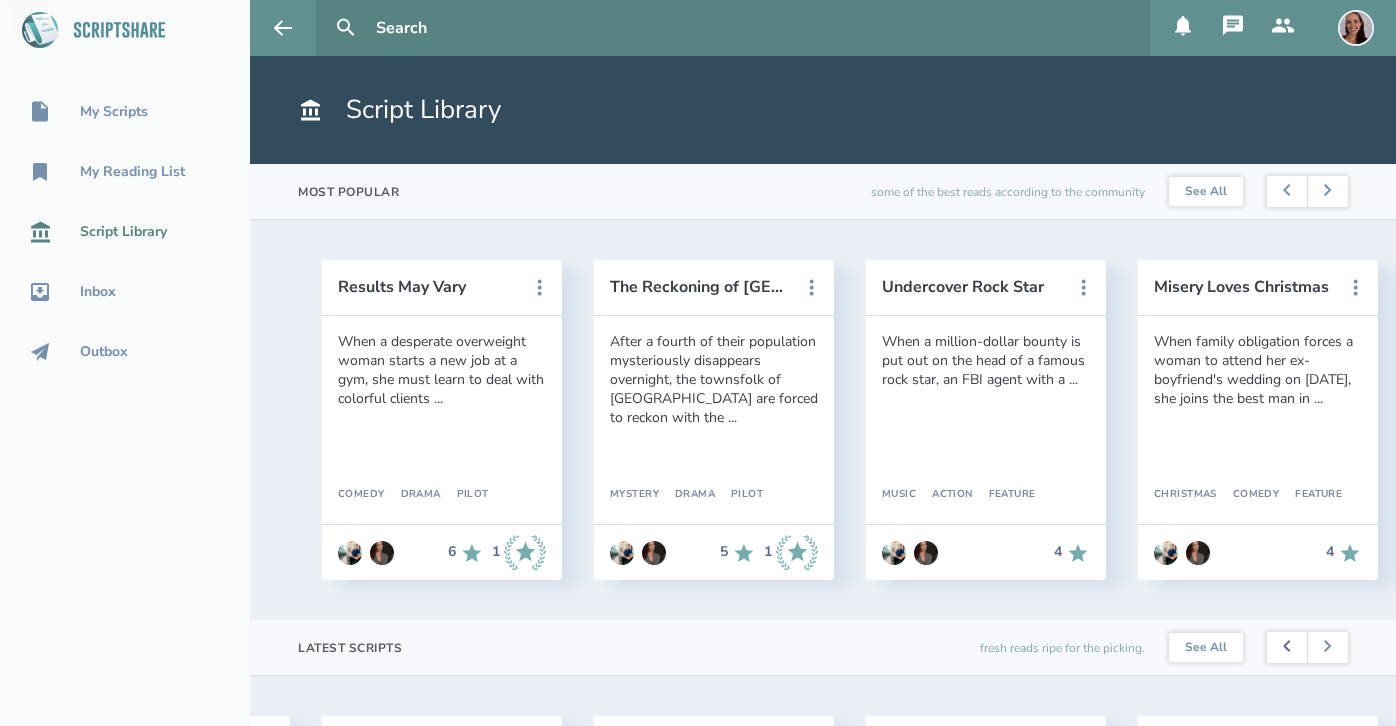 click at bounding box center [1287, 648] 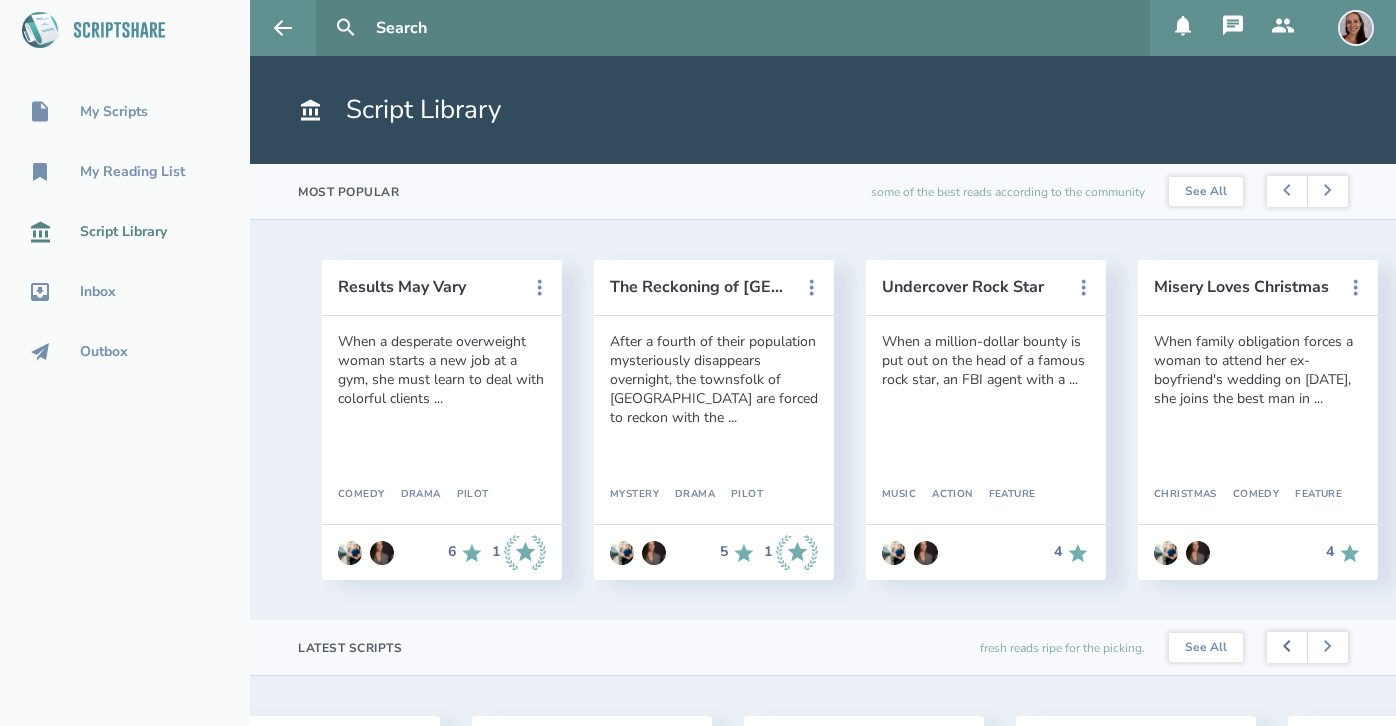 scroll, scrollTop: 0, scrollLeft: 544, axis: horizontal 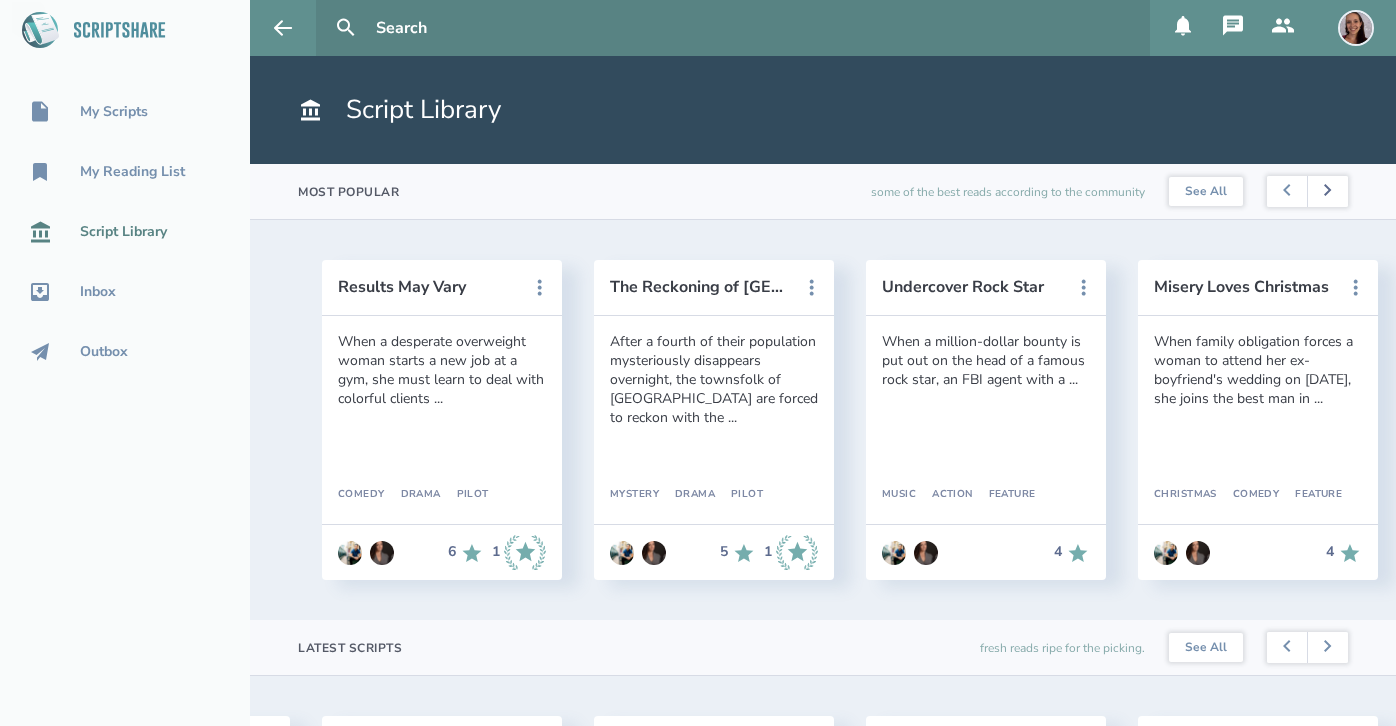 click 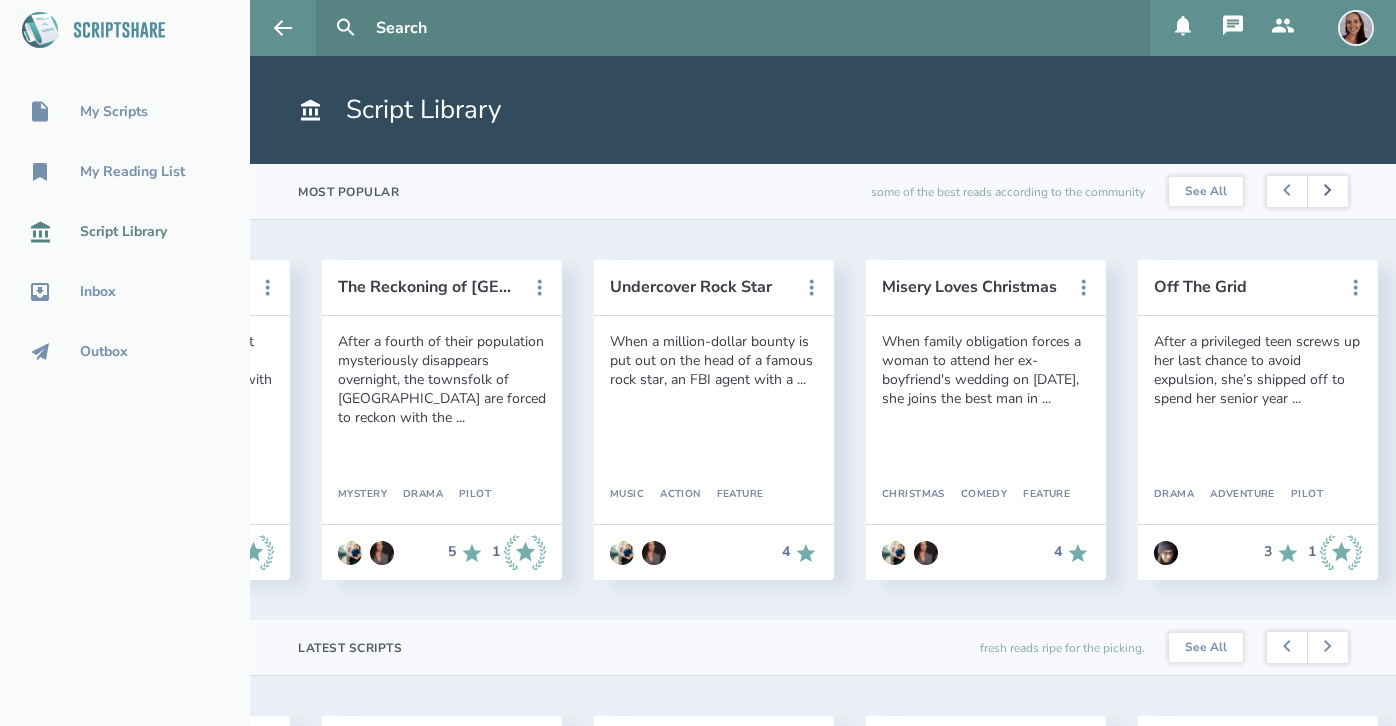 scroll, scrollTop: 0, scrollLeft: 272, axis: horizontal 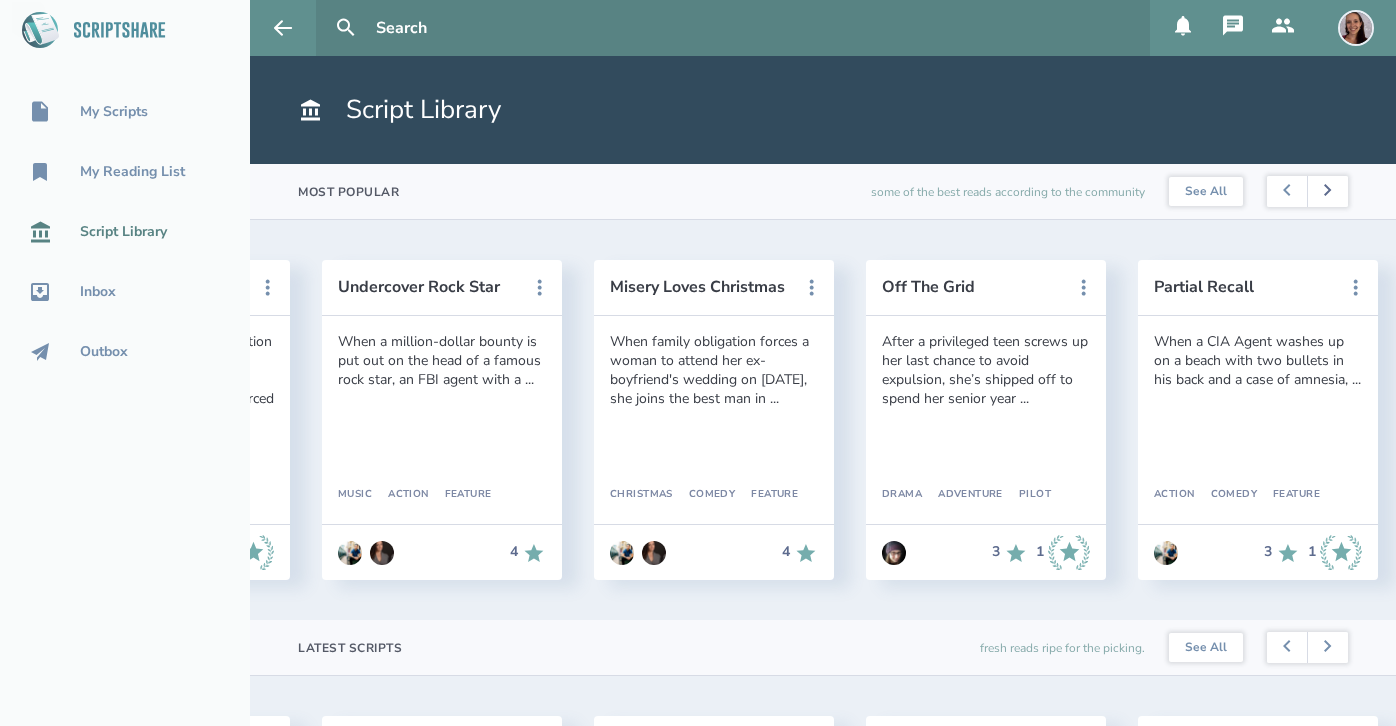 click 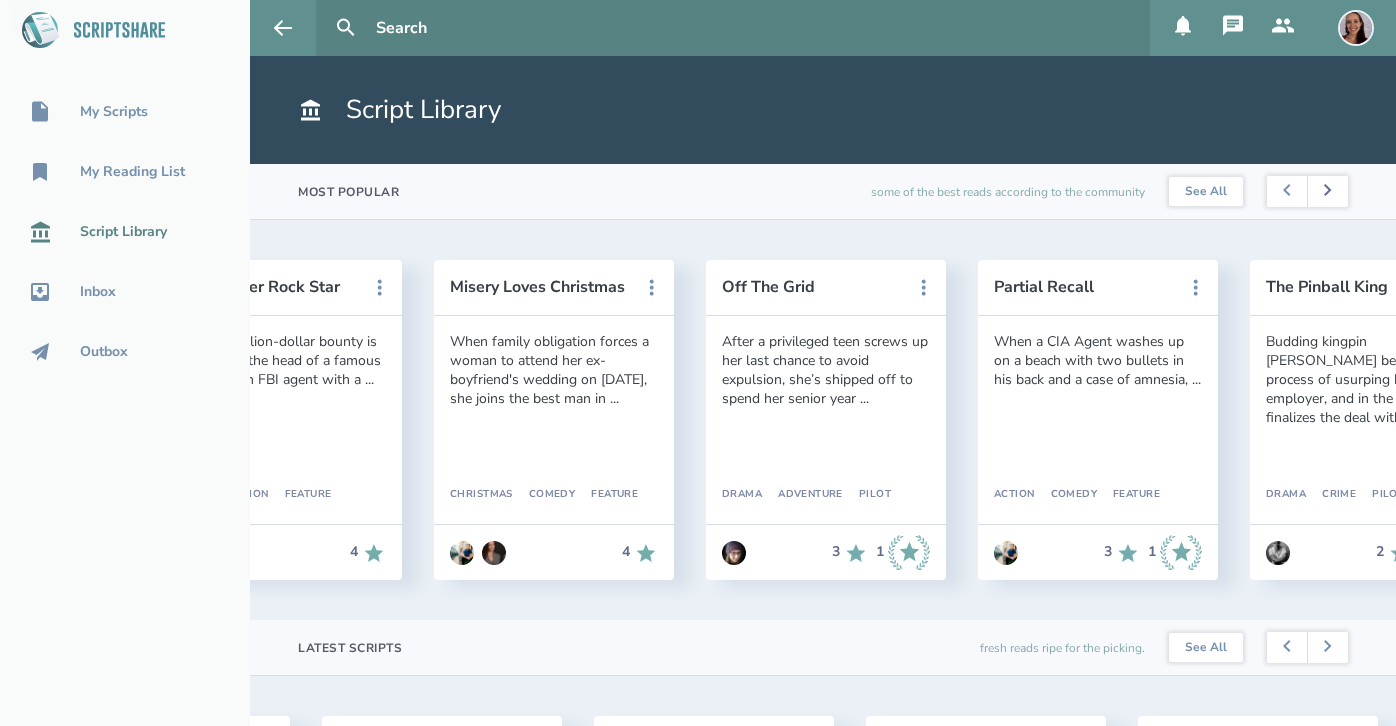 scroll, scrollTop: 0, scrollLeft: 816, axis: horizontal 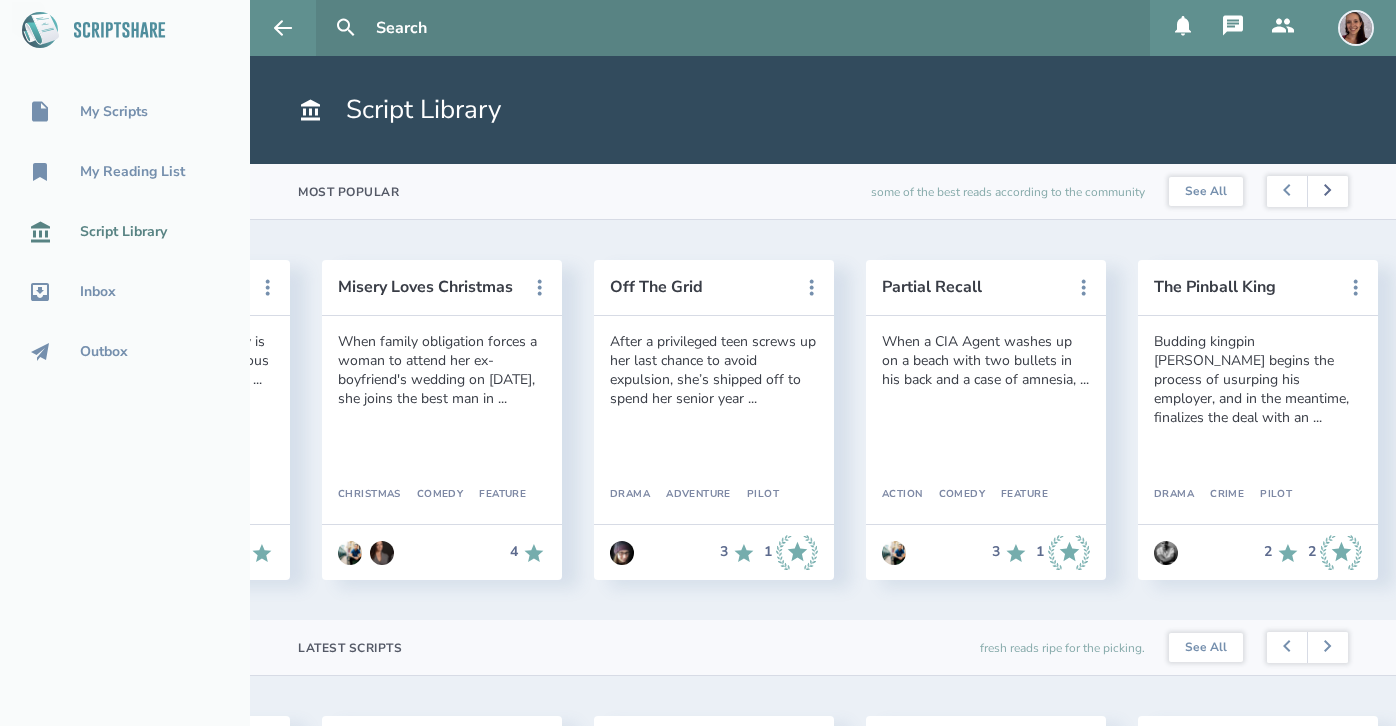 click at bounding box center (1327, 192) 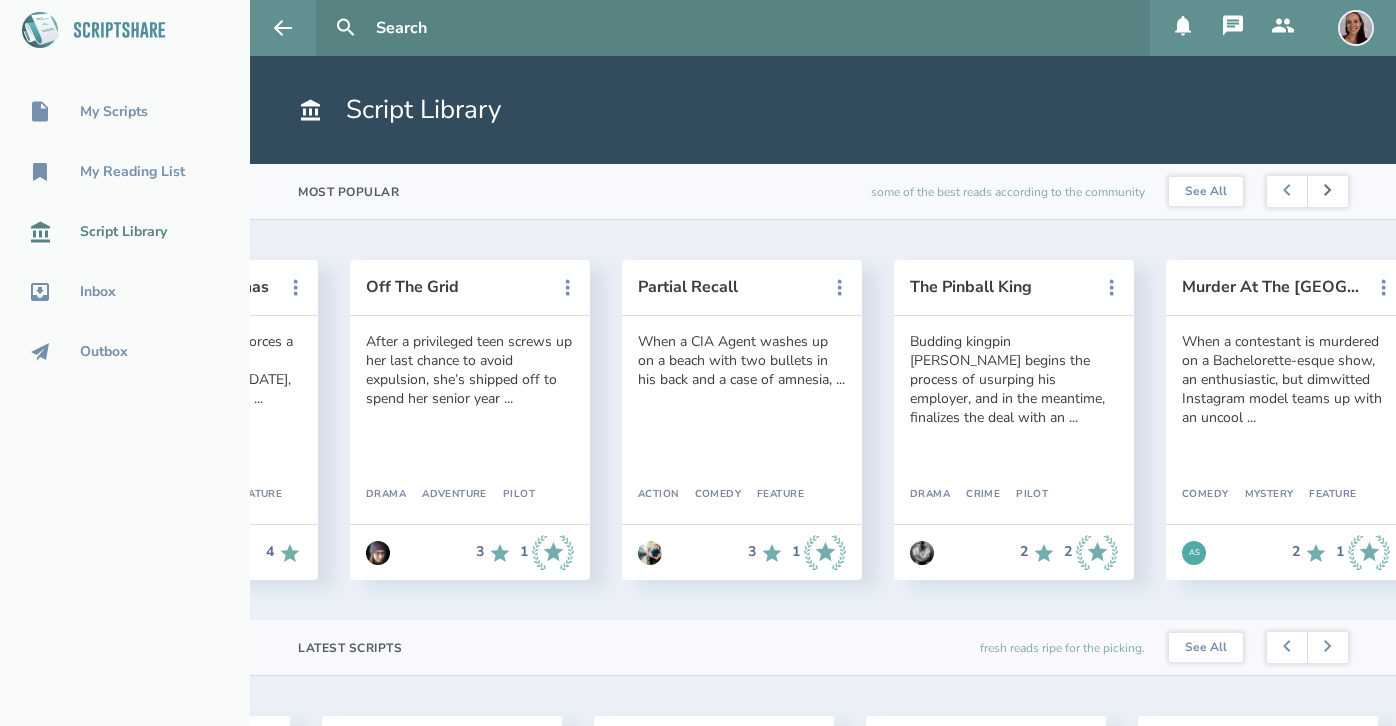 scroll, scrollTop: 0, scrollLeft: 1088, axis: horizontal 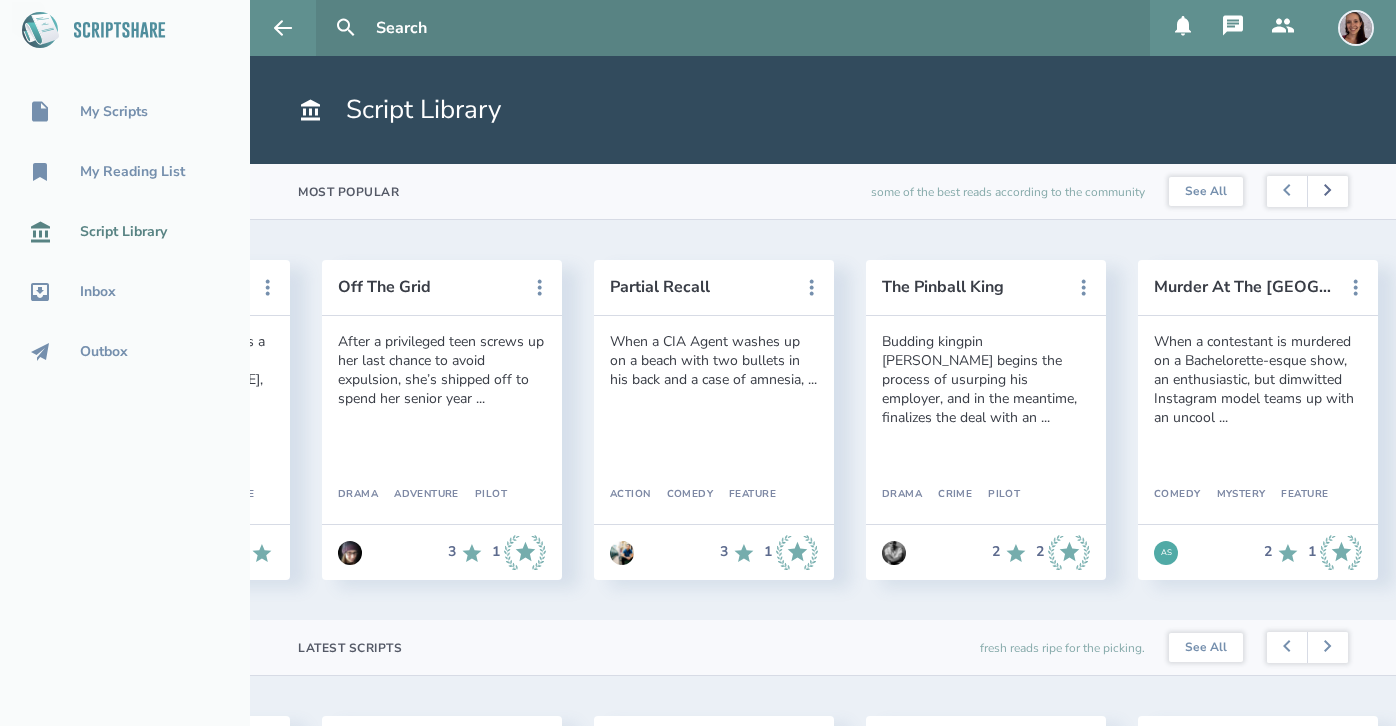 click at bounding box center (1327, 192) 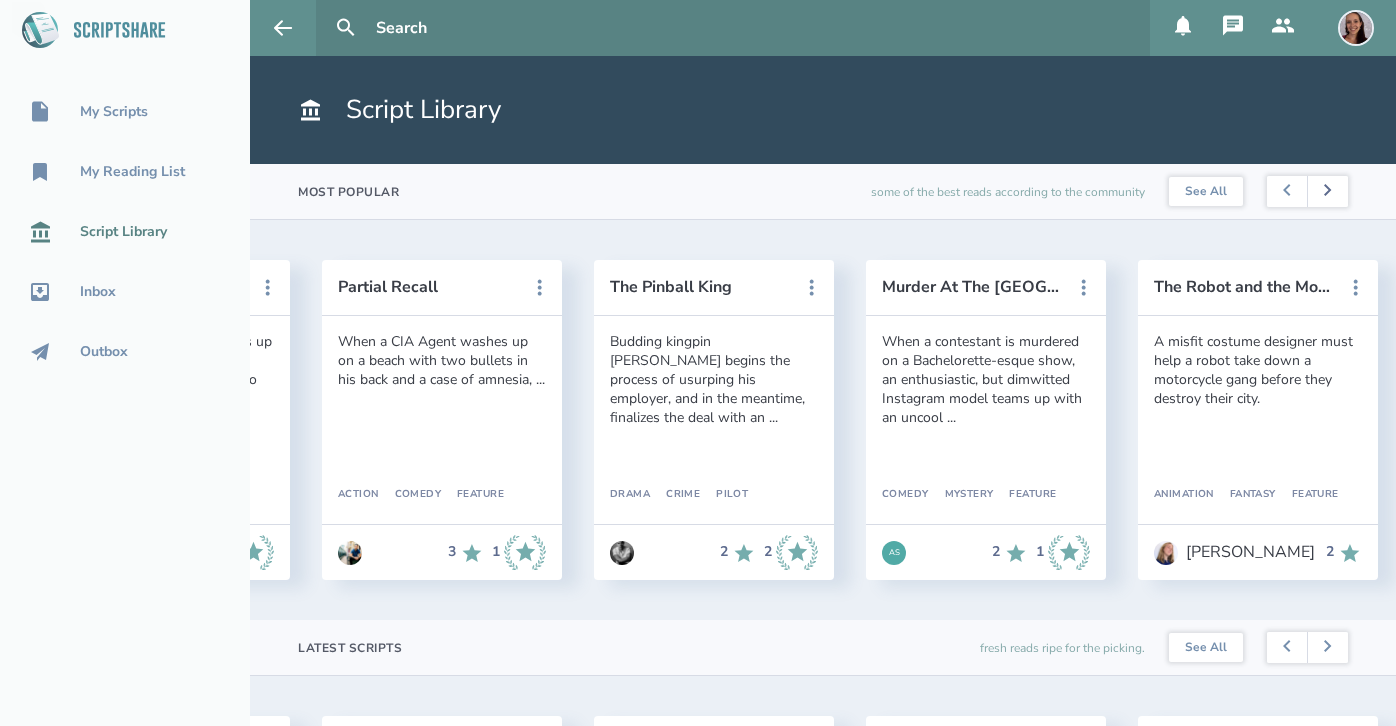 scroll, scrollTop: 0, scrollLeft: 1360, axis: horizontal 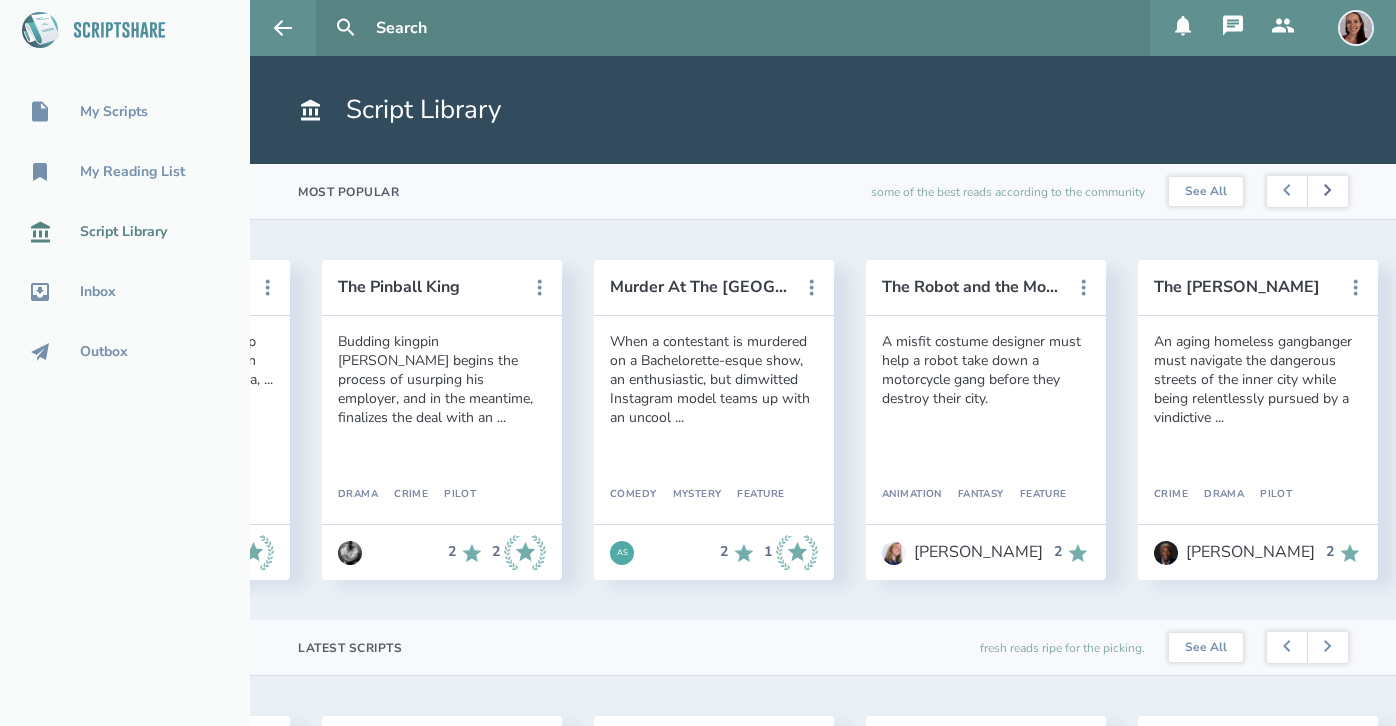 click at bounding box center [1327, 192] 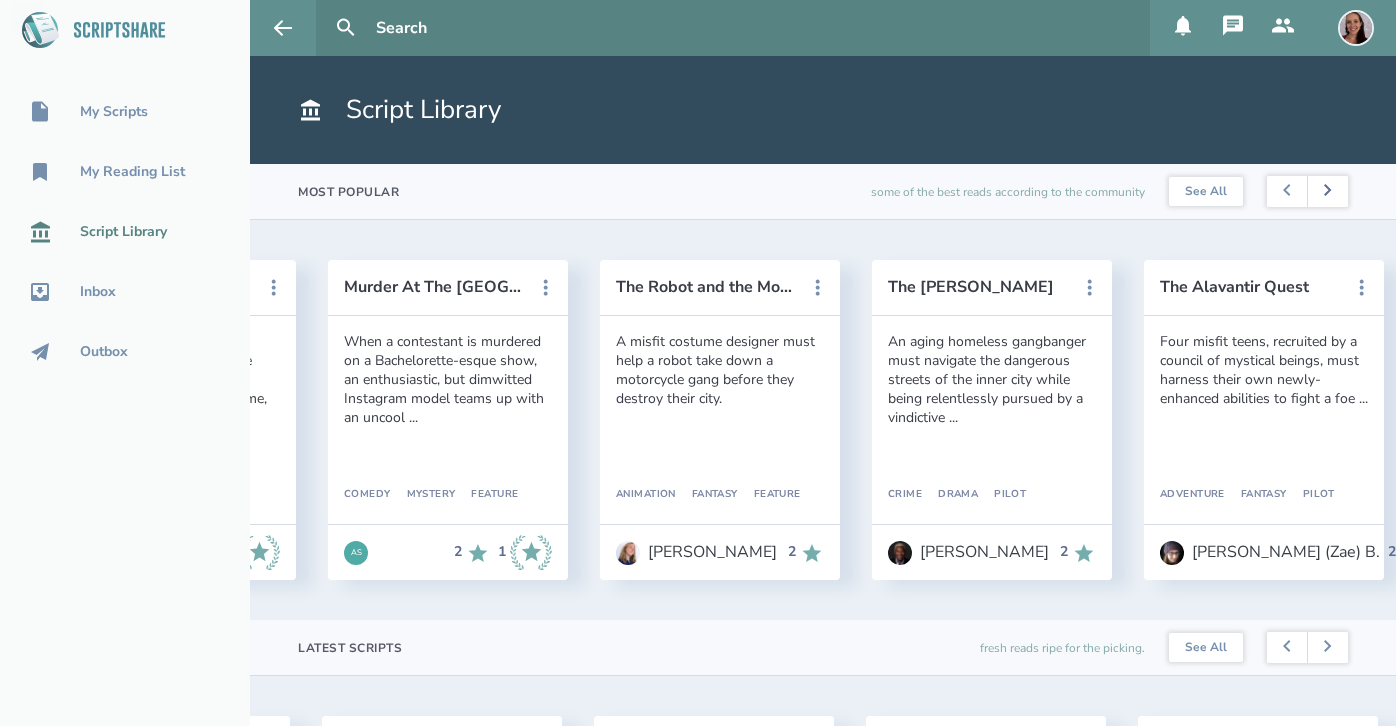 scroll, scrollTop: 0, scrollLeft: 1904, axis: horizontal 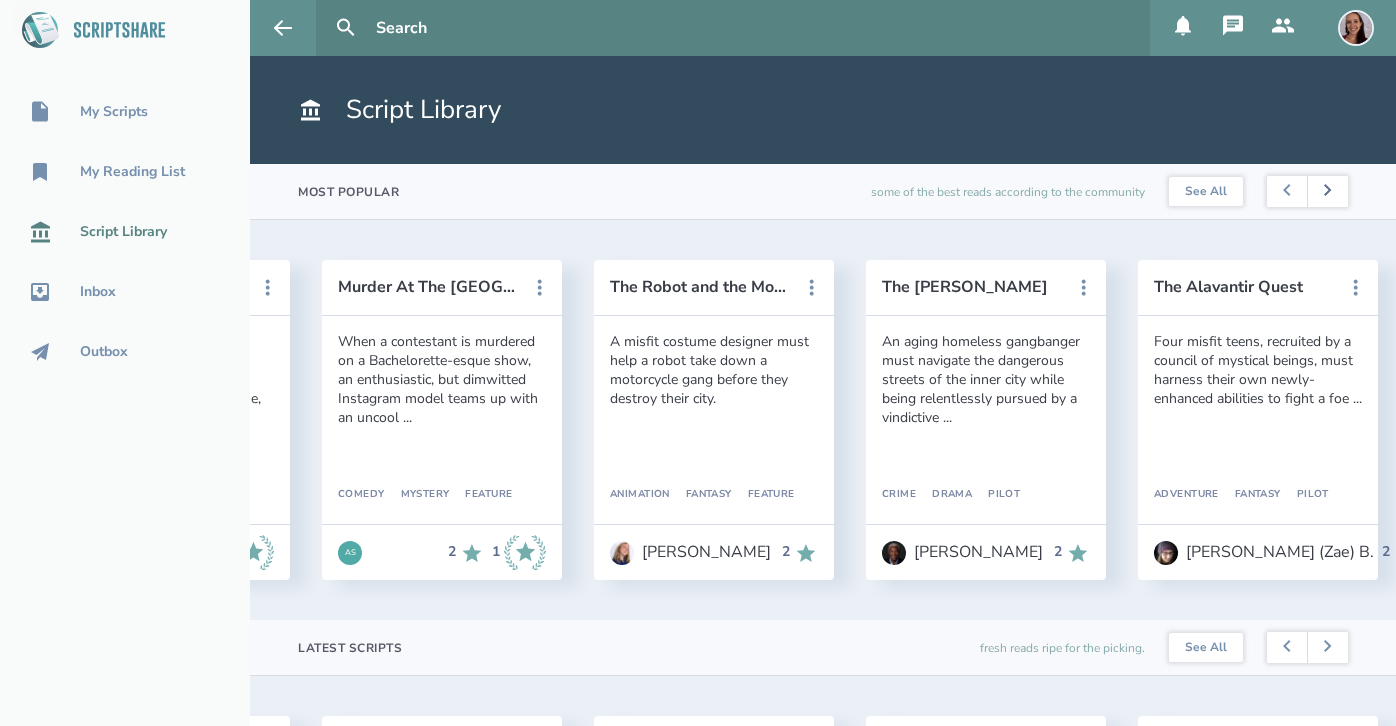 click at bounding box center [1327, 192] 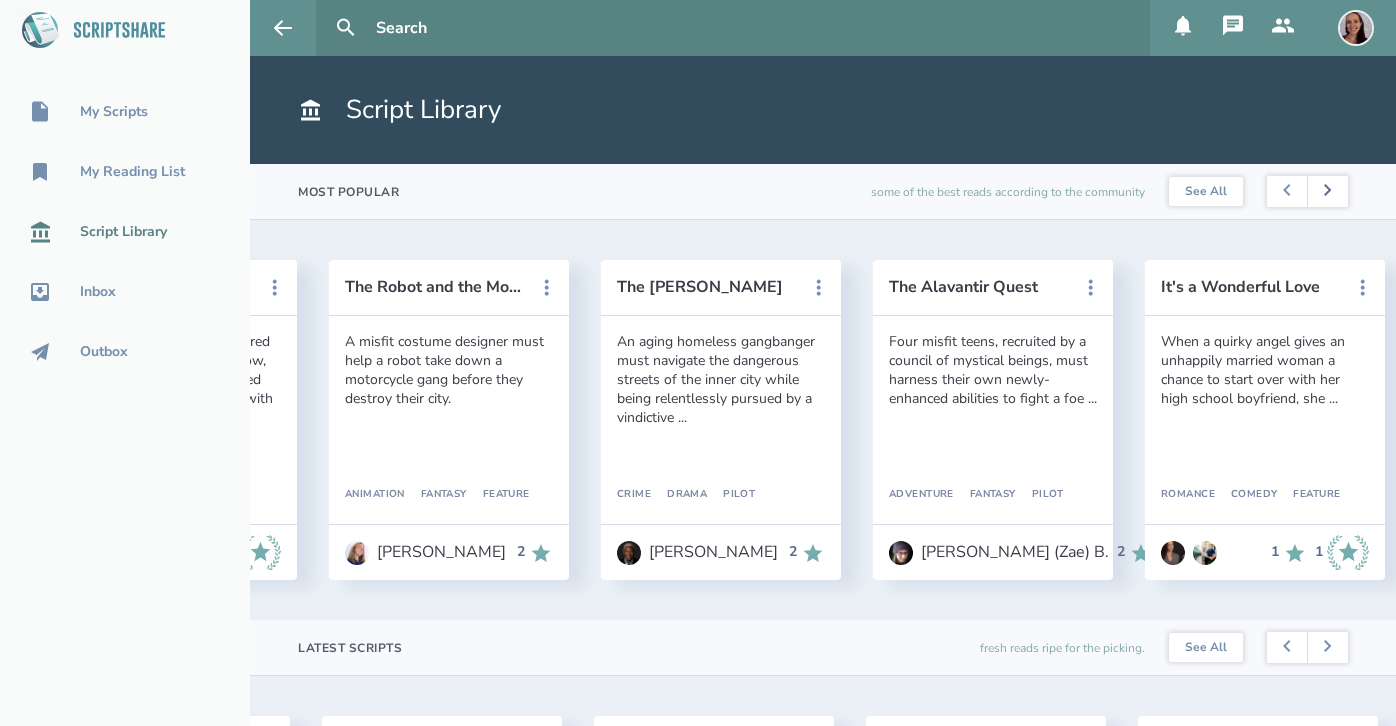 scroll, scrollTop: 0, scrollLeft: 2176, axis: horizontal 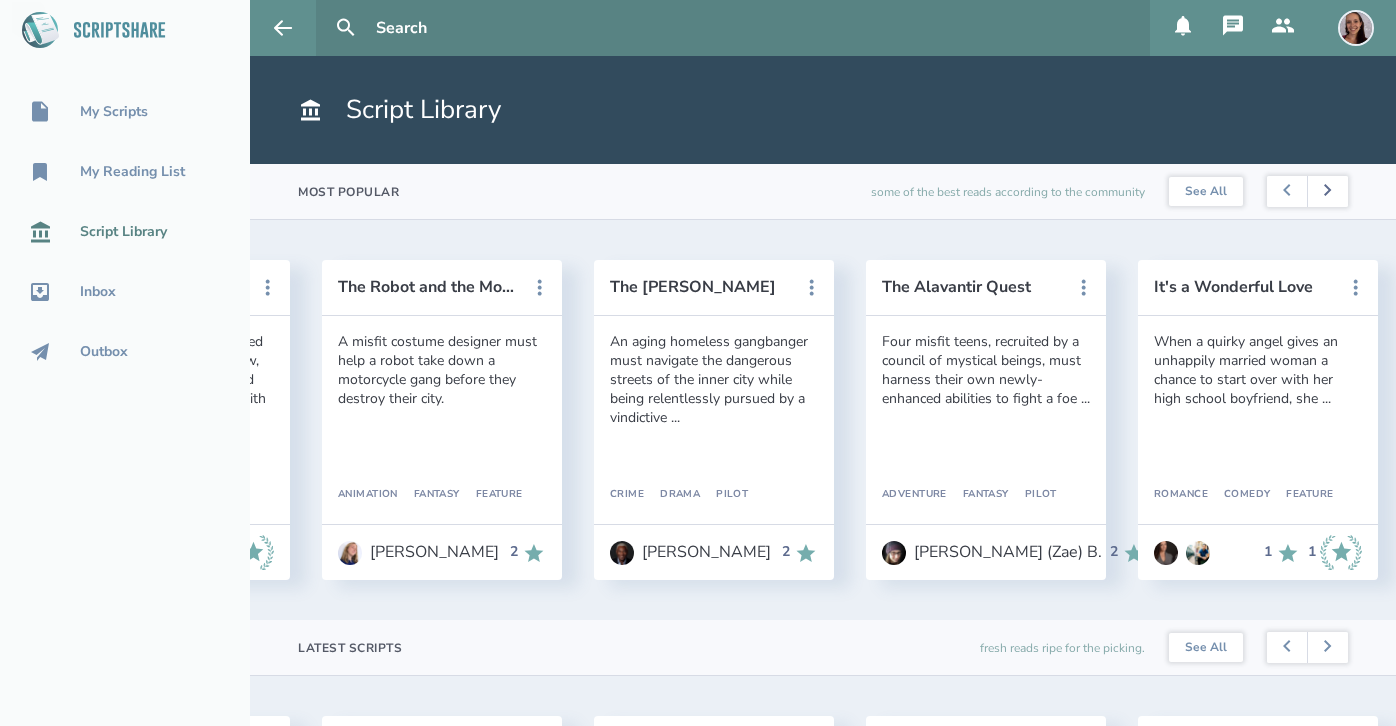 click at bounding box center [1327, 192] 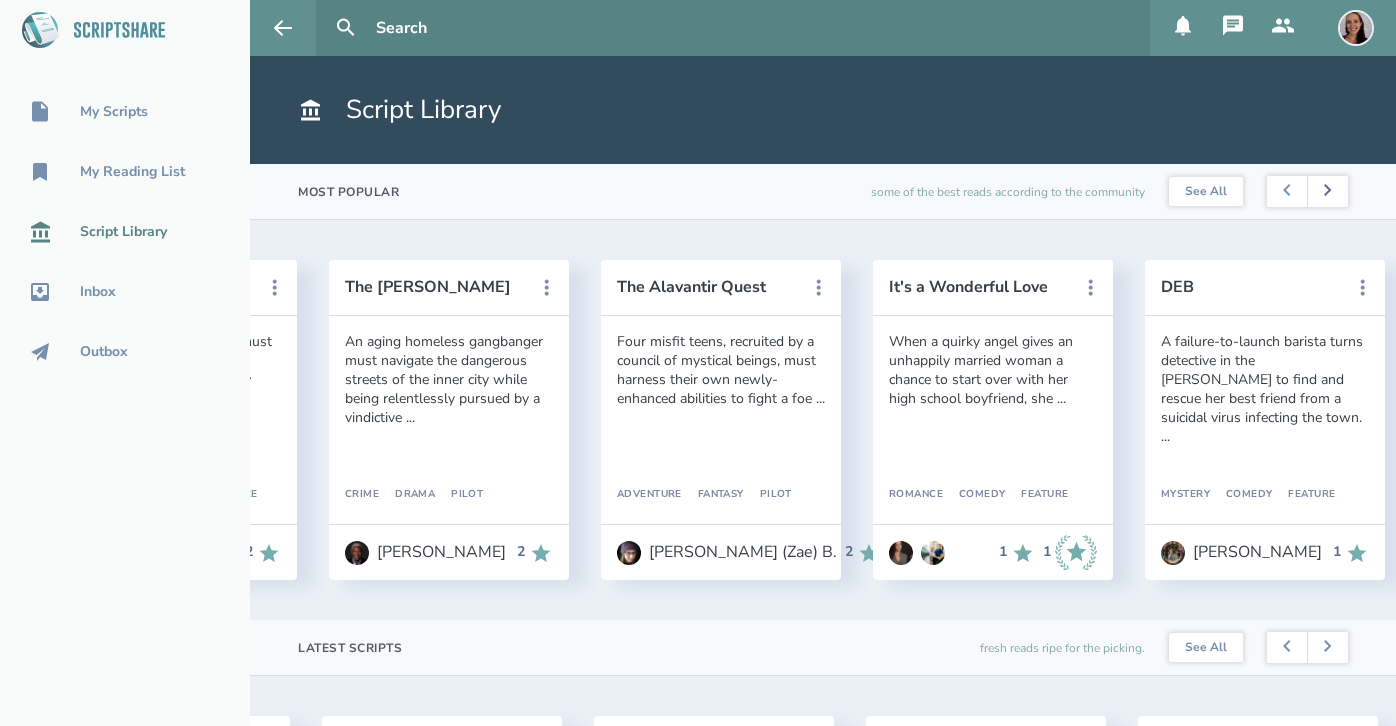scroll, scrollTop: 0, scrollLeft: 2448, axis: horizontal 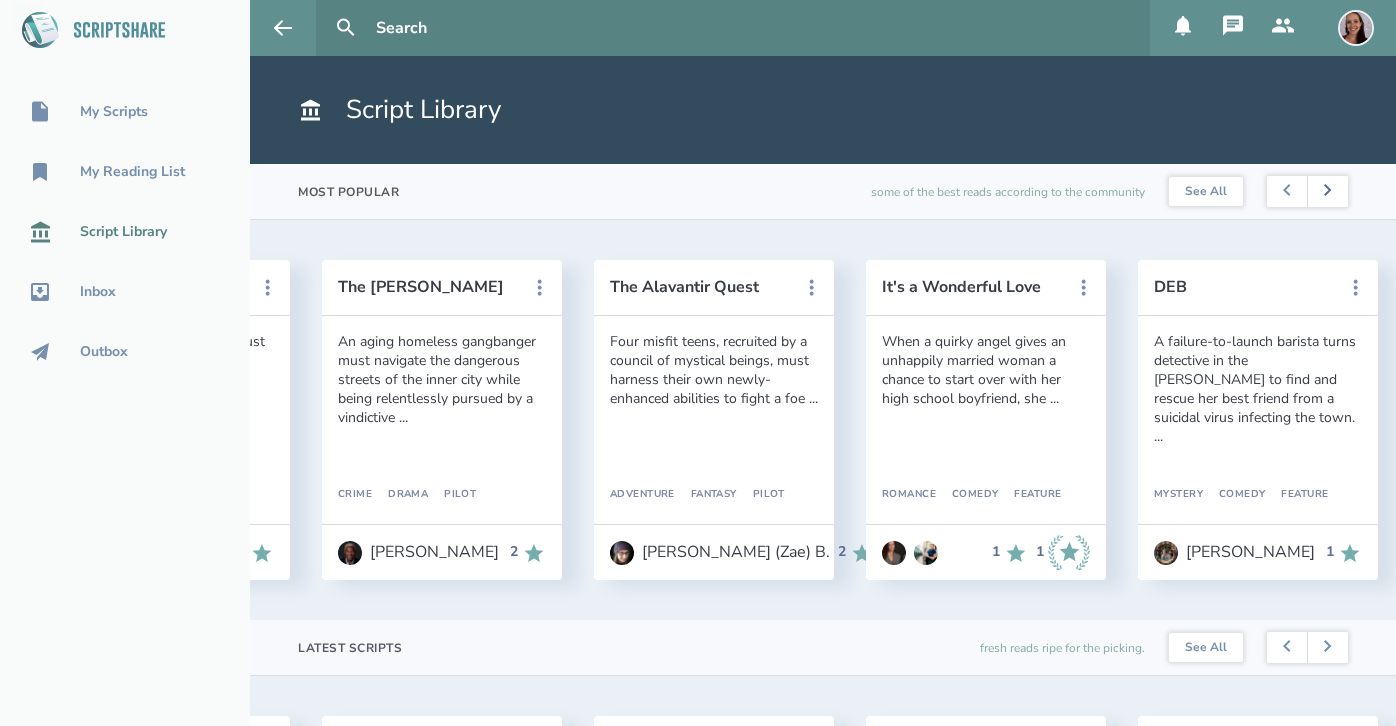 click at bounding box center [1327, 192] 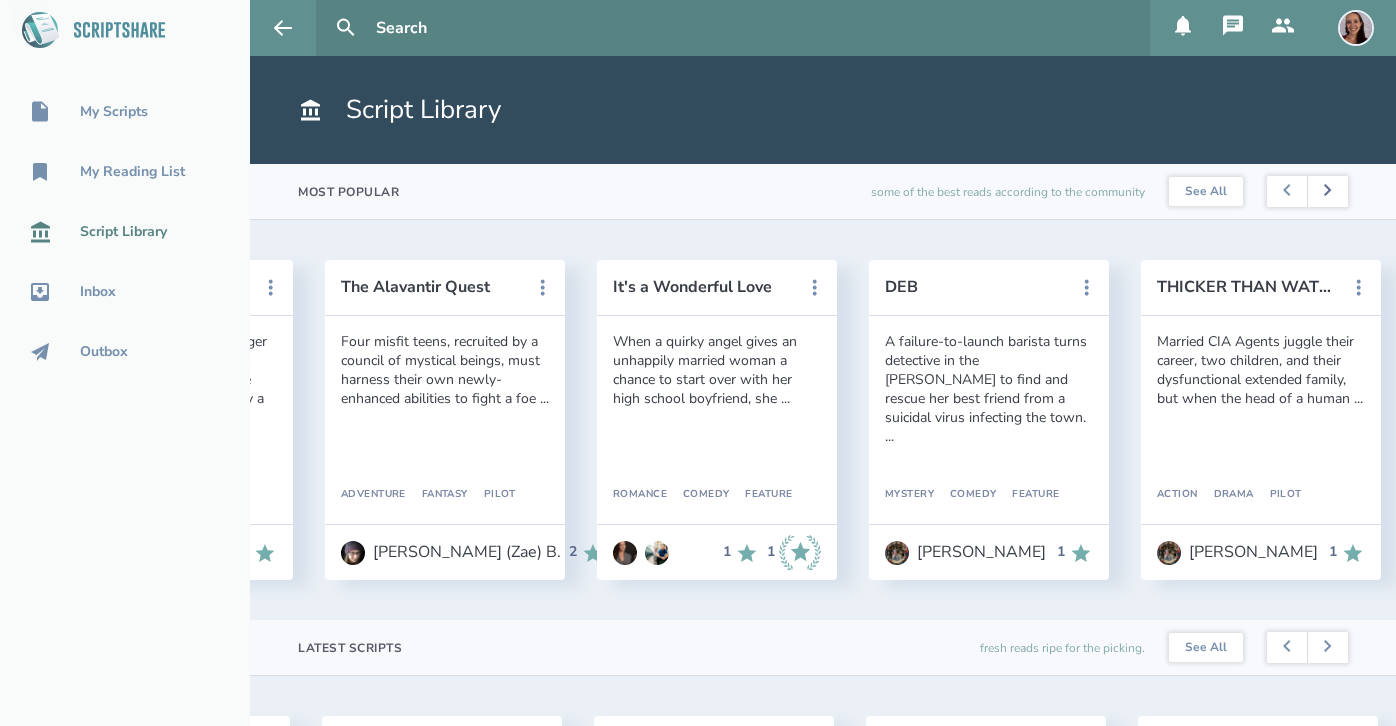 scroll, scrollTop: 0, scrollLeft: 2720, axis: horizontal 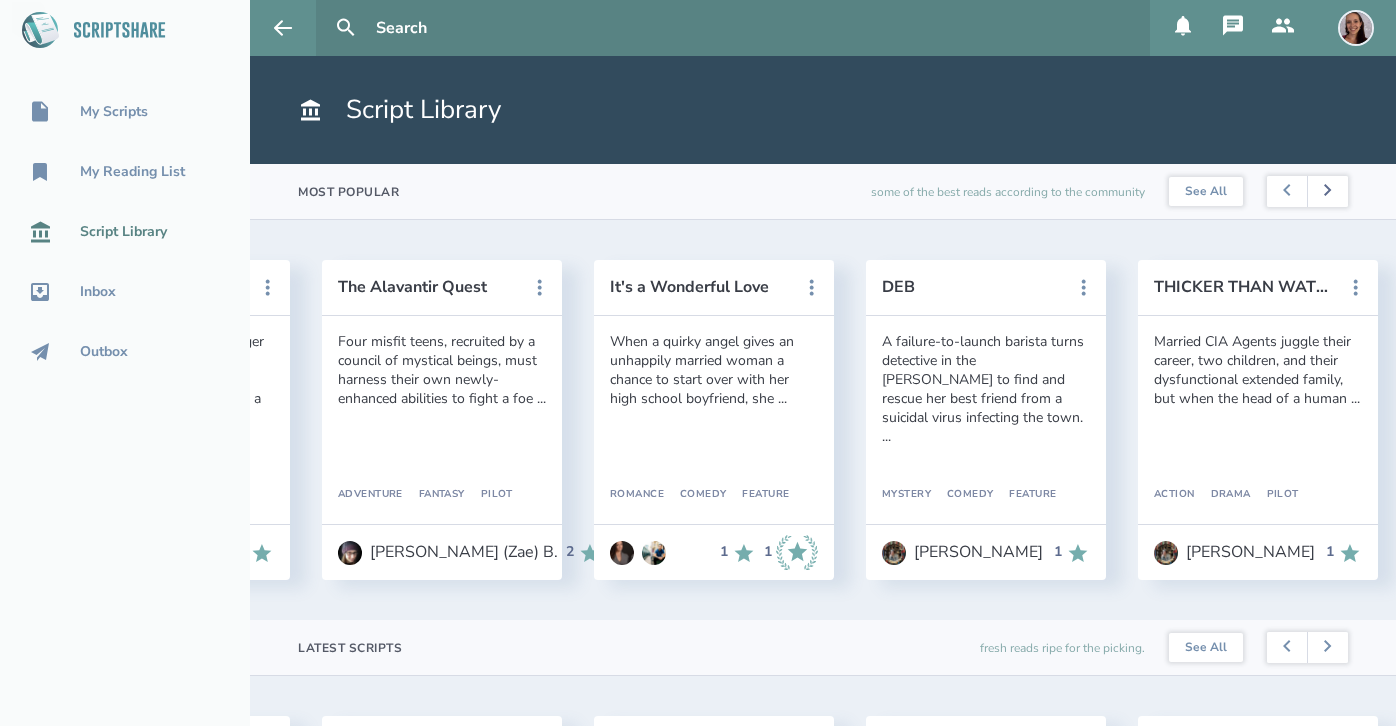 click at bounding box center [1327, 192] 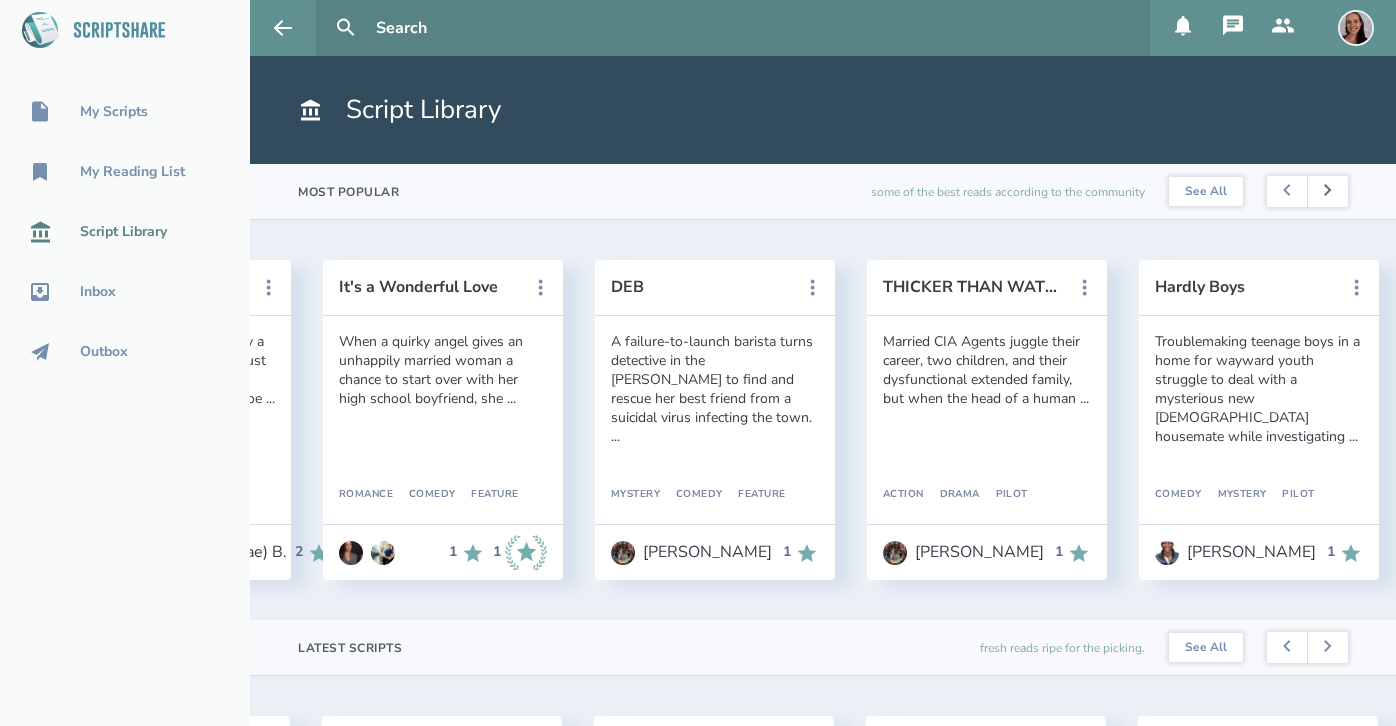 scroll, scrollTop: 0, scrollLeft: 2992, axis: horizontal 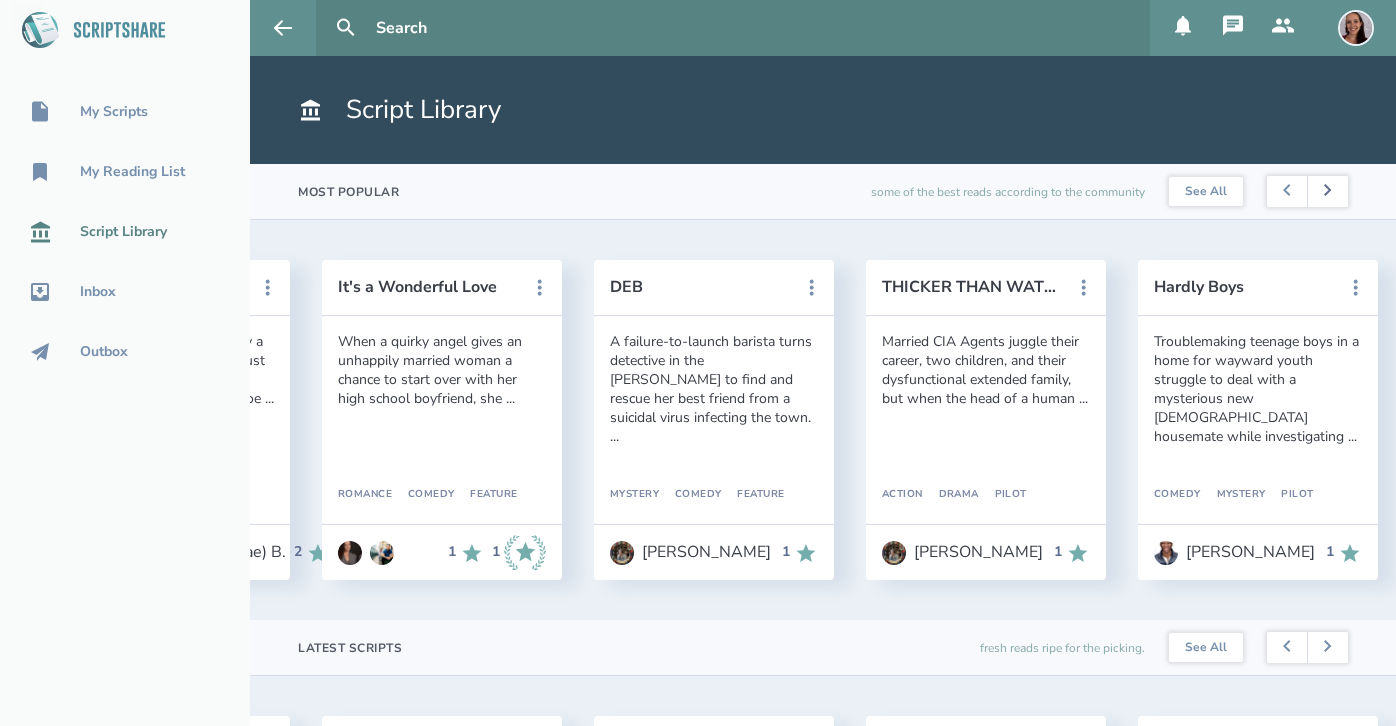 click at bounding box center [1327, 192] 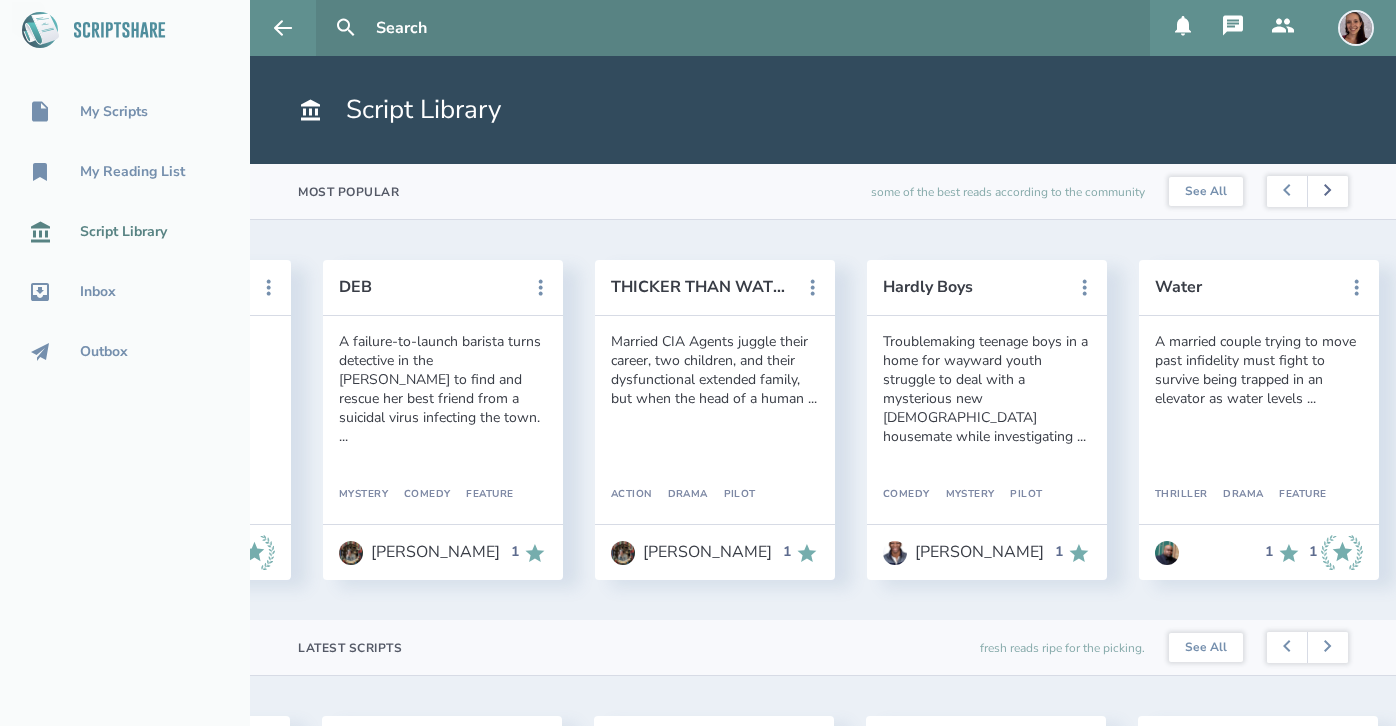 scroll, scrollTop: 0, scrollLeft: 3264, axis: horizontal 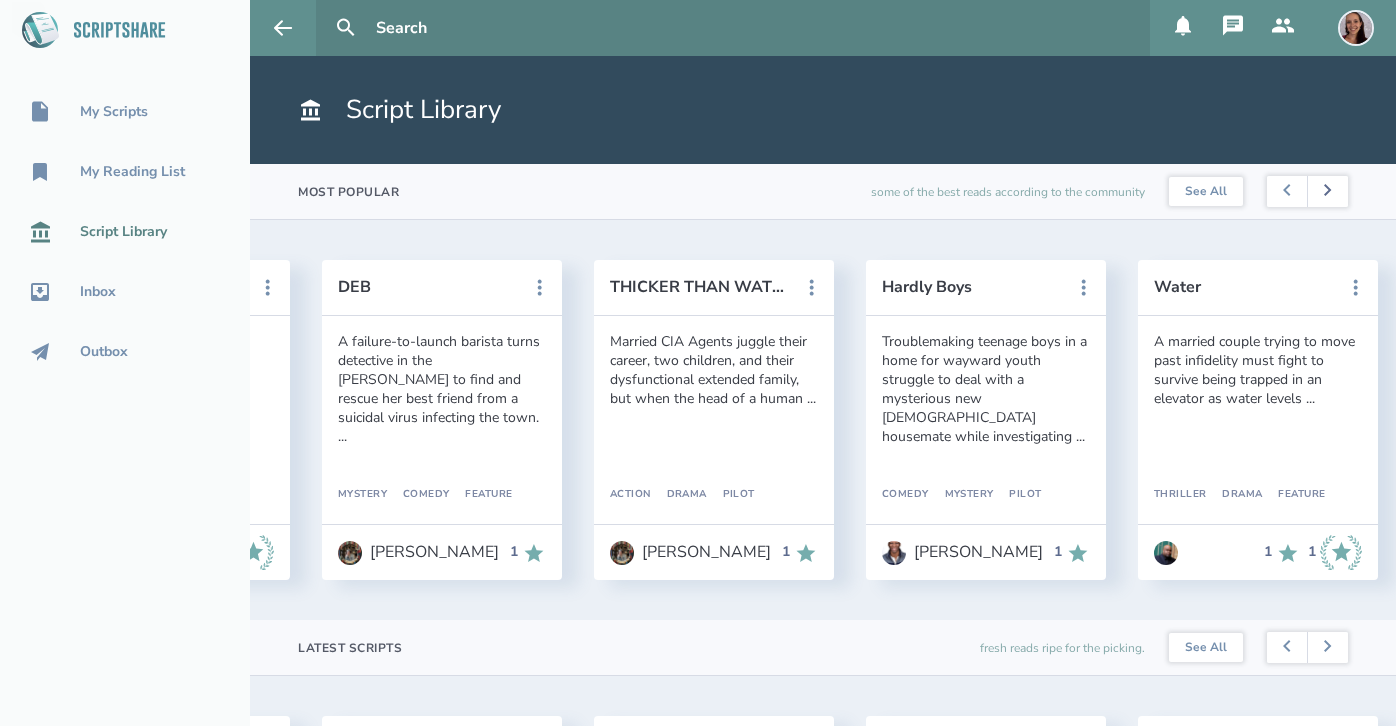 click at bounding box center (1327, 192) 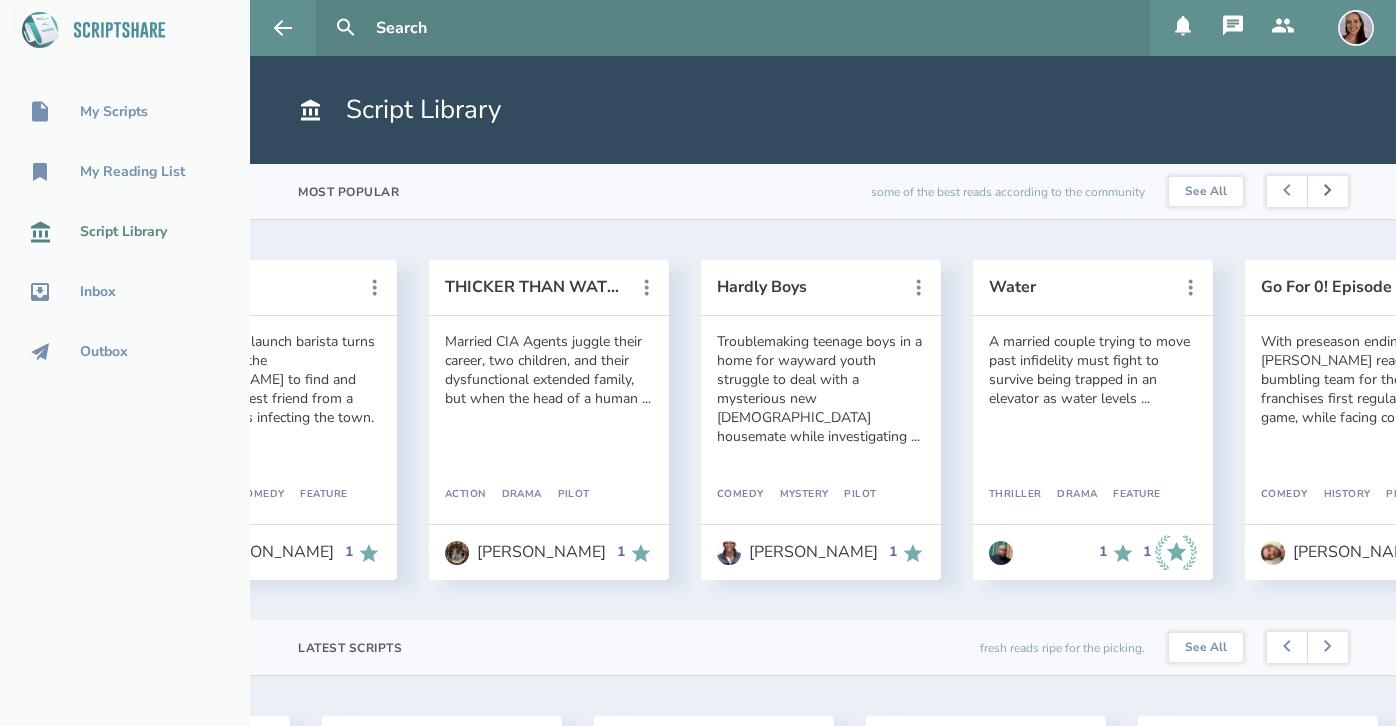 scroll, scrollTop: 0, scrollLeft: 3536, axis: horizontal 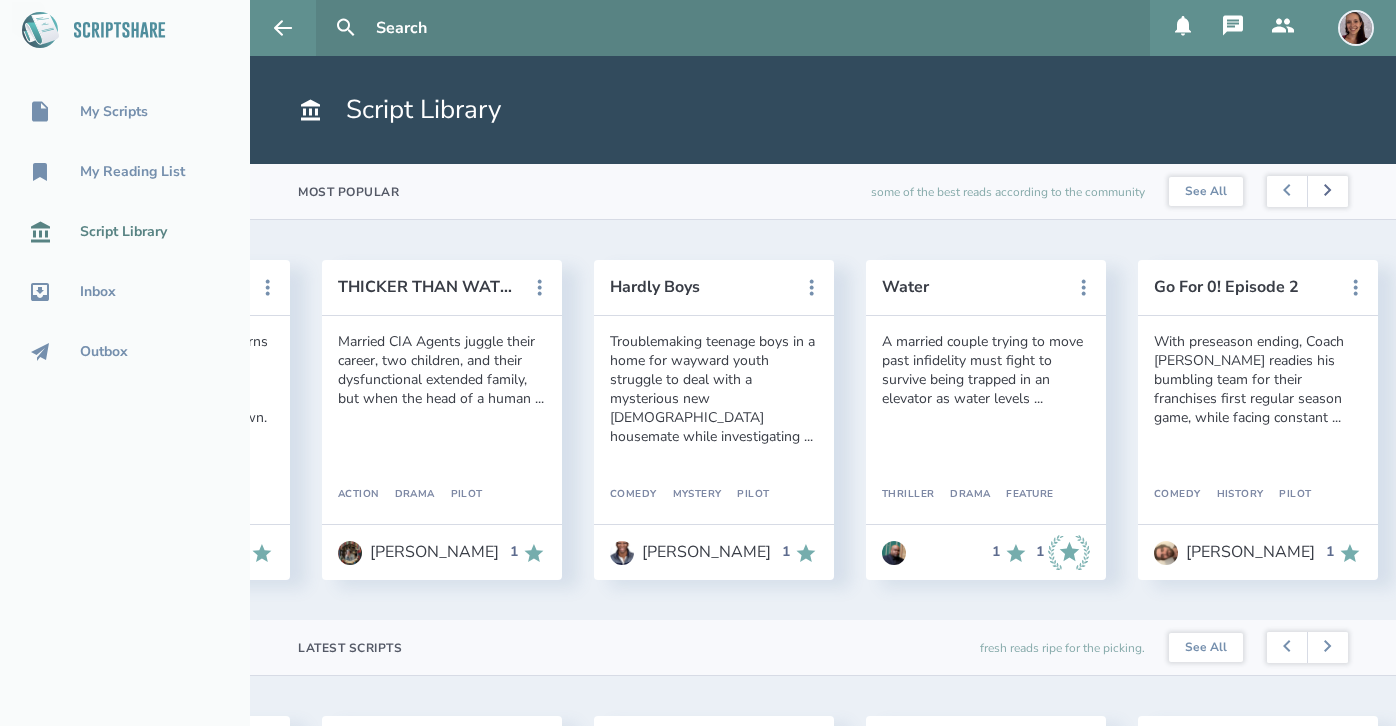 click at bounding box center (1327, 192) 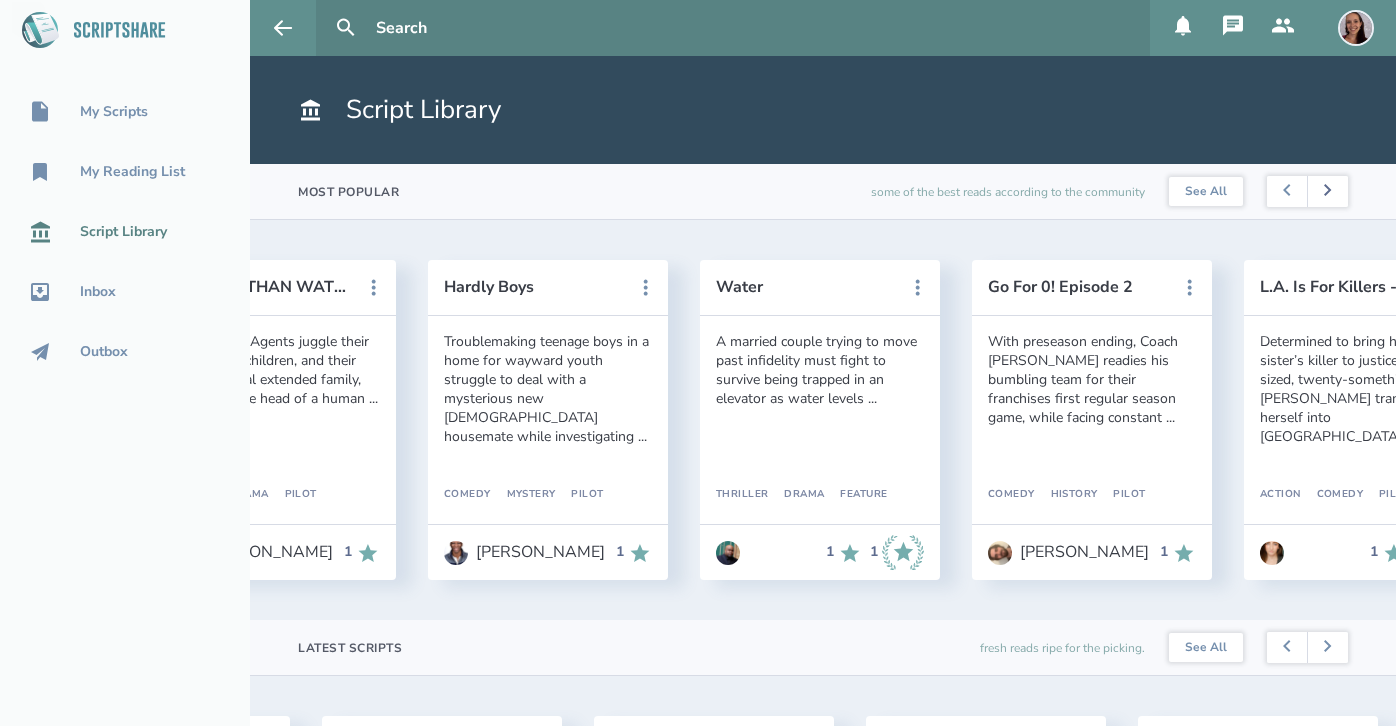 scroll, scrollTop: 0, scrollLeft: 3808, axis: horizontal 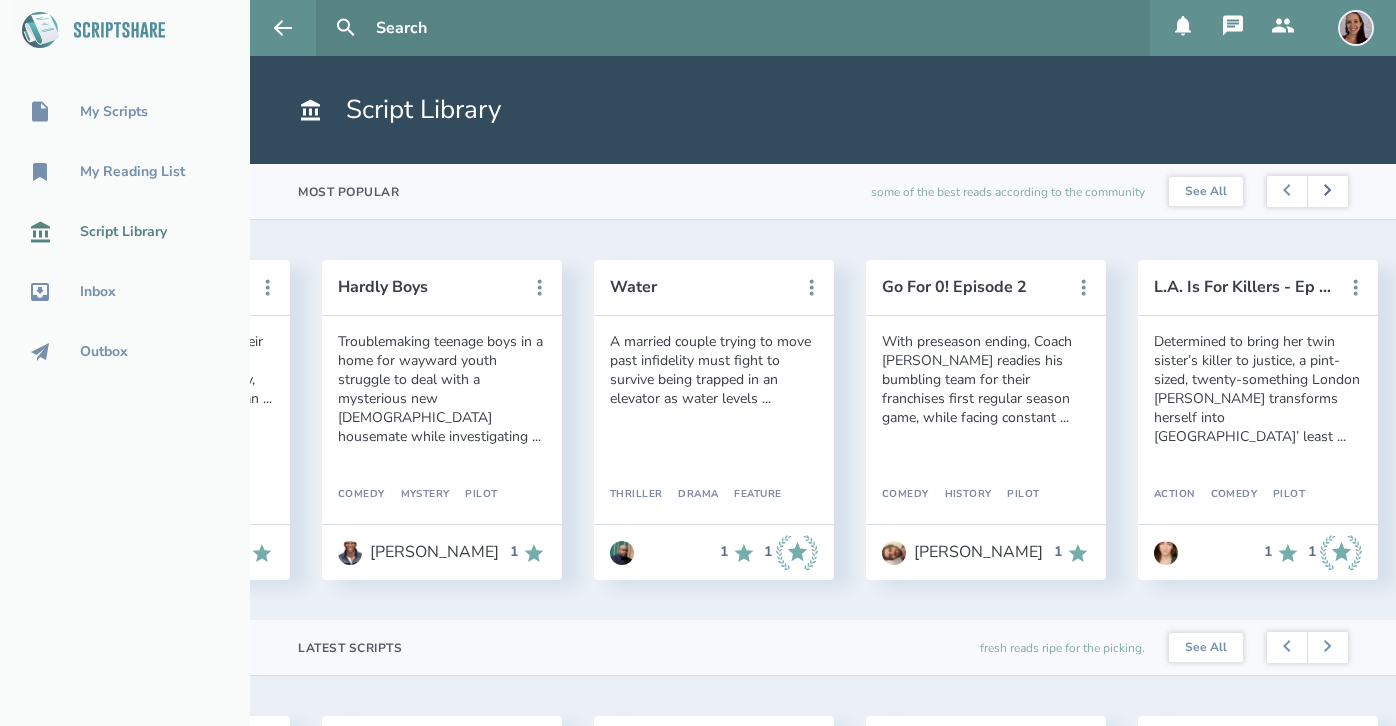 click at bounding box center (1327, 192) 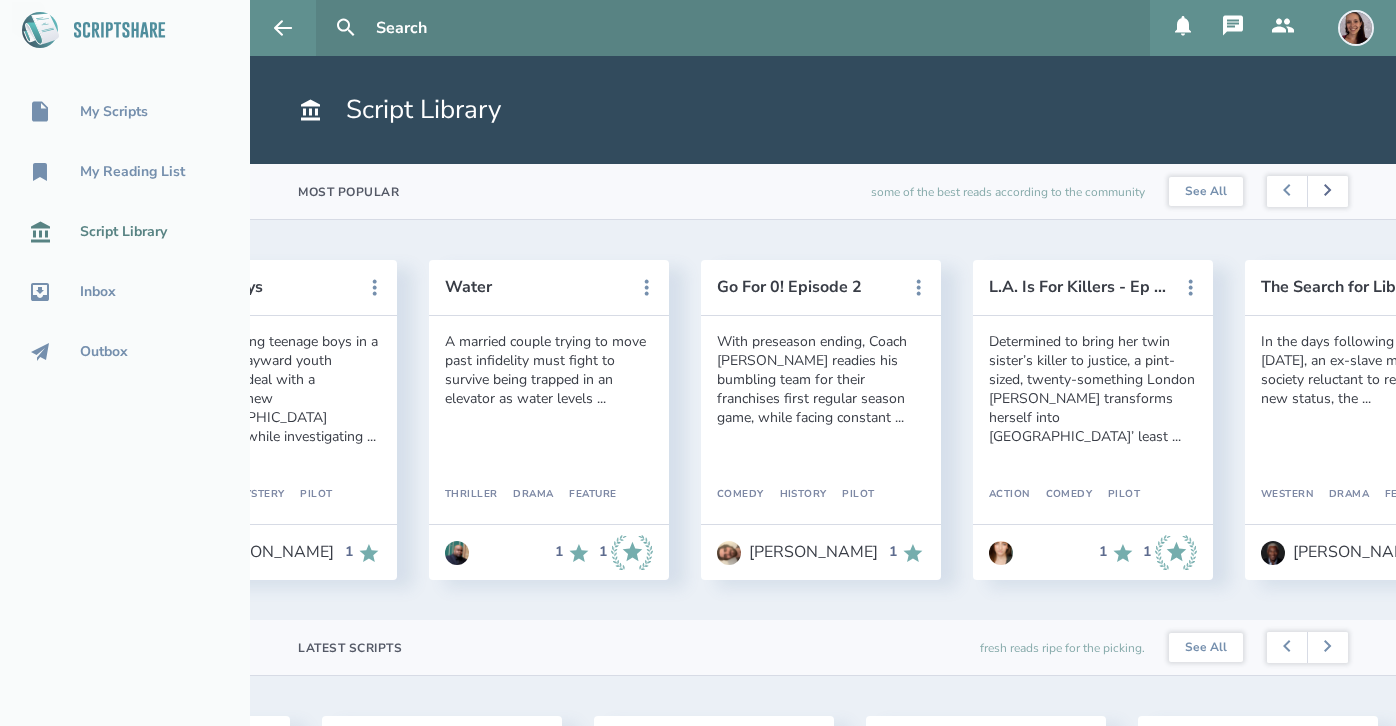 scroll, scrollTop: 0, scrollLeft: 4080, axis: horizontal 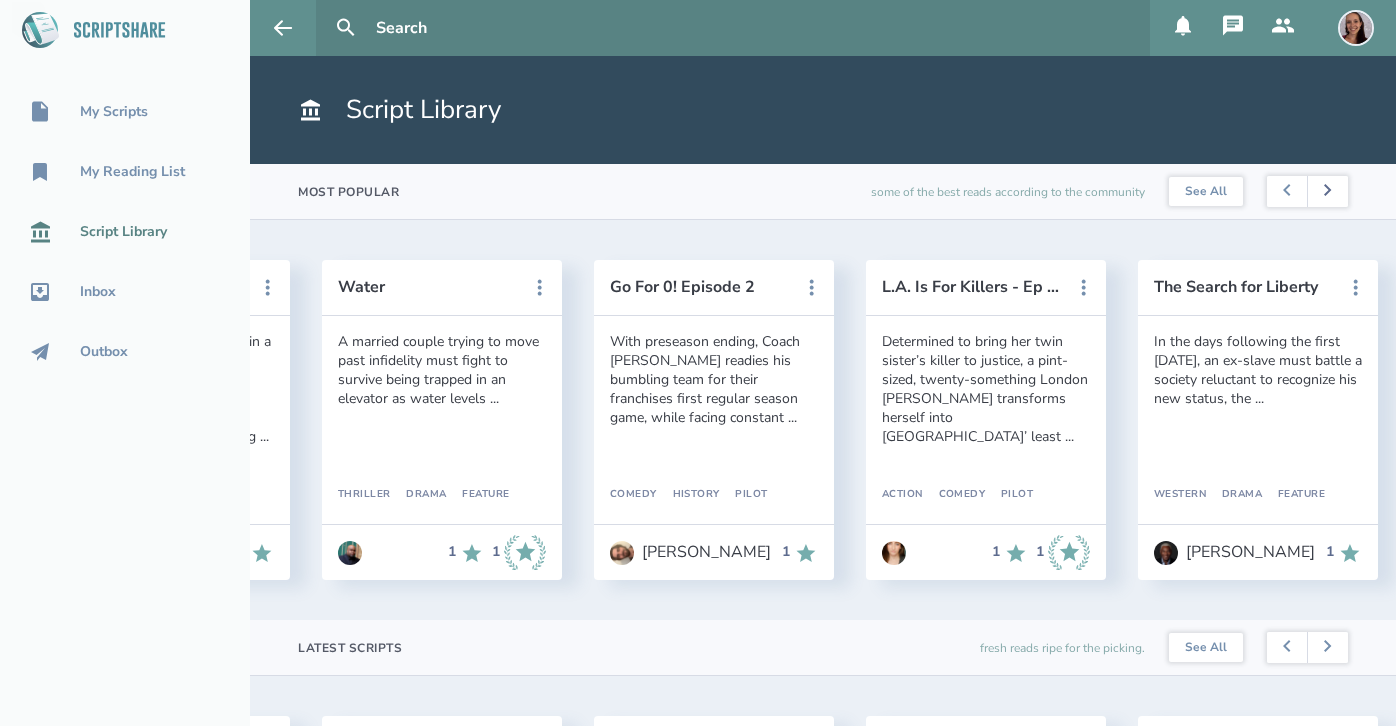 click at bounding box center (1327, 192) 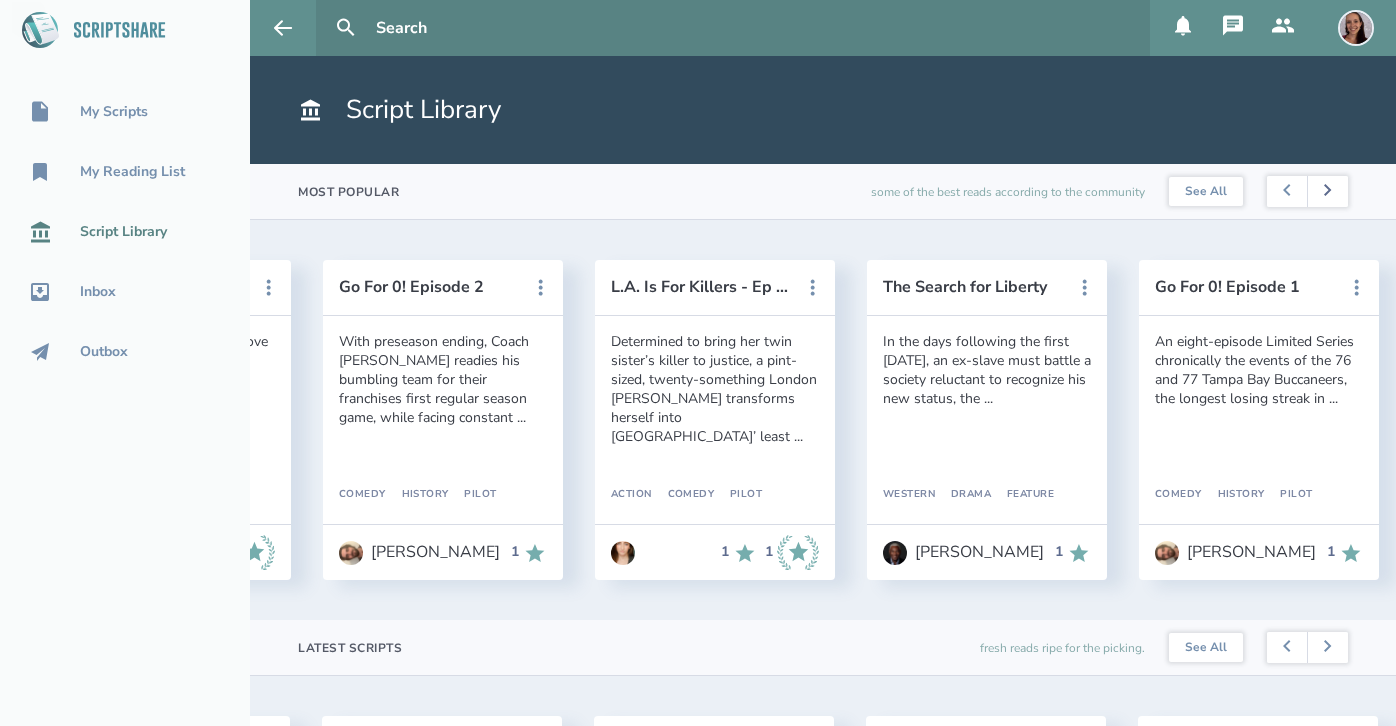 scroll, scrollTop: 0, scrollLeft: 4352, axis: horizontal 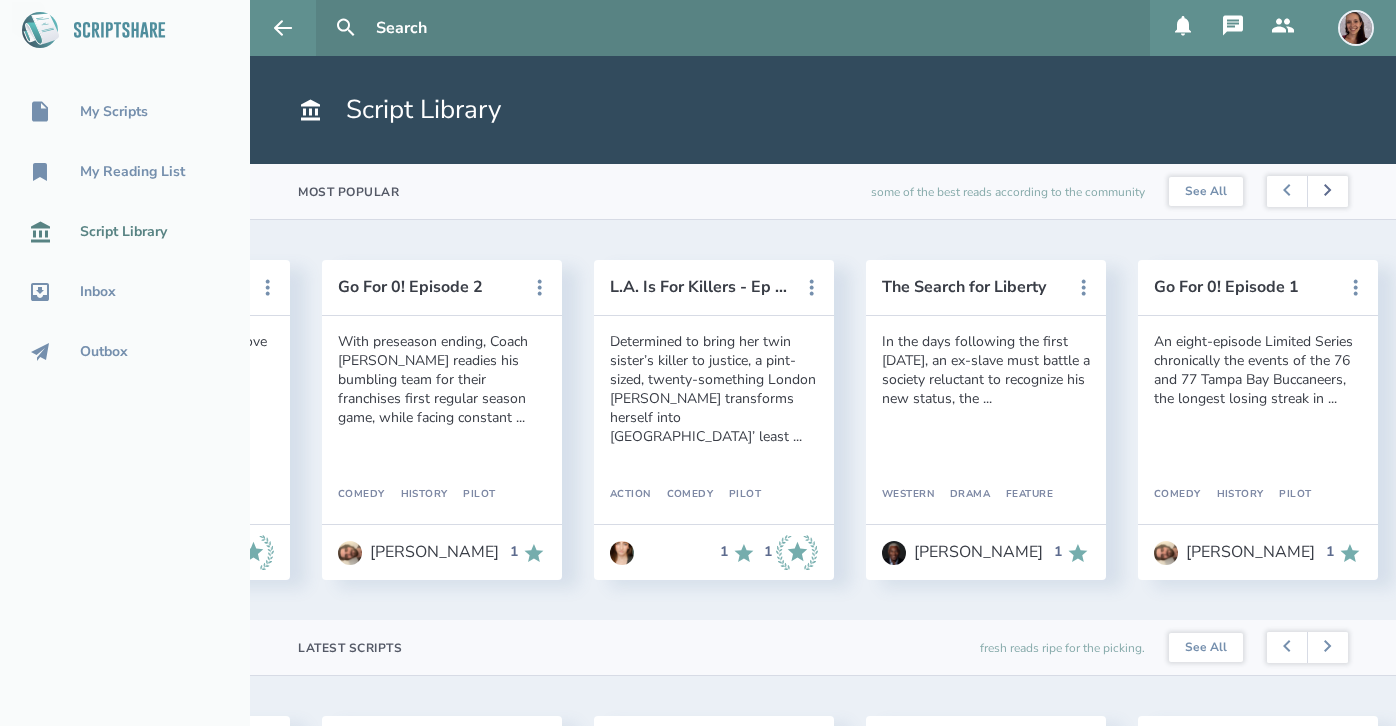 click at bounding box center (1327, 192) 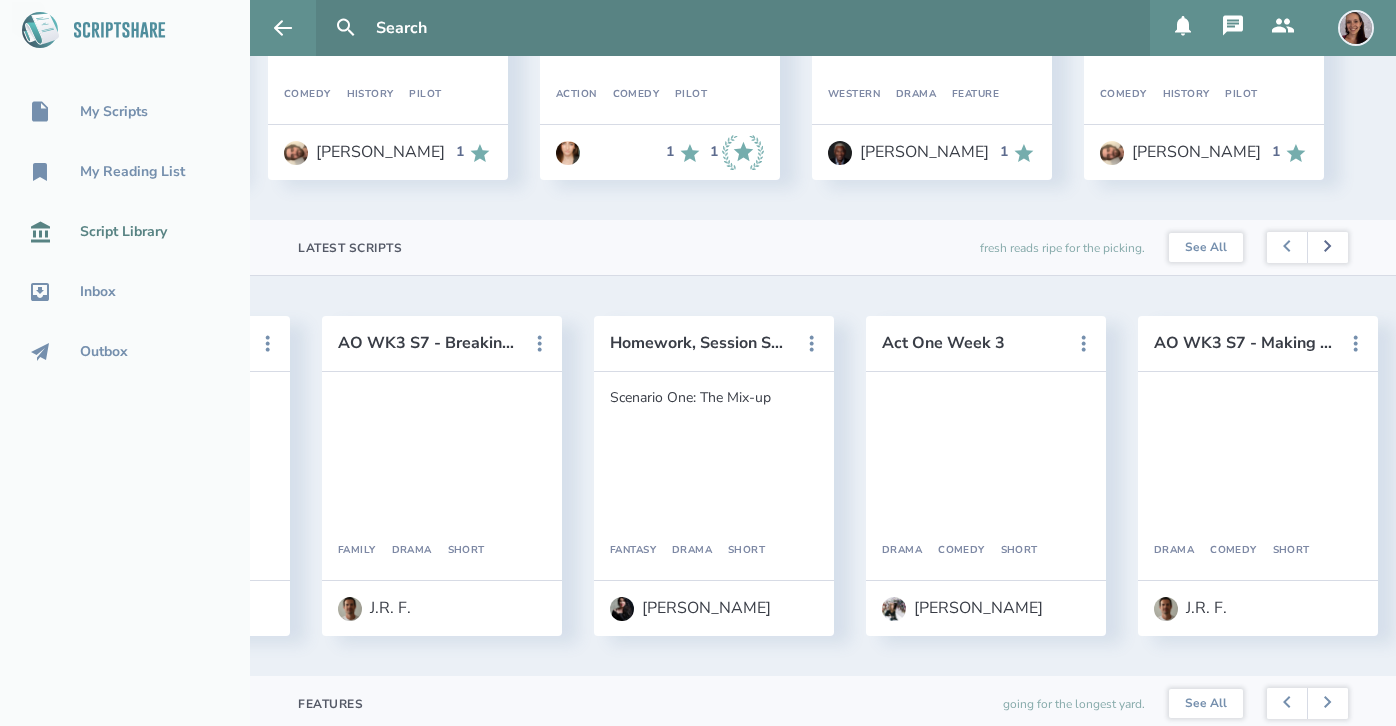 scroll, scrollTop: 440, scrollLeft: 0, axis: vertical 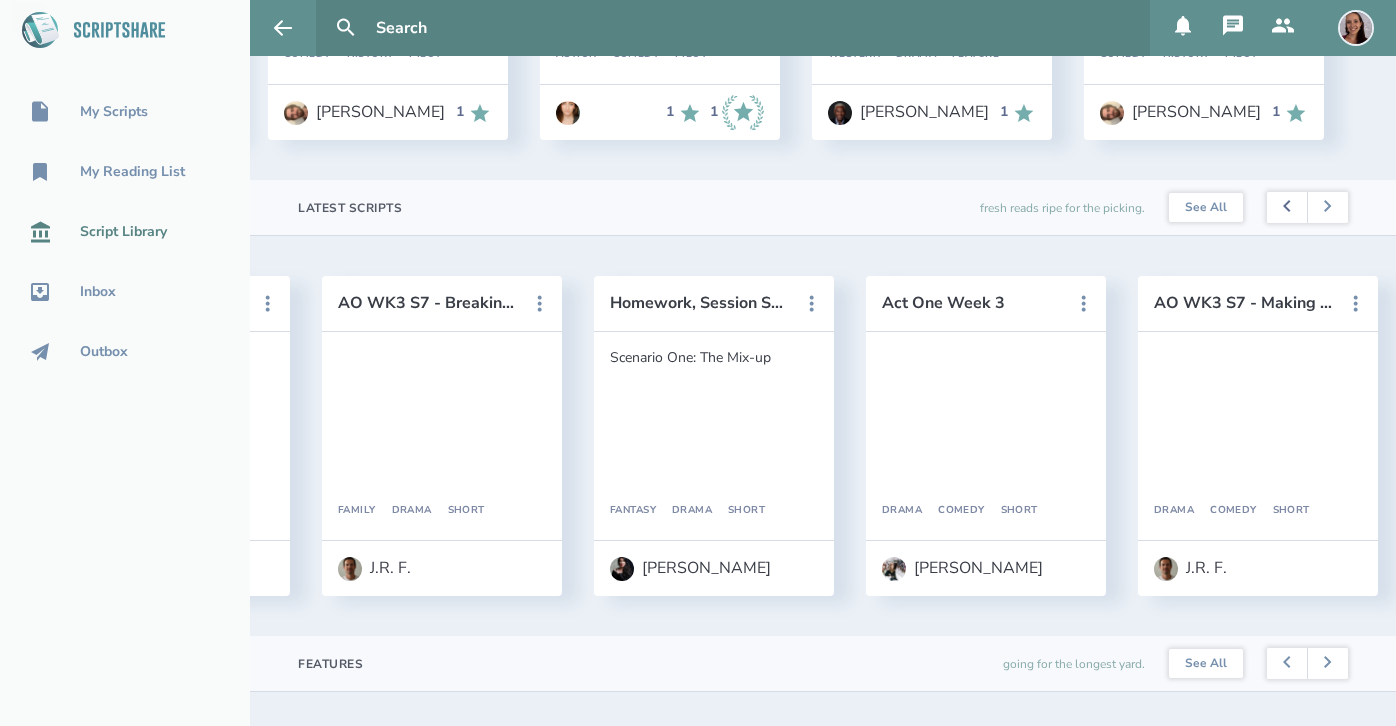 click 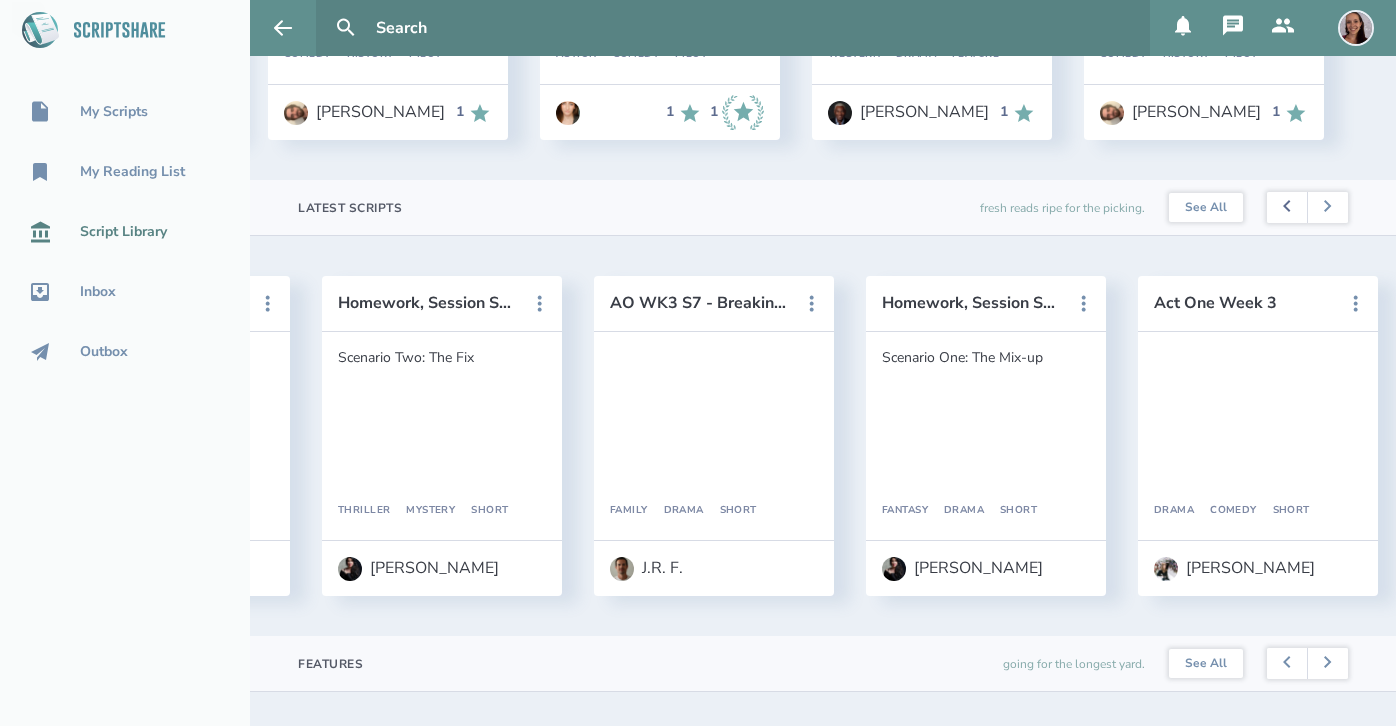 click 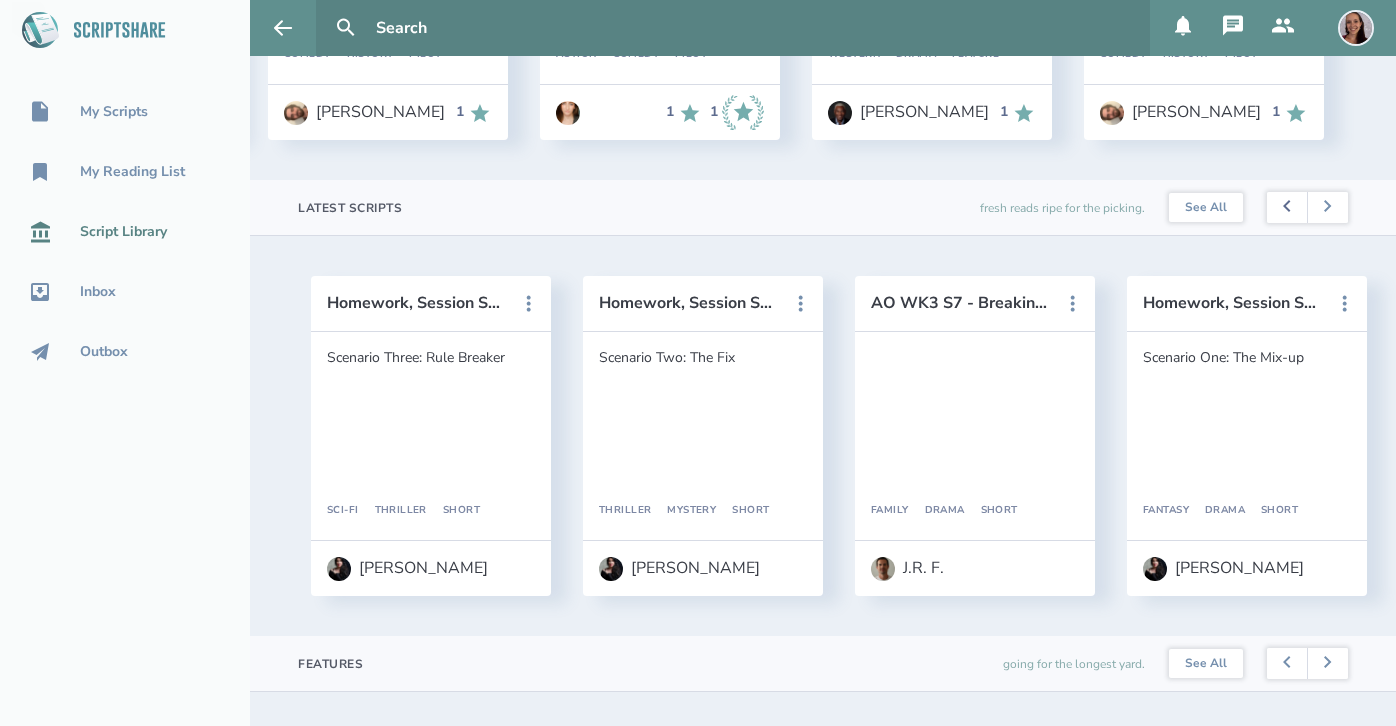 scroll, scrollTop: 0, scrollLeft: 0, axis: both 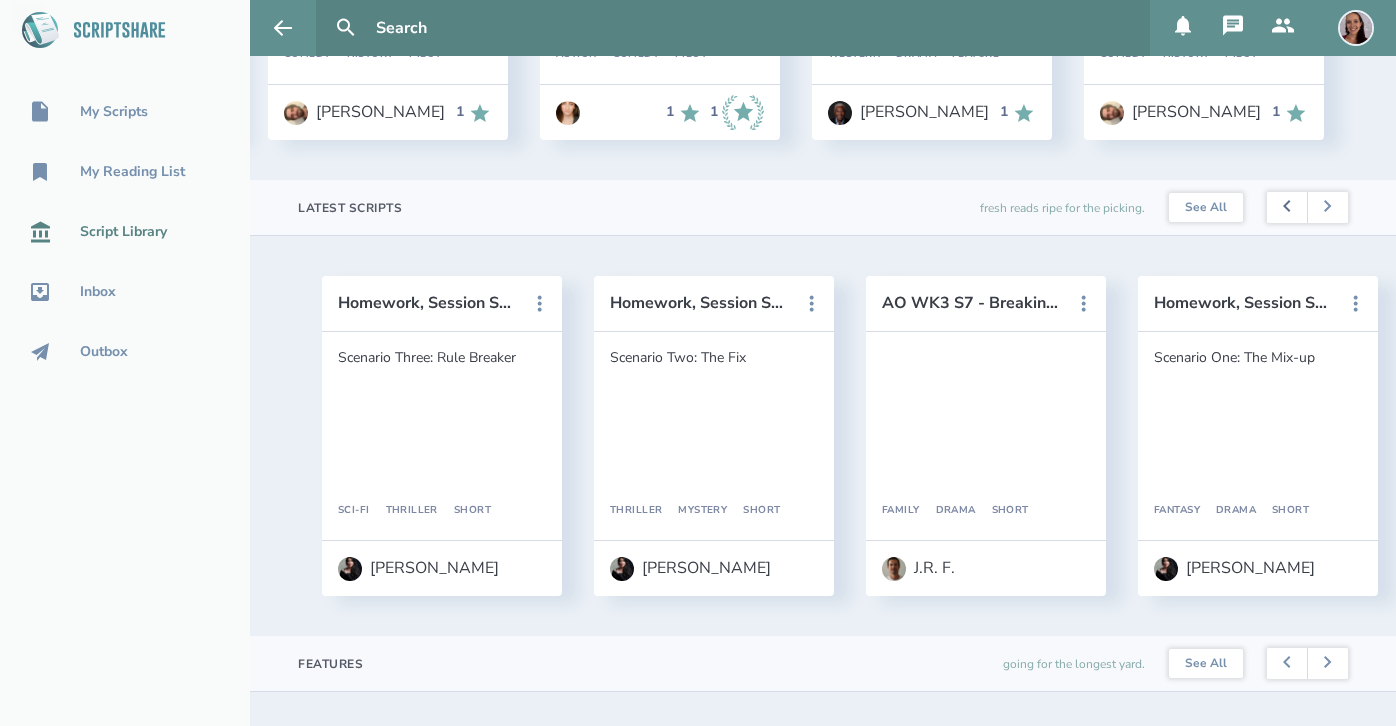 click 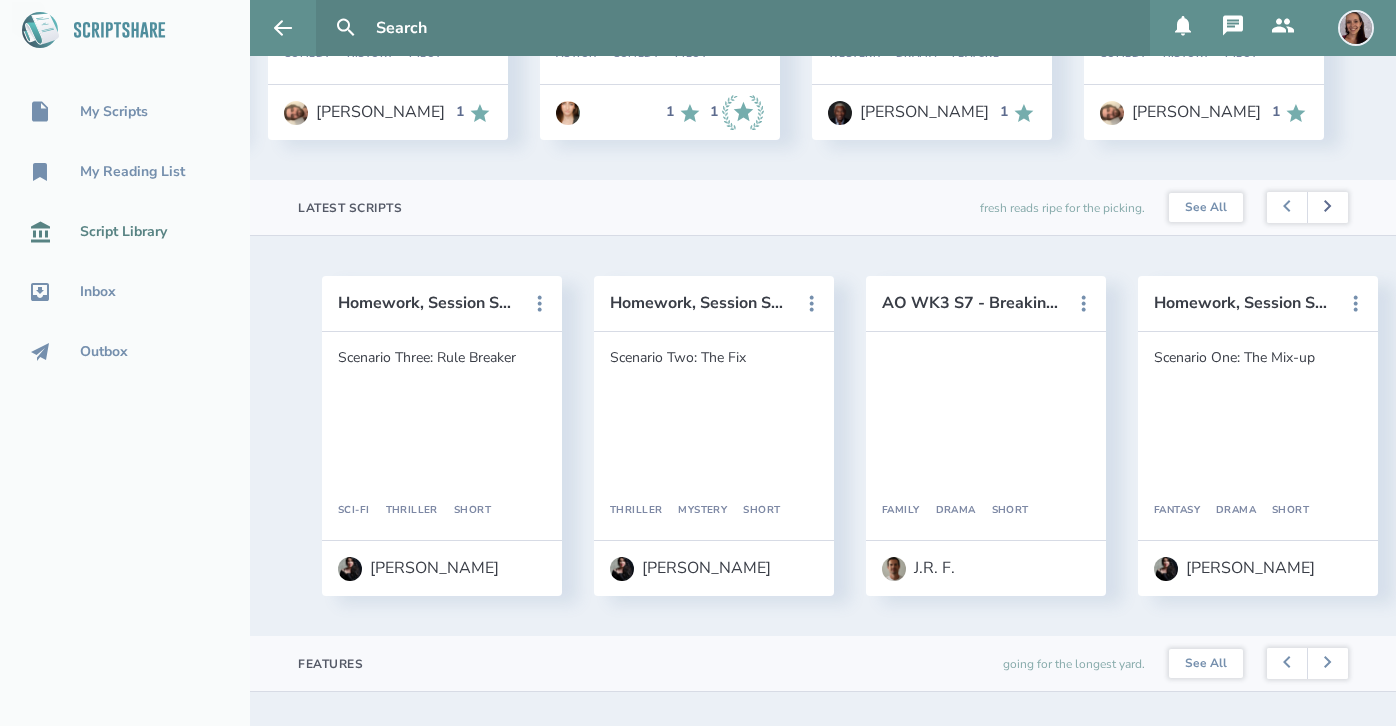 click at bounding box center [1327, 208] 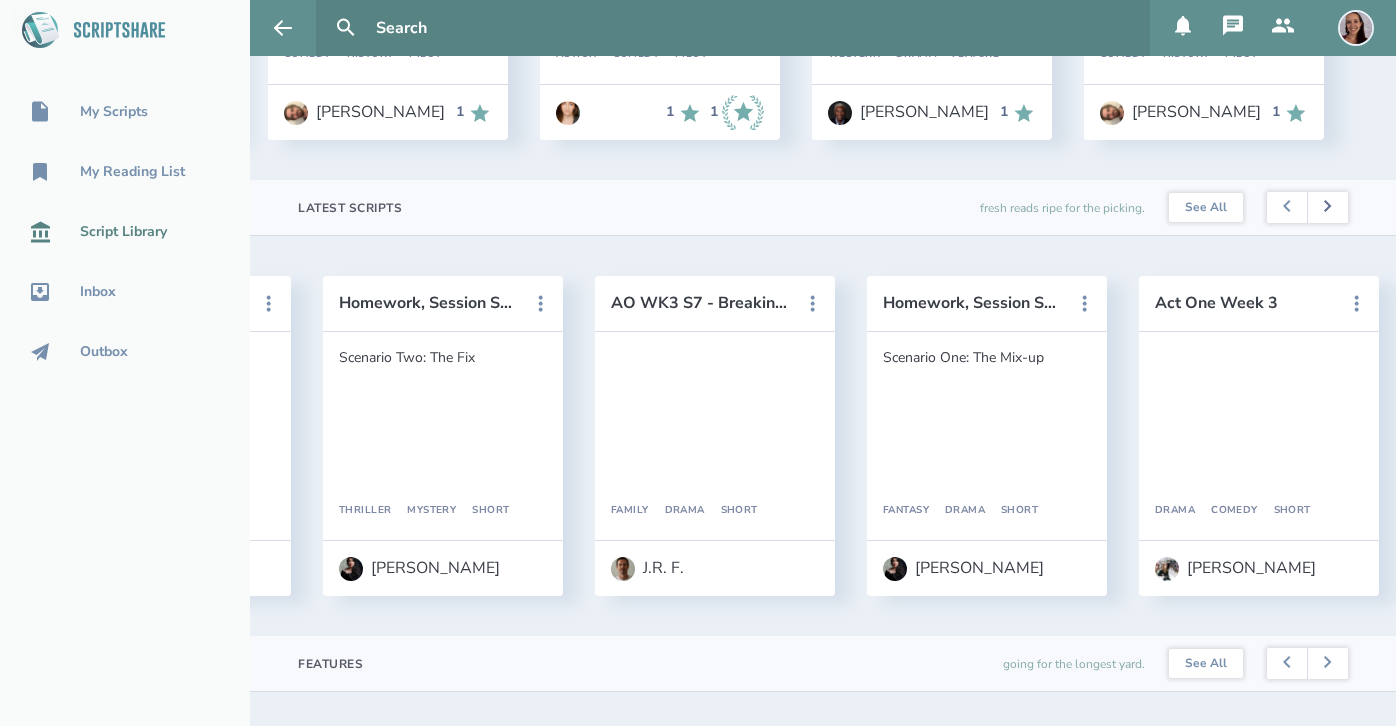 scroll, scrollTop: 0, scrollLeft: 272, axis: horizontal 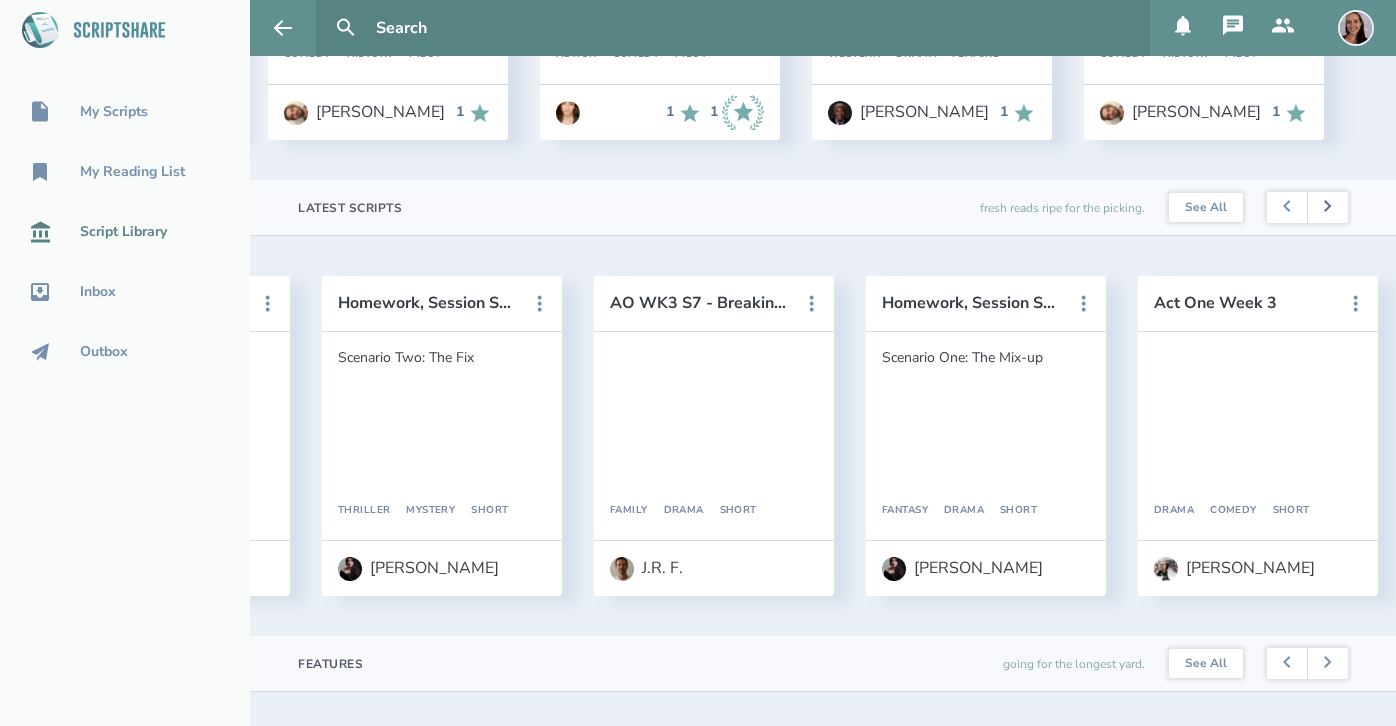 click at bounding box center (1327, 208) 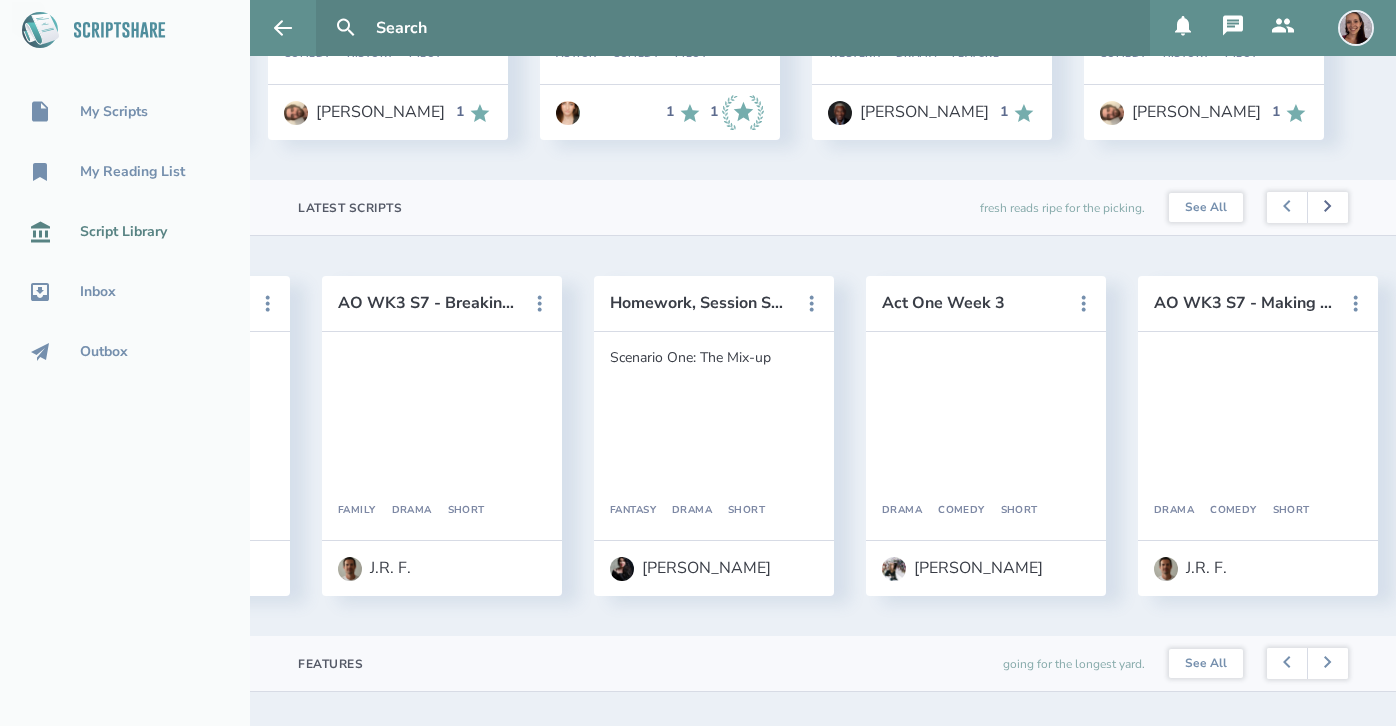 click at bounding box center [1327, 208] 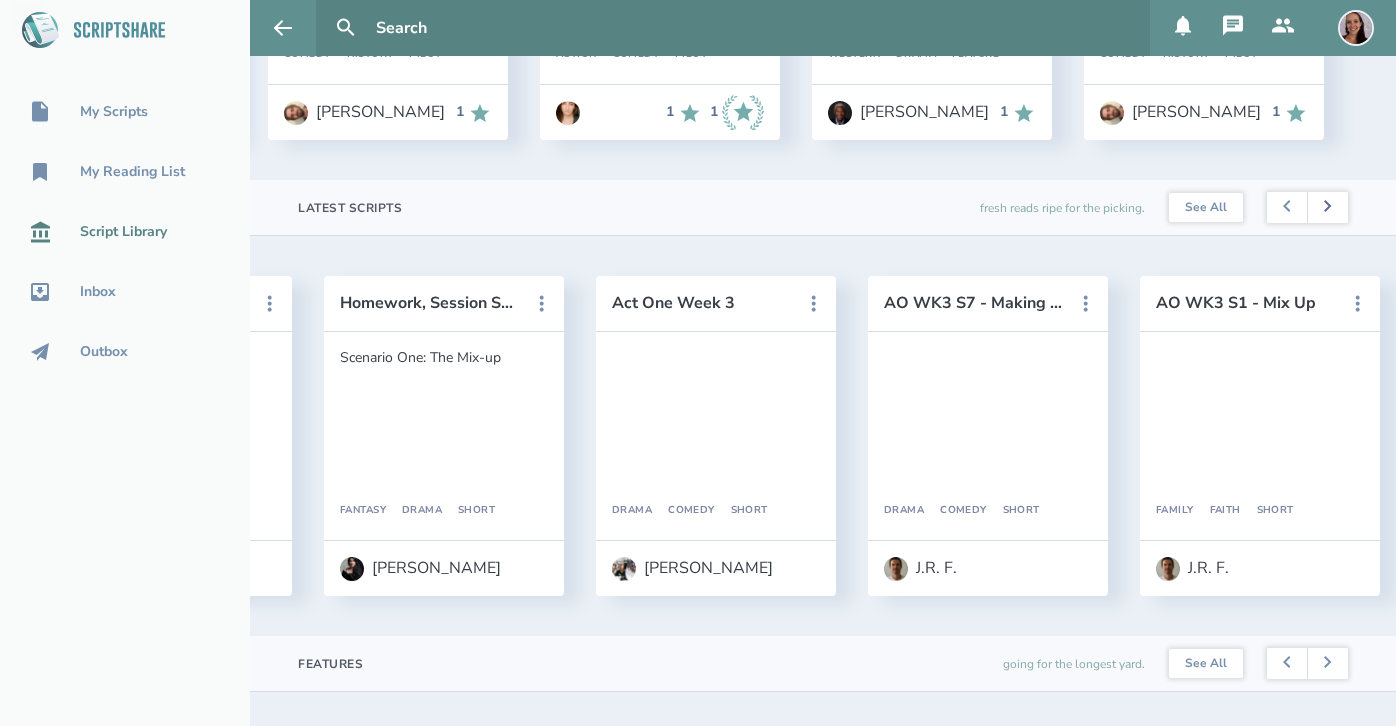 click at bounding box center (1327, 208) 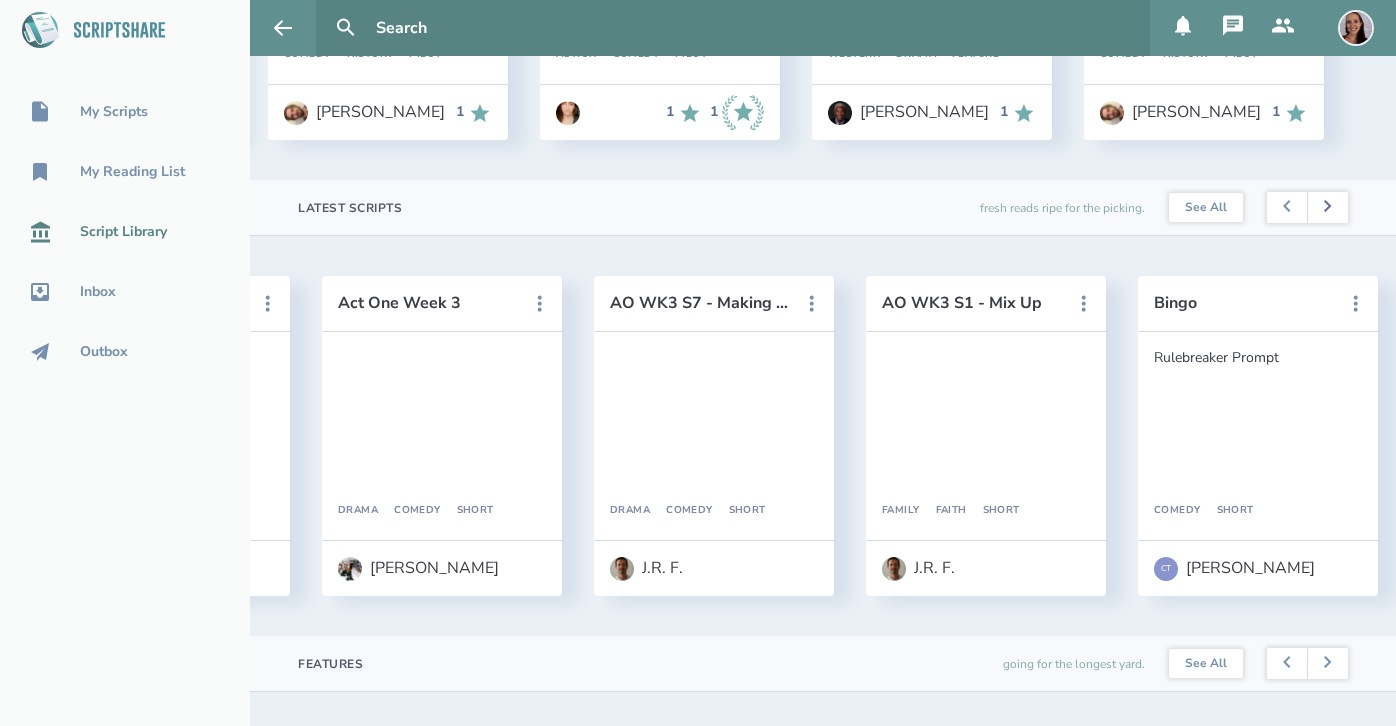 click at bounding box center [1327, 208] 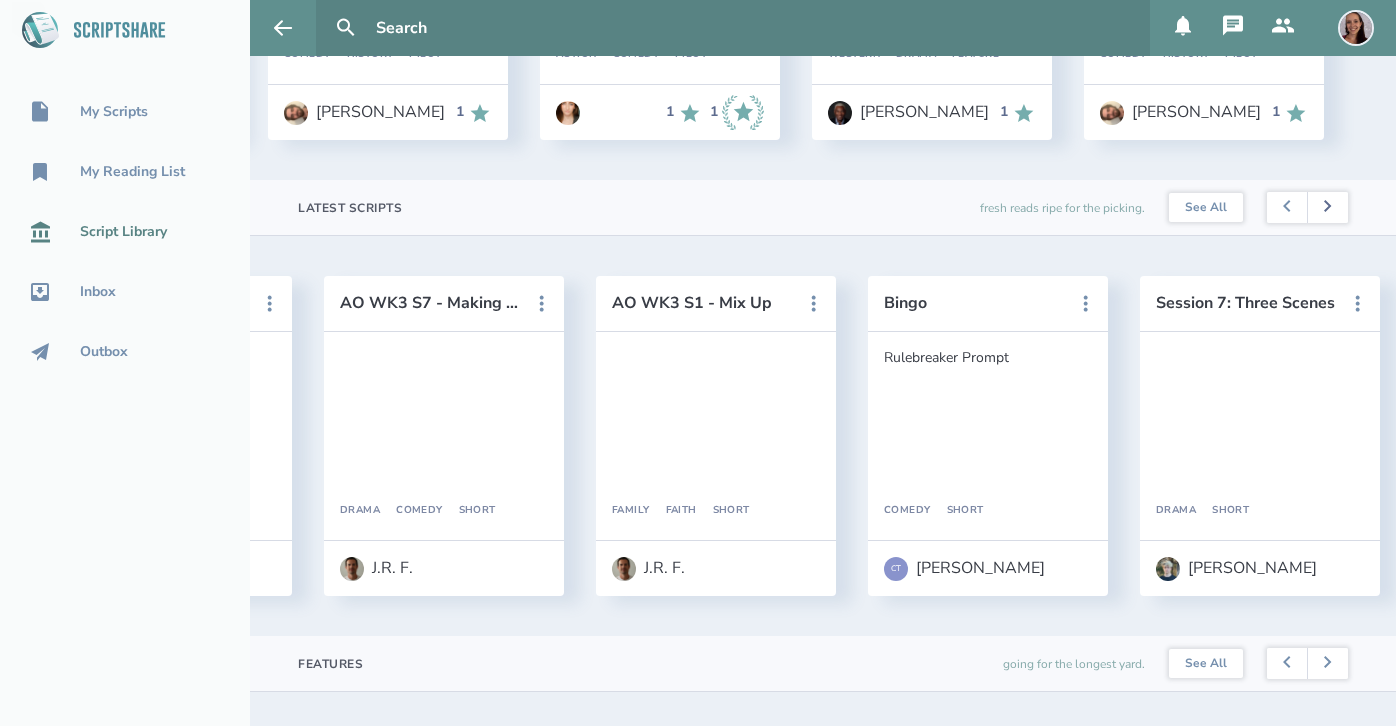 click at bounding box center (1327, 208) 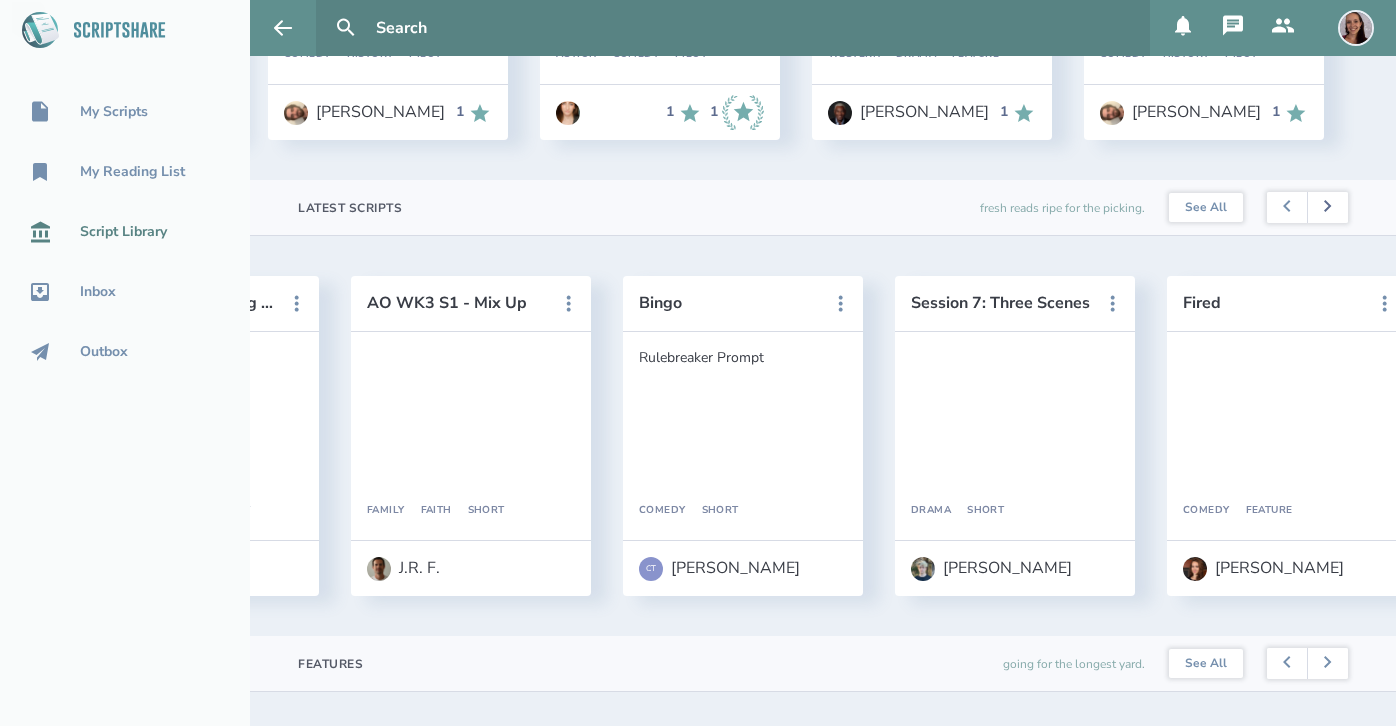 scroll, scrollTop: 0, scrollLeft: 1632, axis: horizontal 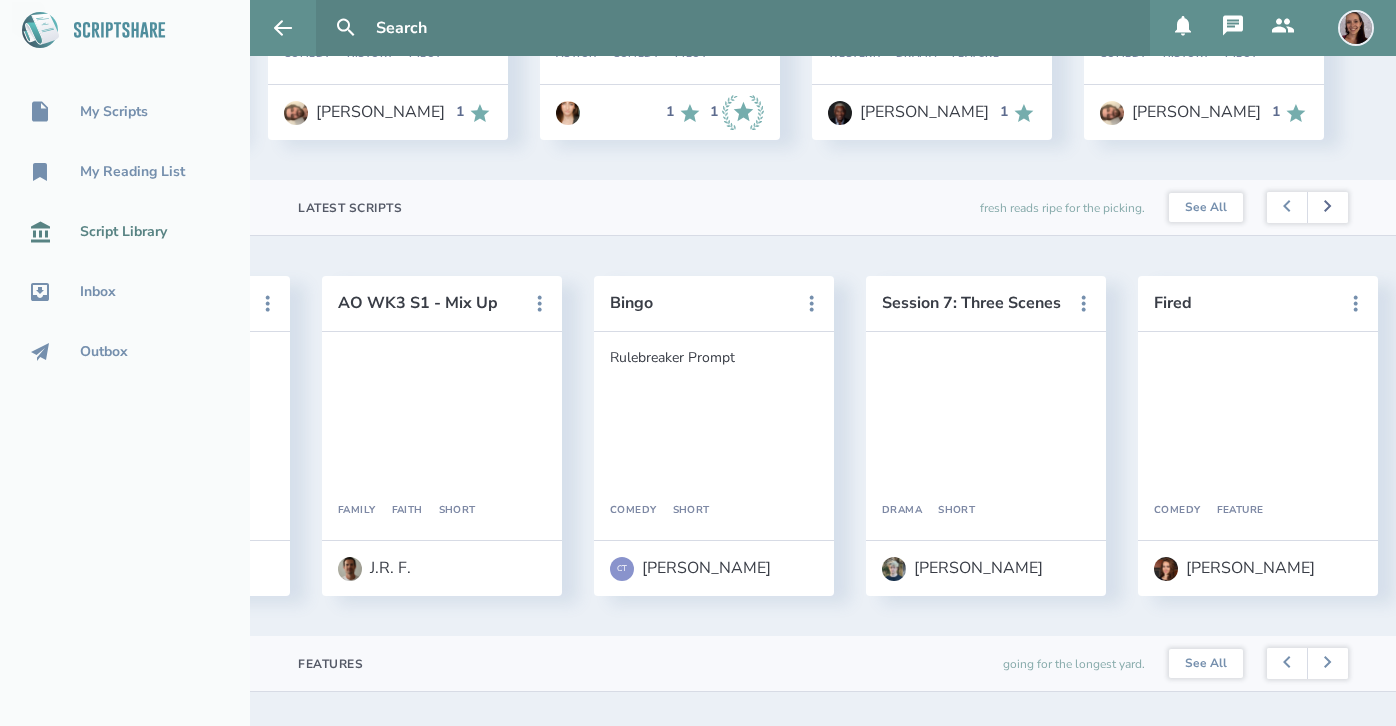 click at bounding box center (1327, 208) 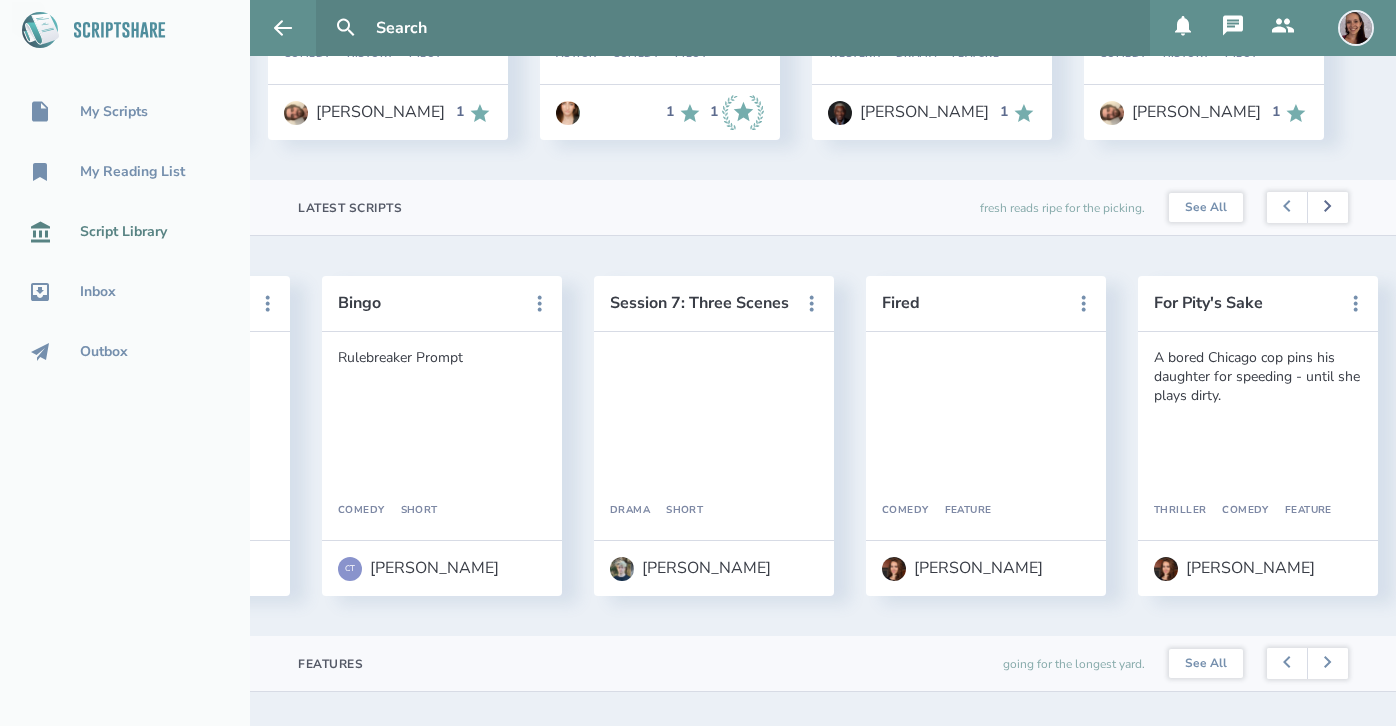 click at bounding box center [1327, 208] 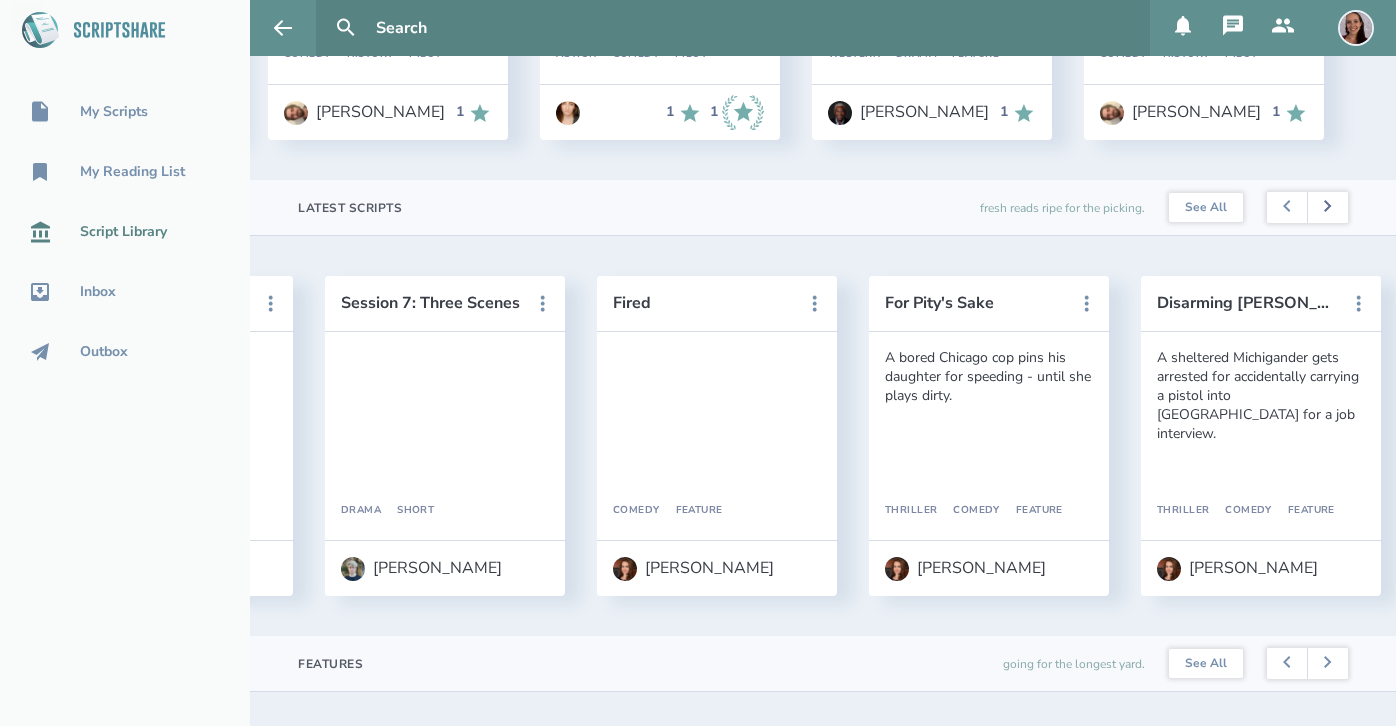 scroll, scrollTop: 0, scrollLeft: 2176, axis: horizontal 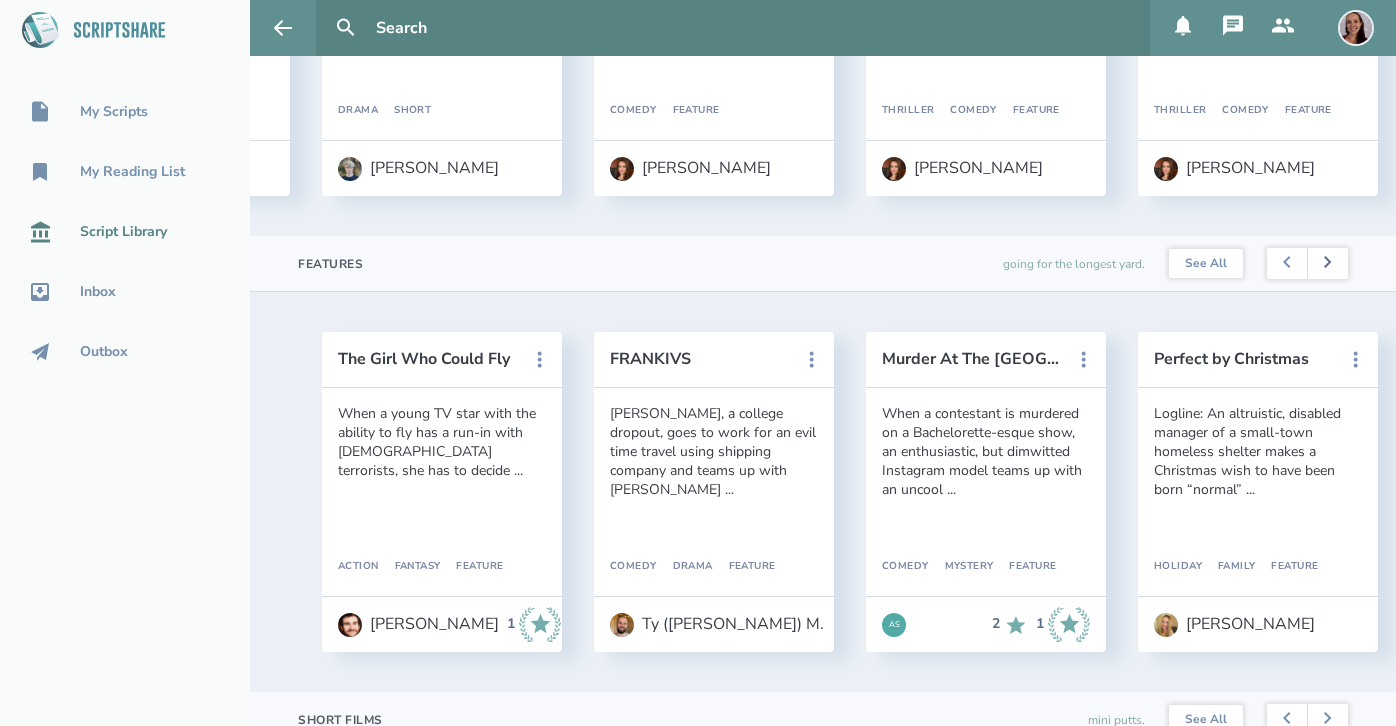 click at bounding box center (1327, 264) 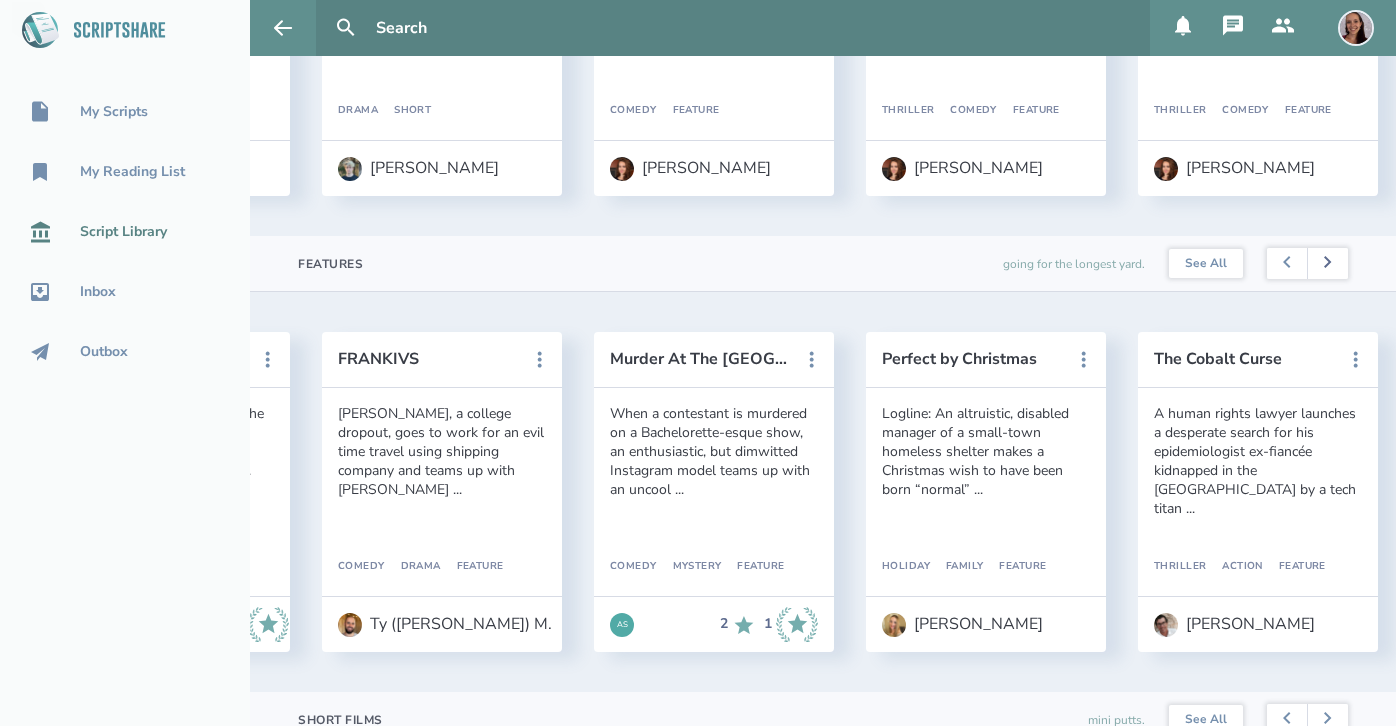 scroll, scrollTop: 0, scrollLeft: 272, axis: horizontal 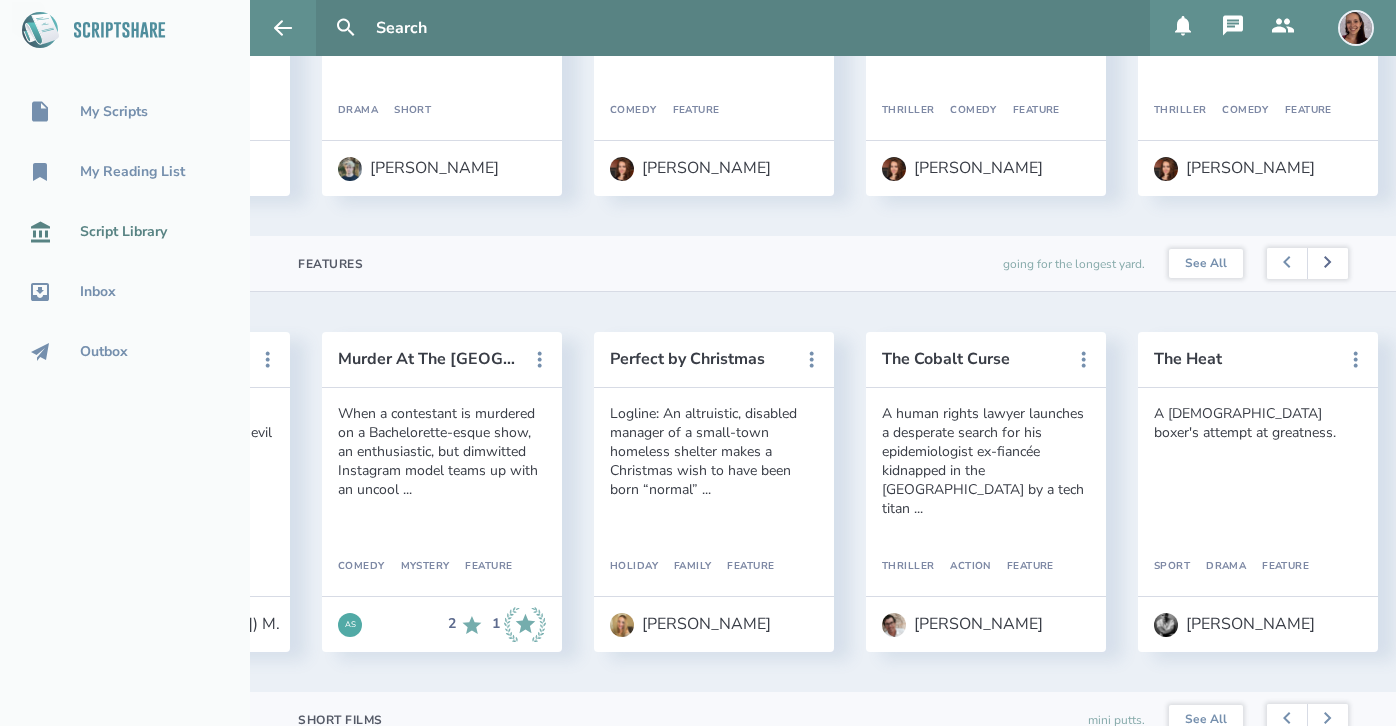 click at bounding box center (1327, 264) 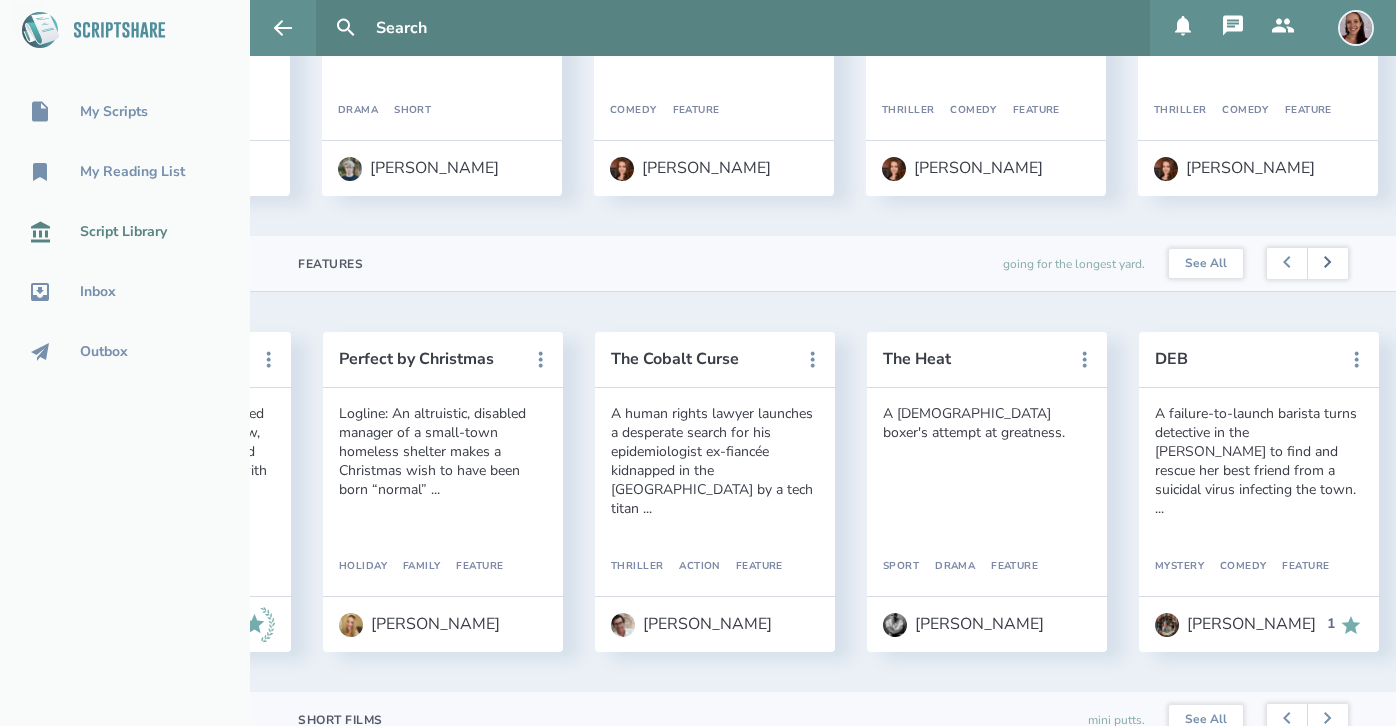 scroll, scrollTop: 0, scrollLeft: 816, axis: horizontal 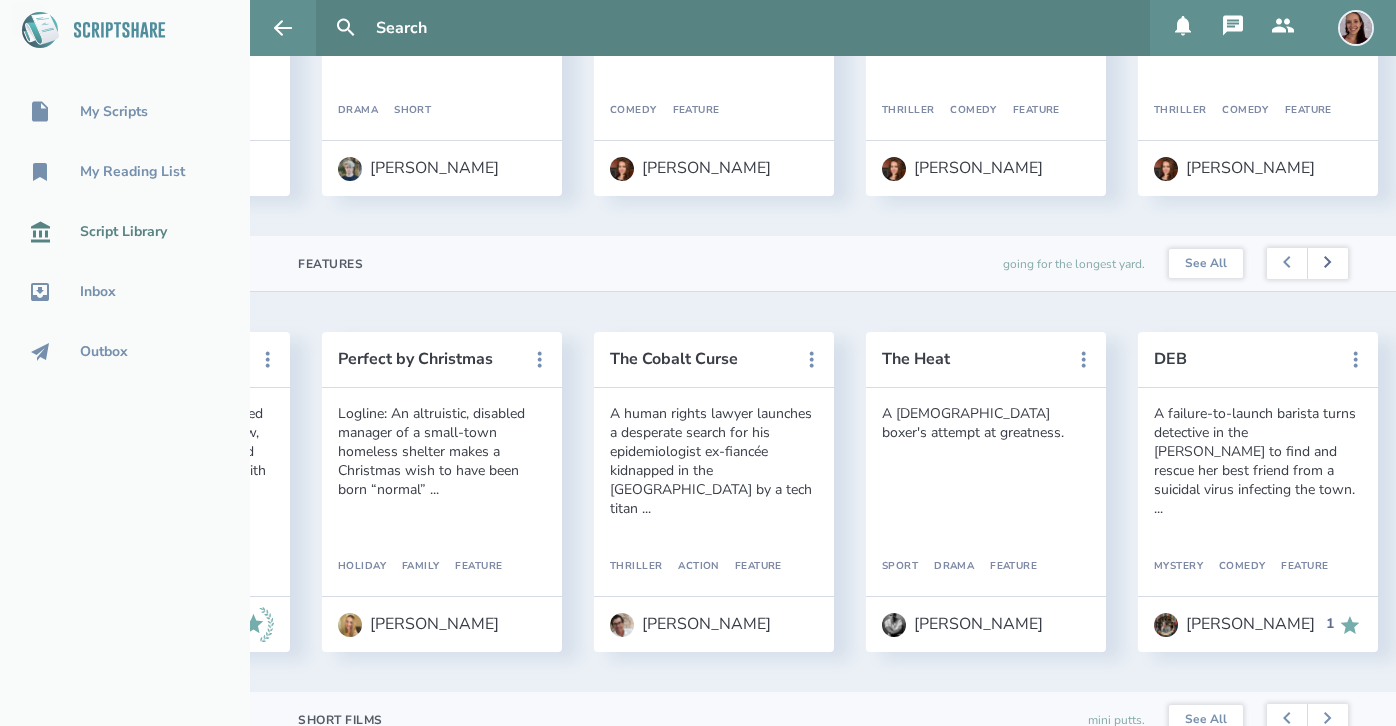 click at bounding box center [1327, 264] 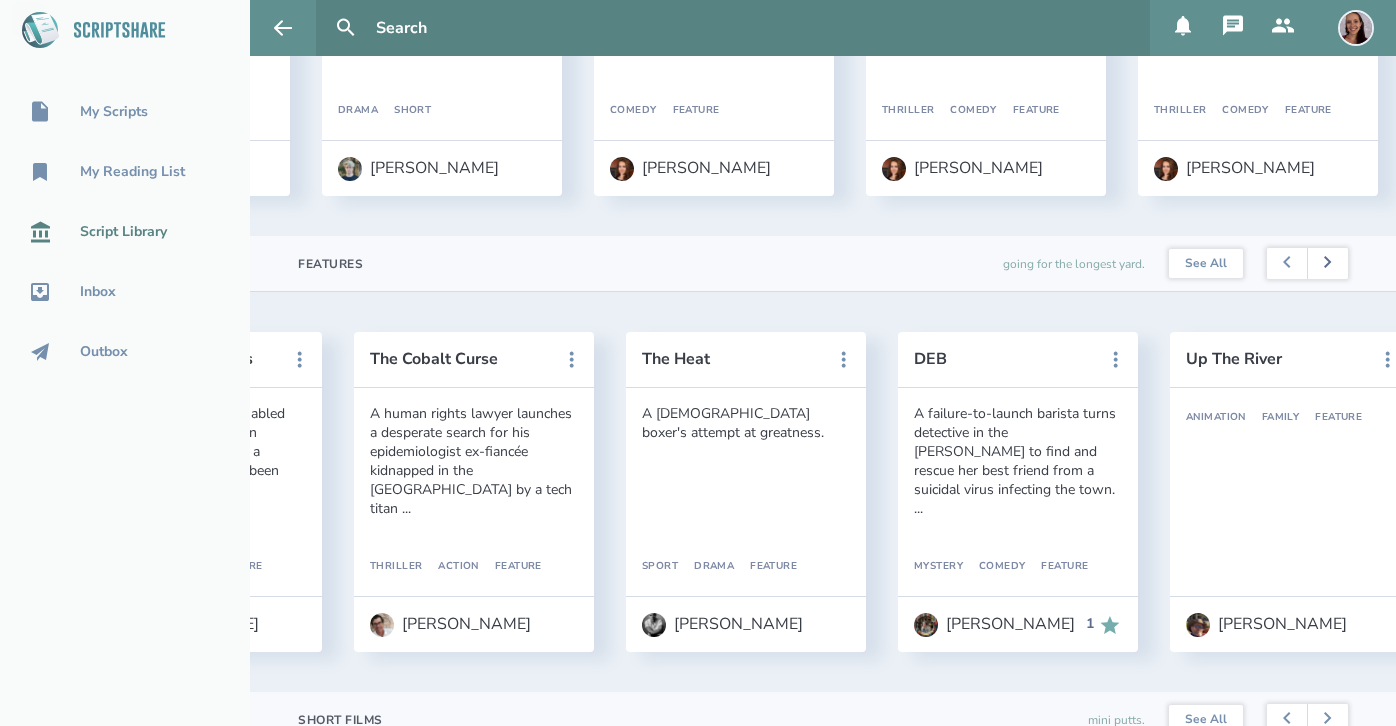 scroll, scrollTop: 0, scrollLeft: 1088, axis: horizontal 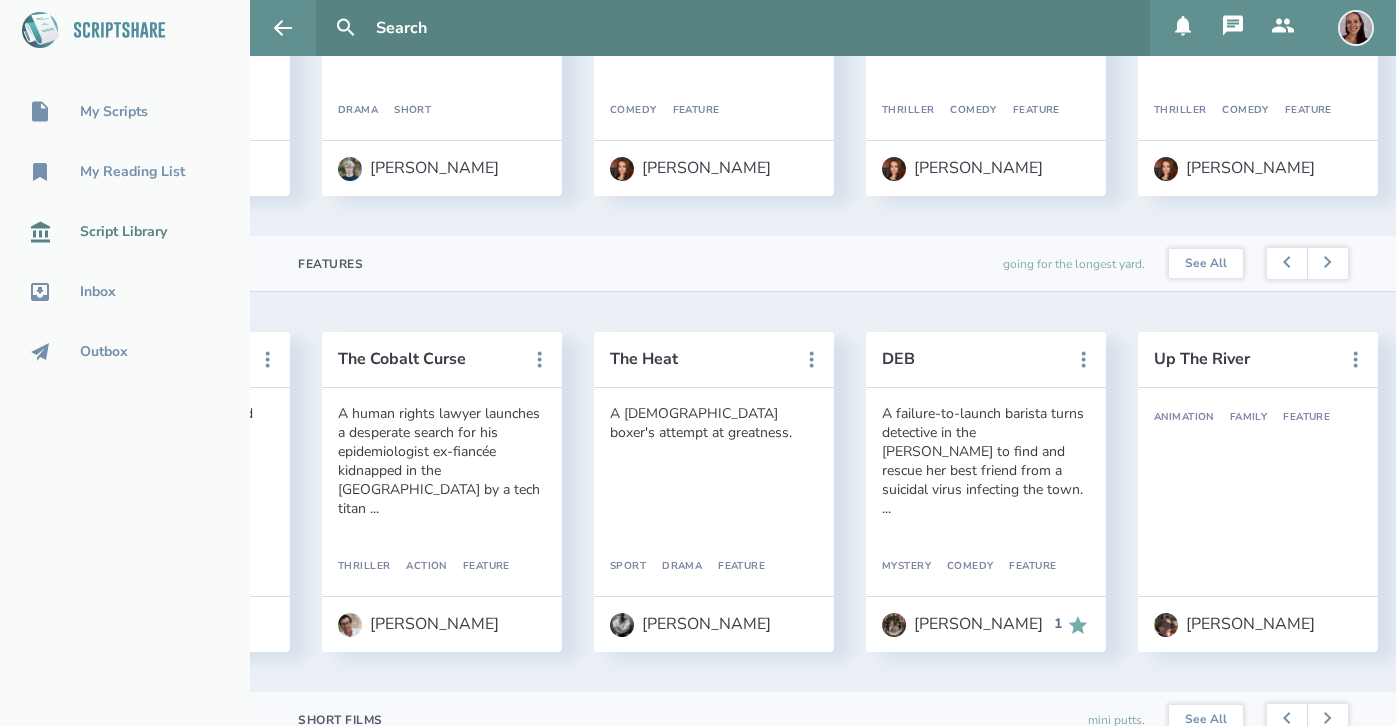 click on "A failure-to-launch barista turns detective in the [PERSON_NAME] to find
and rescue her best friend from a suicidal virus infecting the
town. ..." at bounding box center (986, 461) 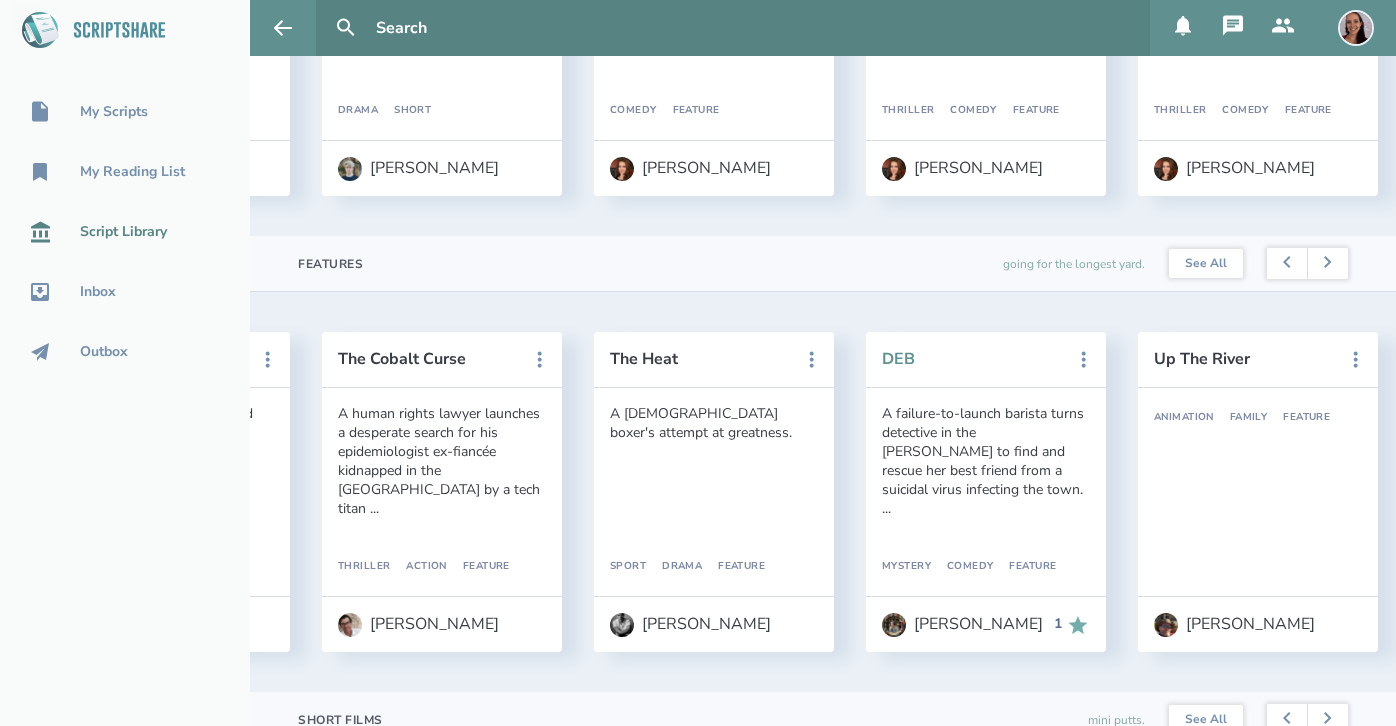 click on "DEB" at bounding box center (972, 359) 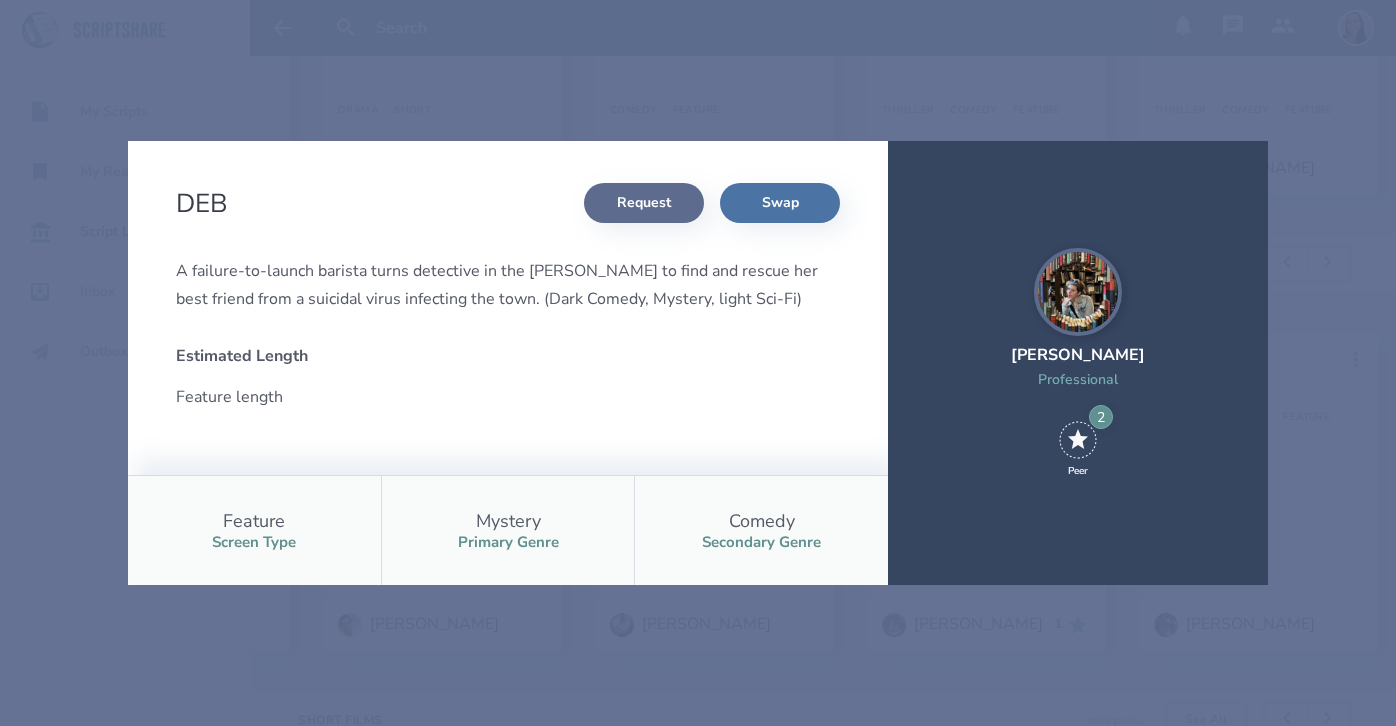 click on "Request" at bounding box center (644, 203) 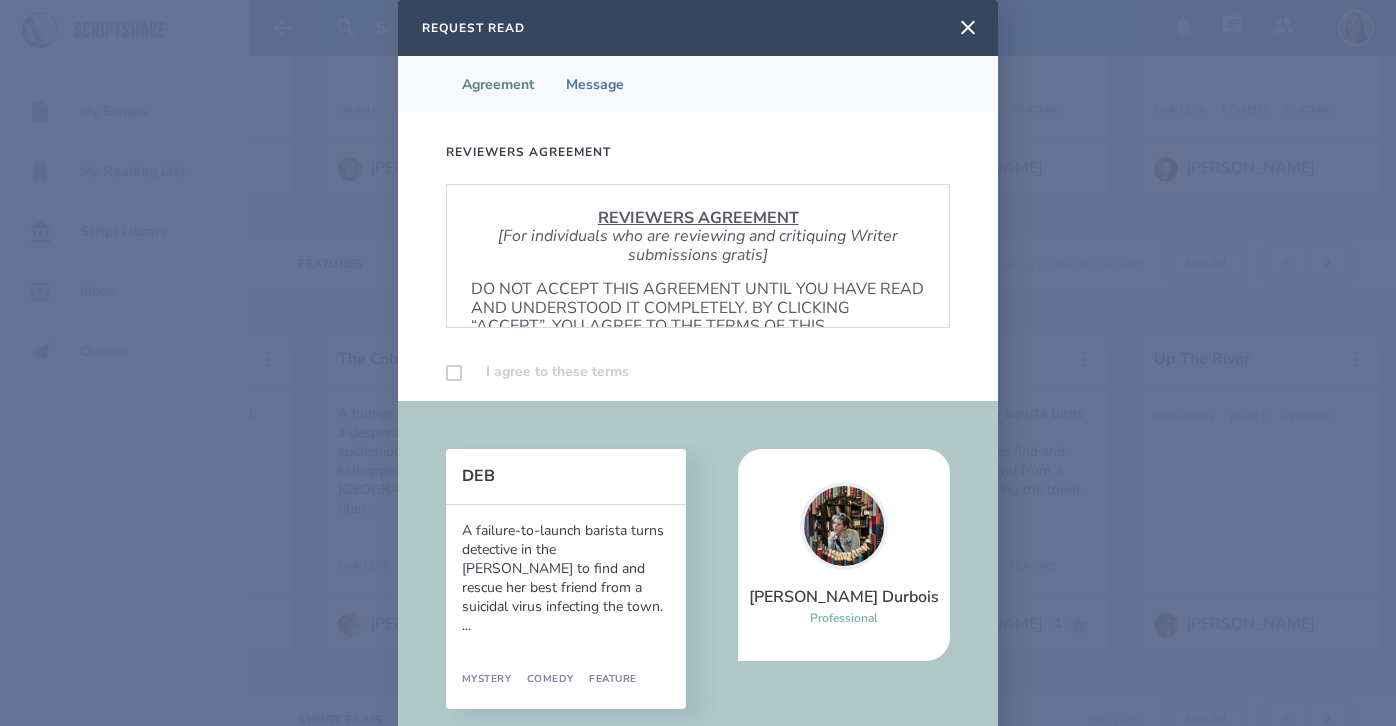 click on "Reviewers Agreement" at bounding box center [698, 152] 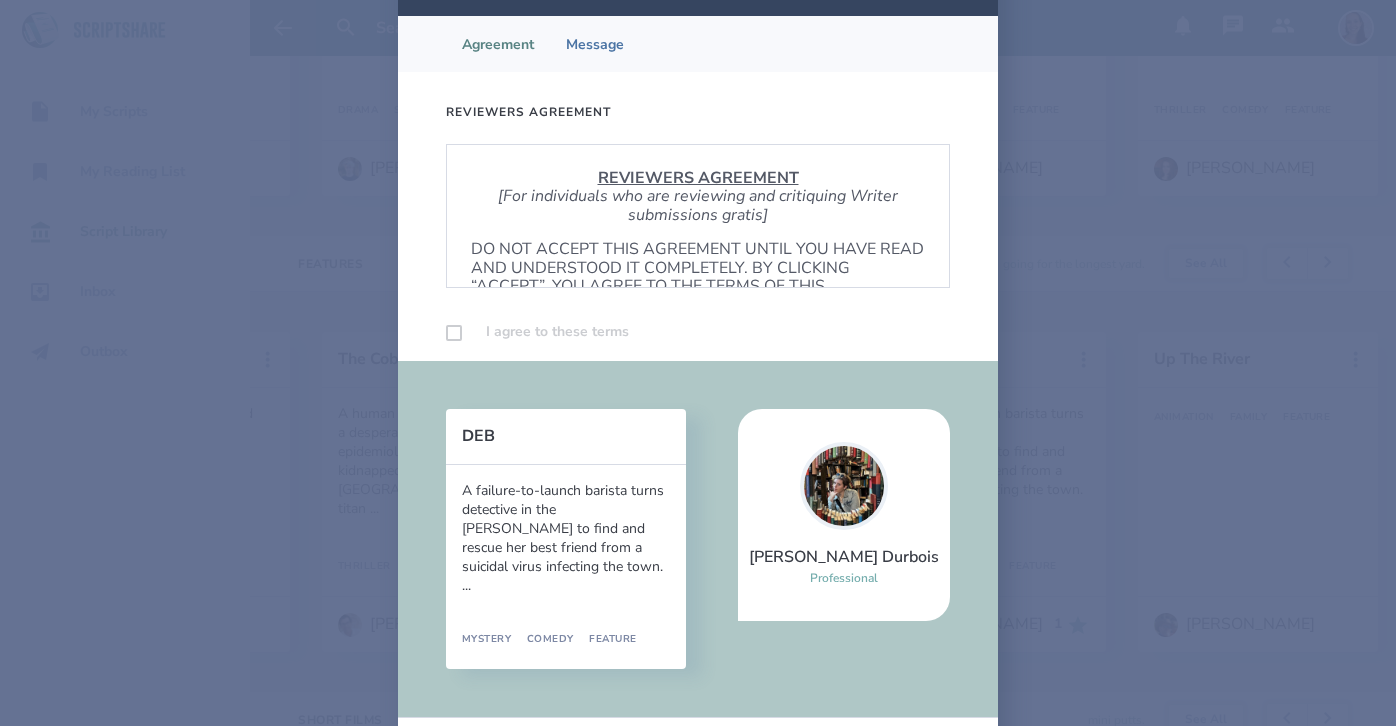 scroll, scrollTop: 80, scrollLeft: 0, axis: vertical 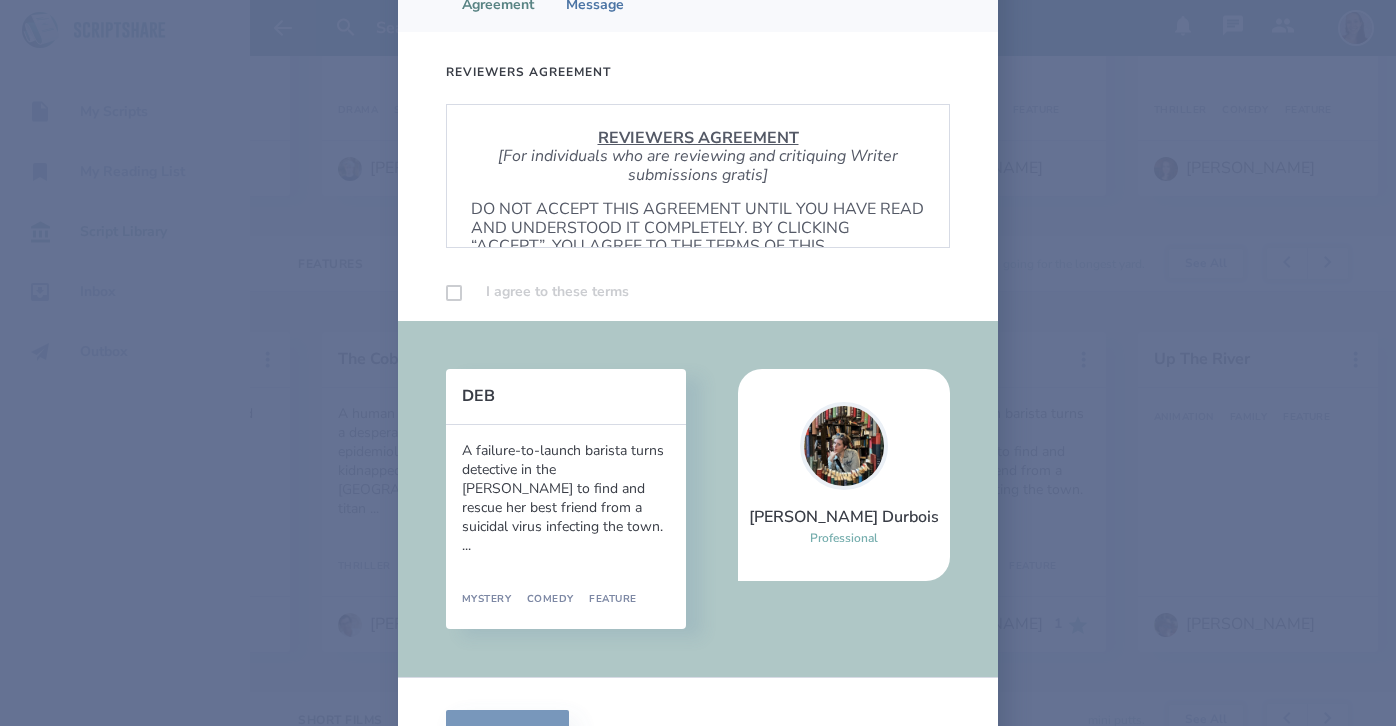 click on "DO NOT ACCEPT THIS AGREEMENT UNTIL YOU HAVE READ AND UNDERSTOOD IT COMPLETELY. BY CLICKING “ACCEPT”, YOU AGREE TO THE TERMS OF THIS AGREEMENT." at bounding box center (698, 237) 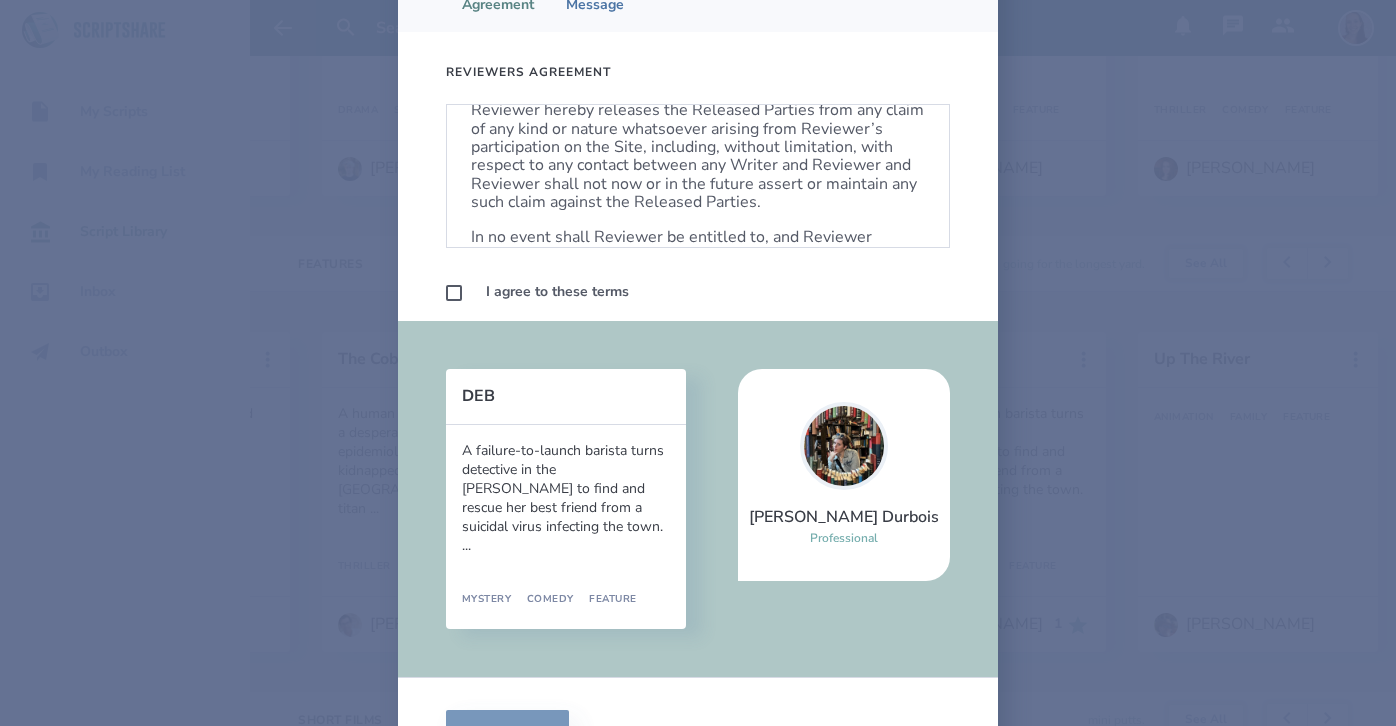 scroll, scrollTop: 1186, scrollLeft: 0, axis: vertical 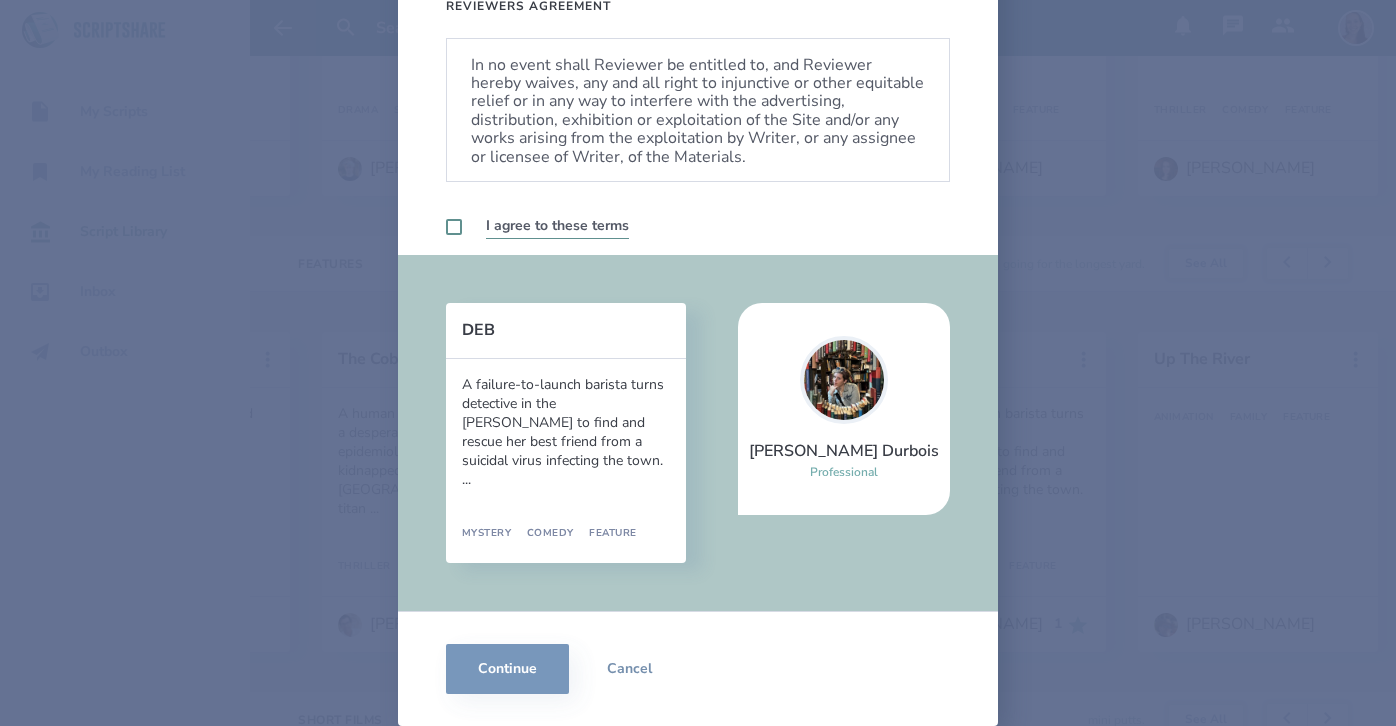 click at bounding box center [454, 227] 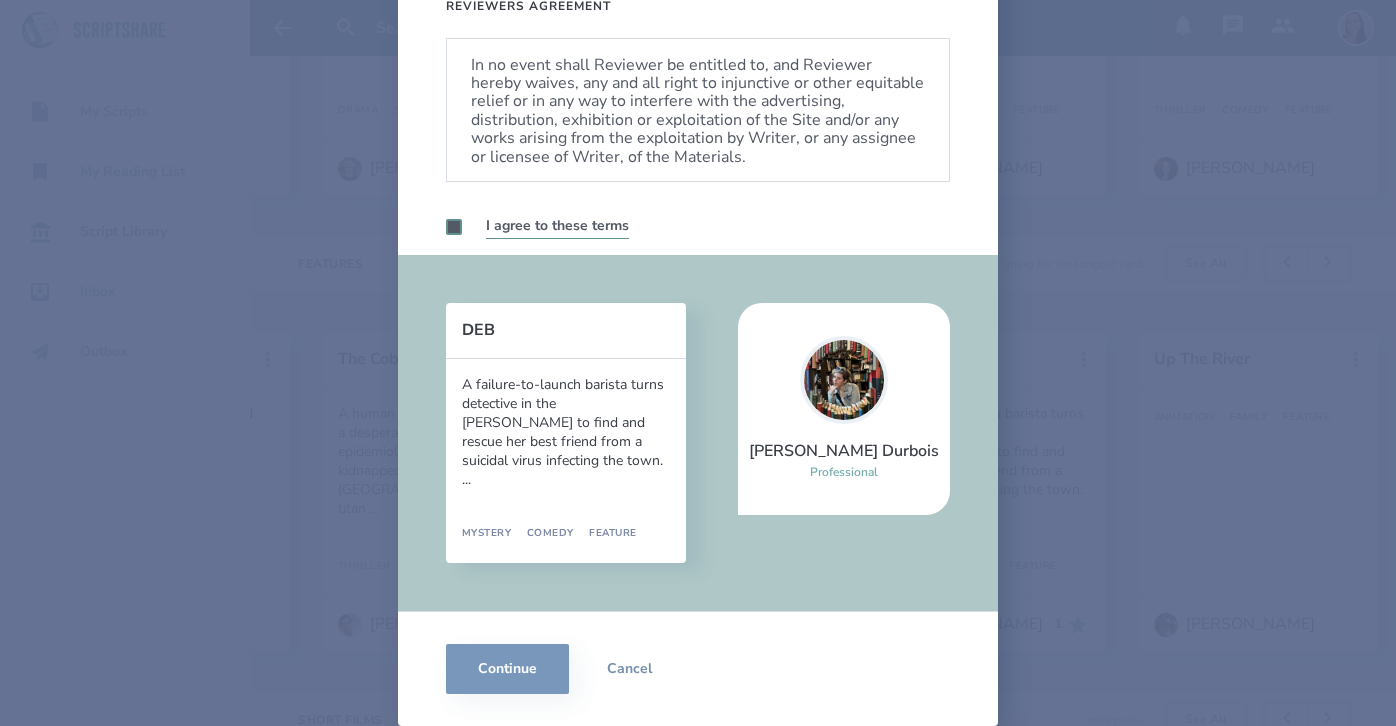 checkbox on "true" 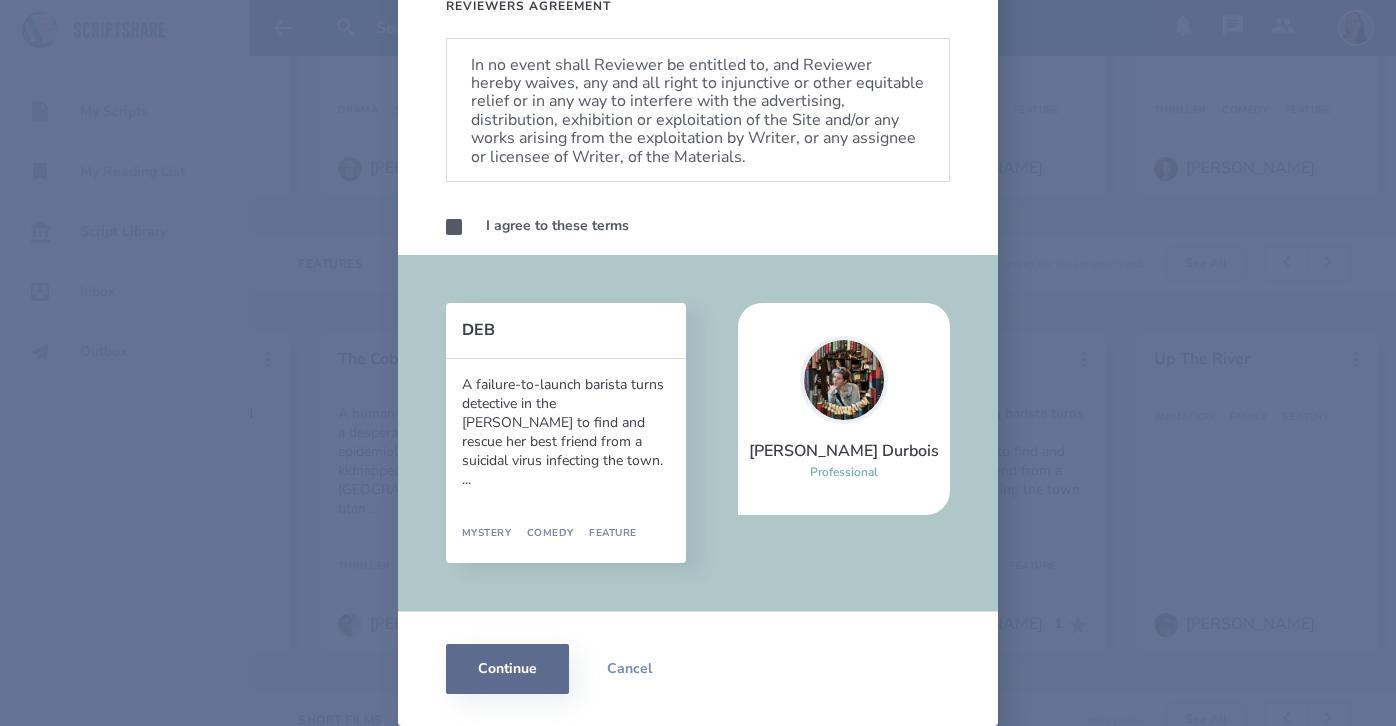 click on "Continue" at bounding box center [507, 669] 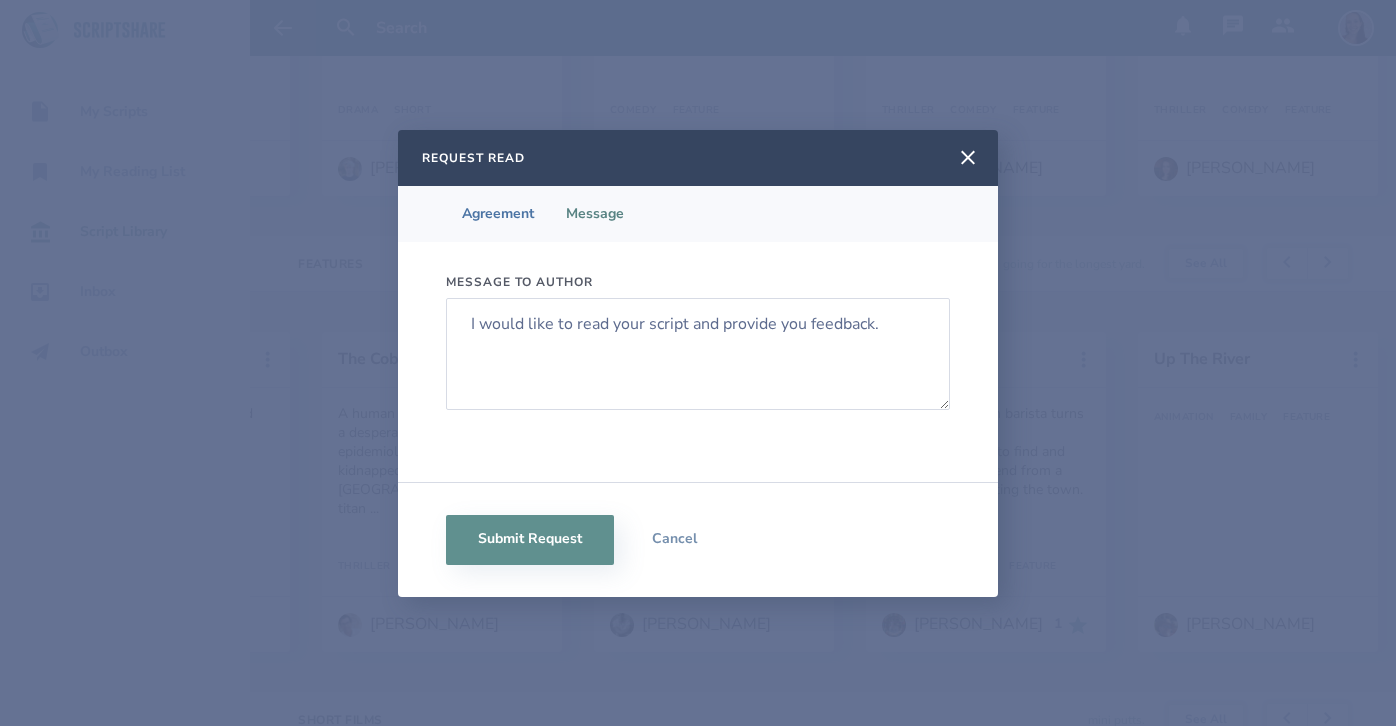 scroll, scrollTop: 0, scrollLeft: 0, axis: both 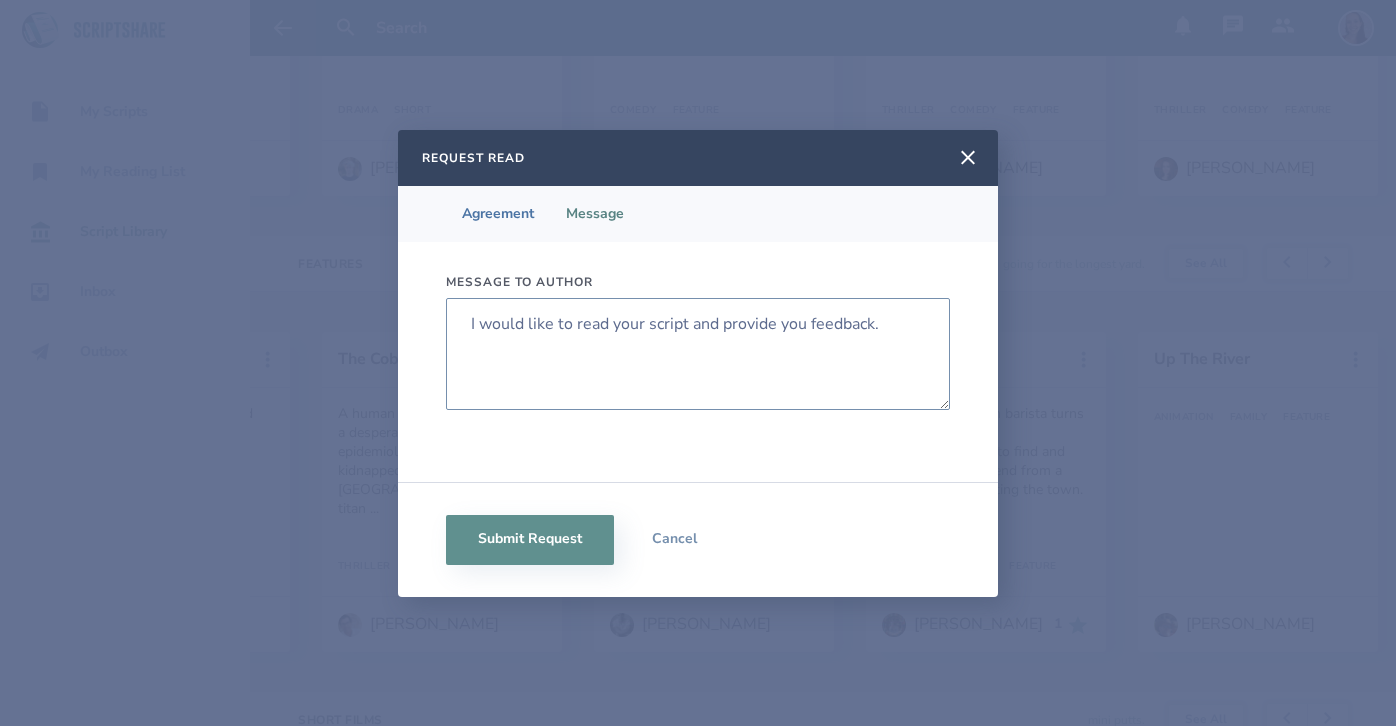 click on "I would like to read your script and provide you feedback." at bounding box center (698, 354) 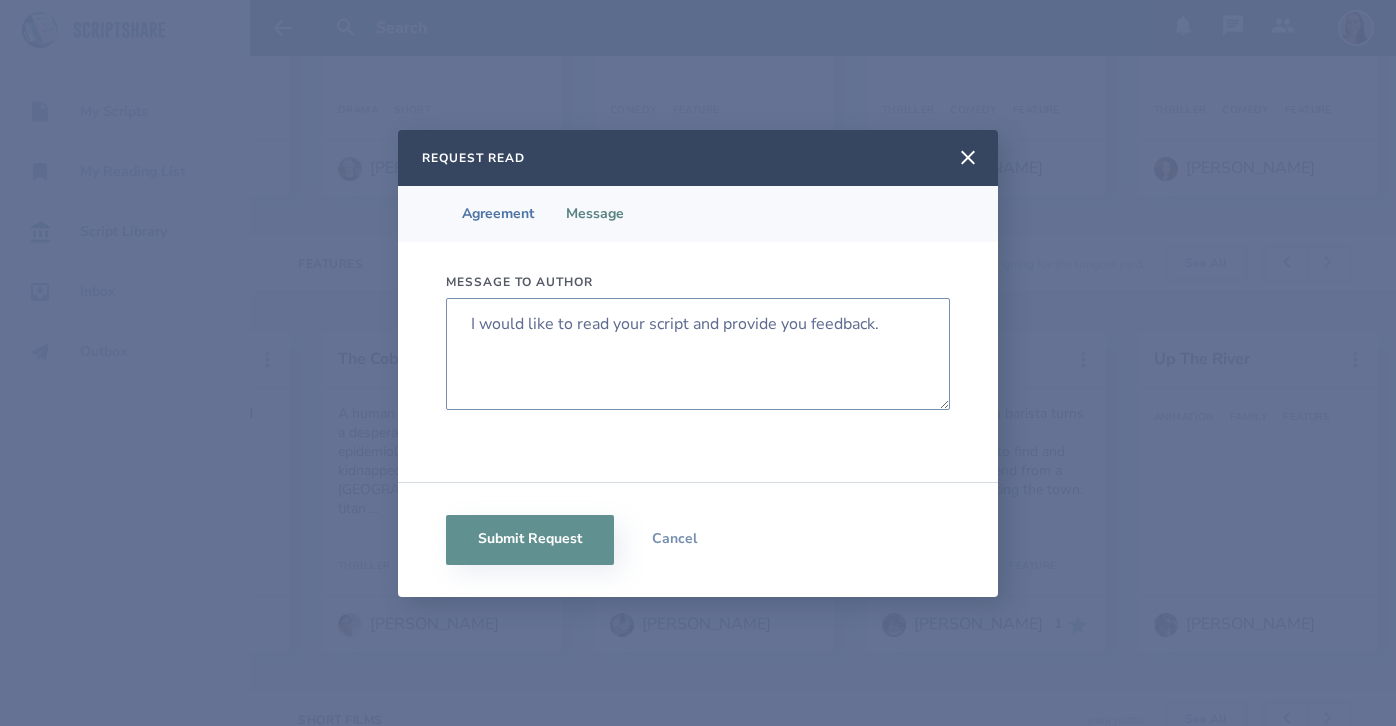 click on "I would like to read your script and provide you feedback." at bounding box center (698, 354) 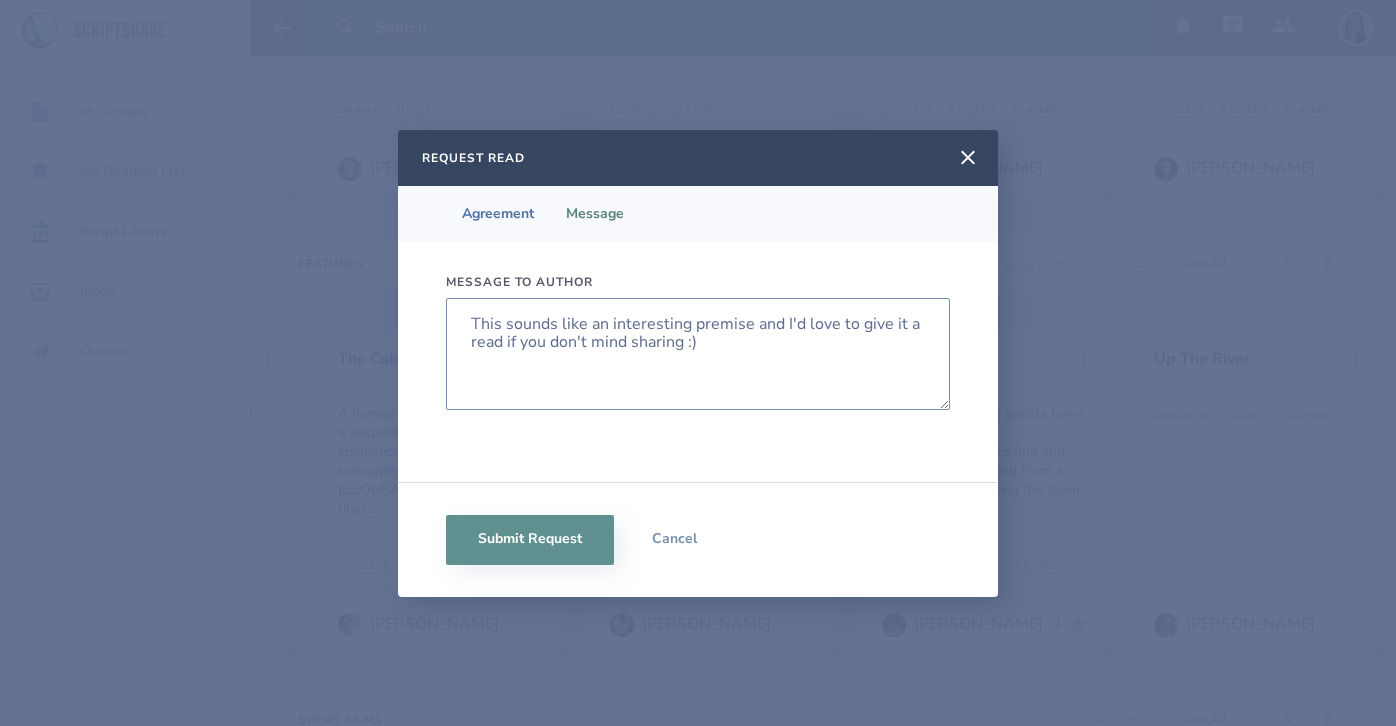 click on "This sounds like an interesting premise and I'd love to give it a read if you don't mind sharing :)" at bounding box center (698, 354) 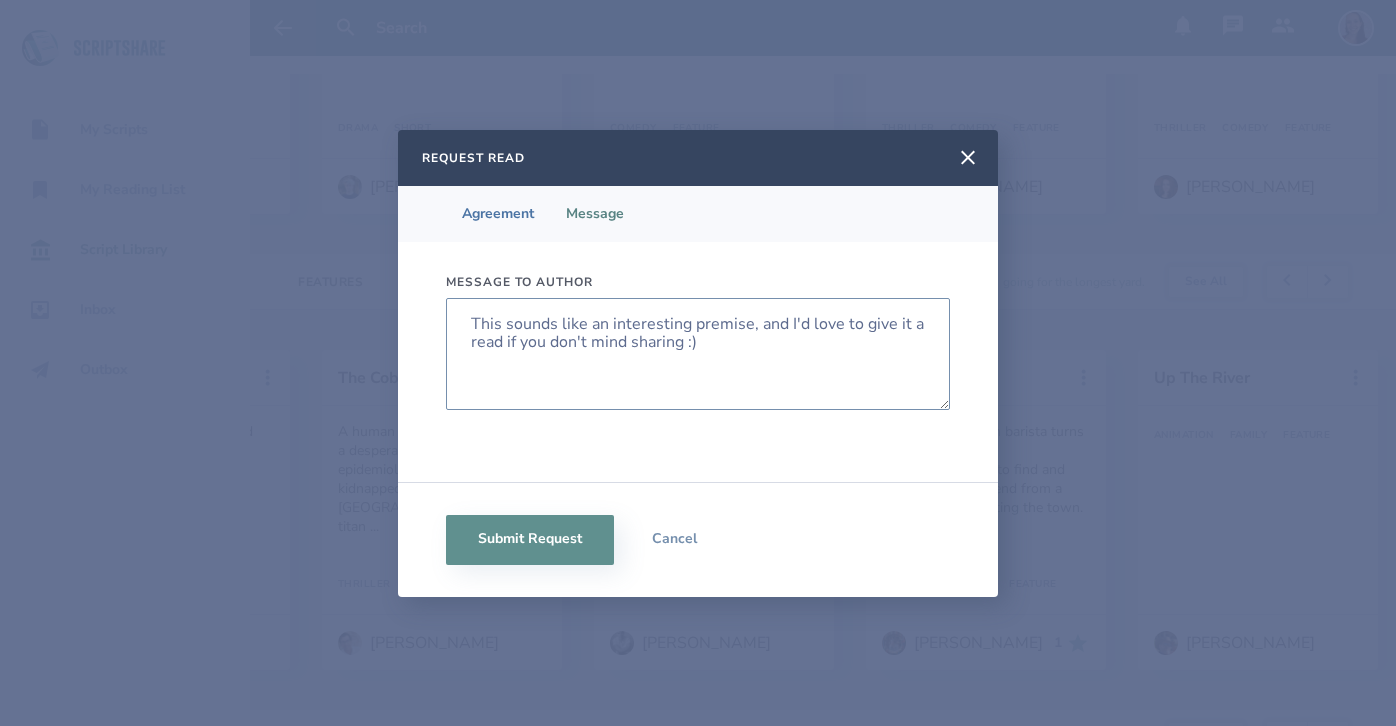click on "This sounds like an interesting premise, and I'd love to give it a read if you don't mind sharing :)" at bounding box center (698, 354) 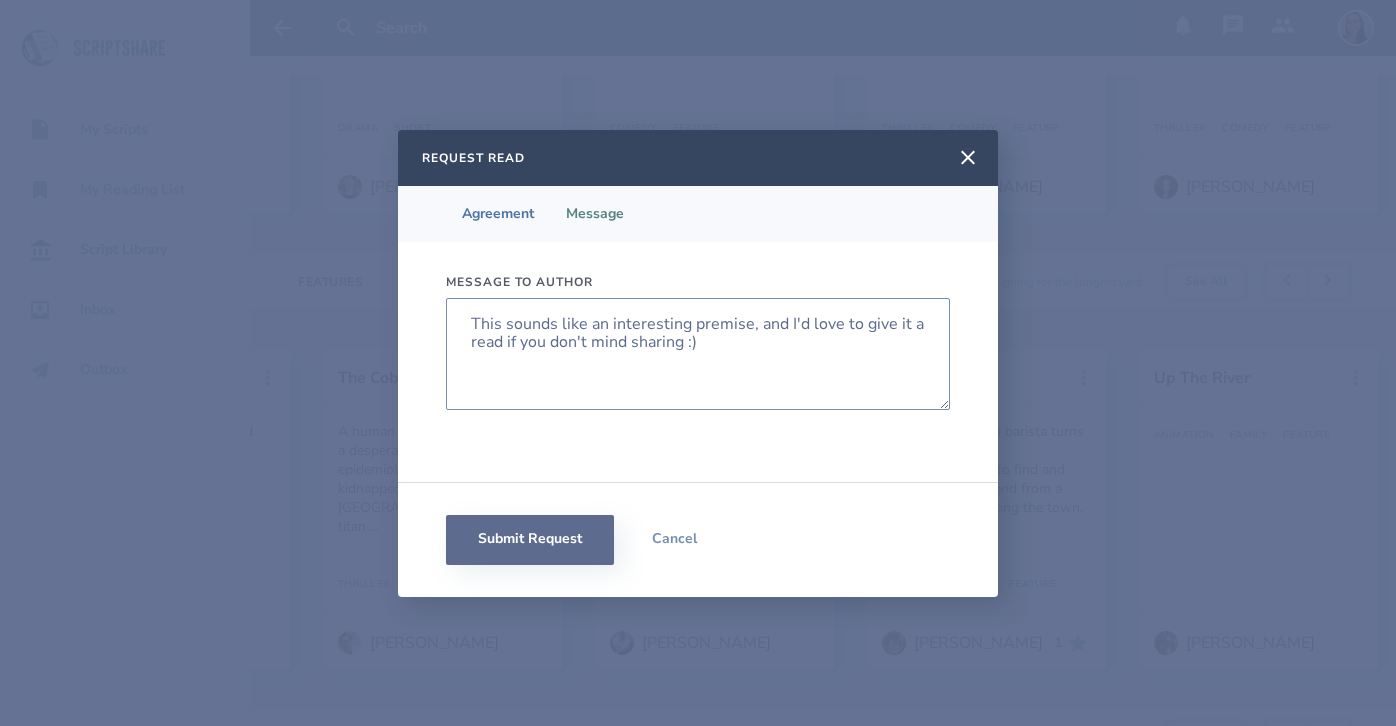 type on "This sounds like an interesting premise, and I'd love to give it a read if you don't mind sharing :)" 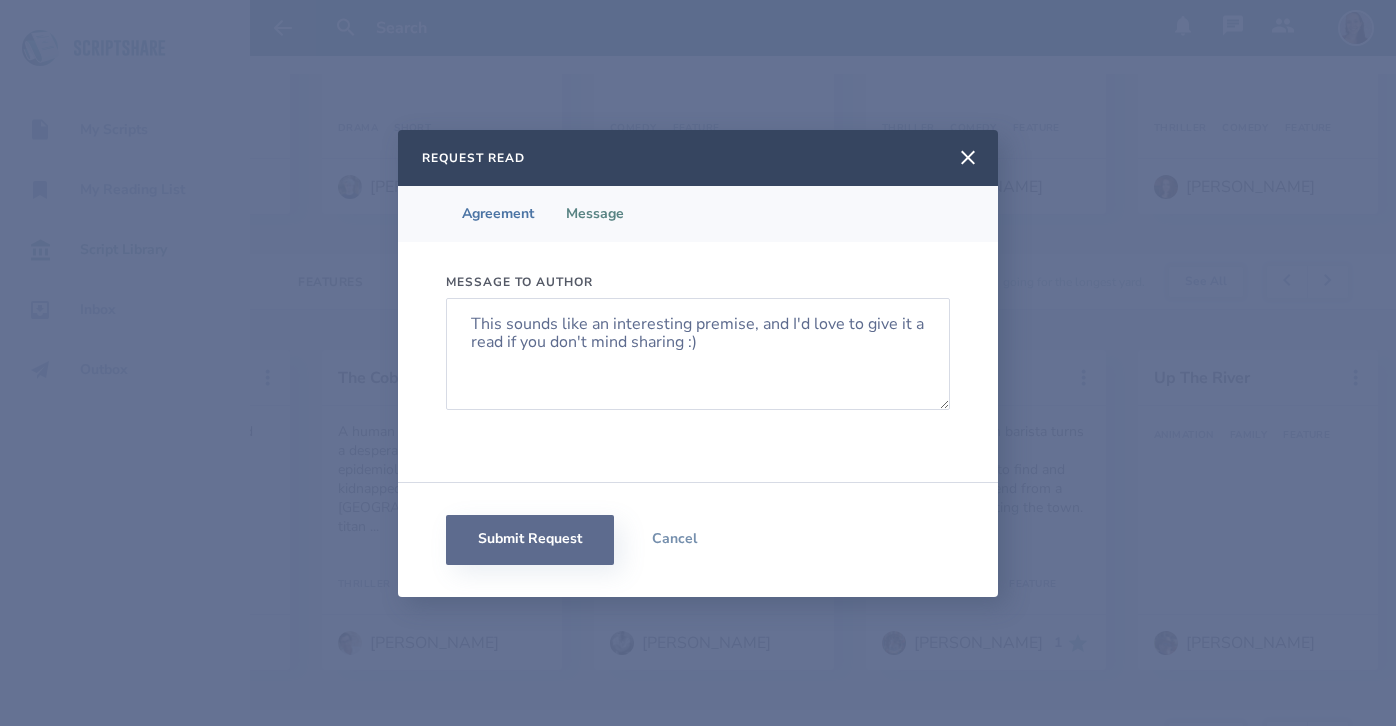 click on "Submit Request" at bounding box center (530, 540) 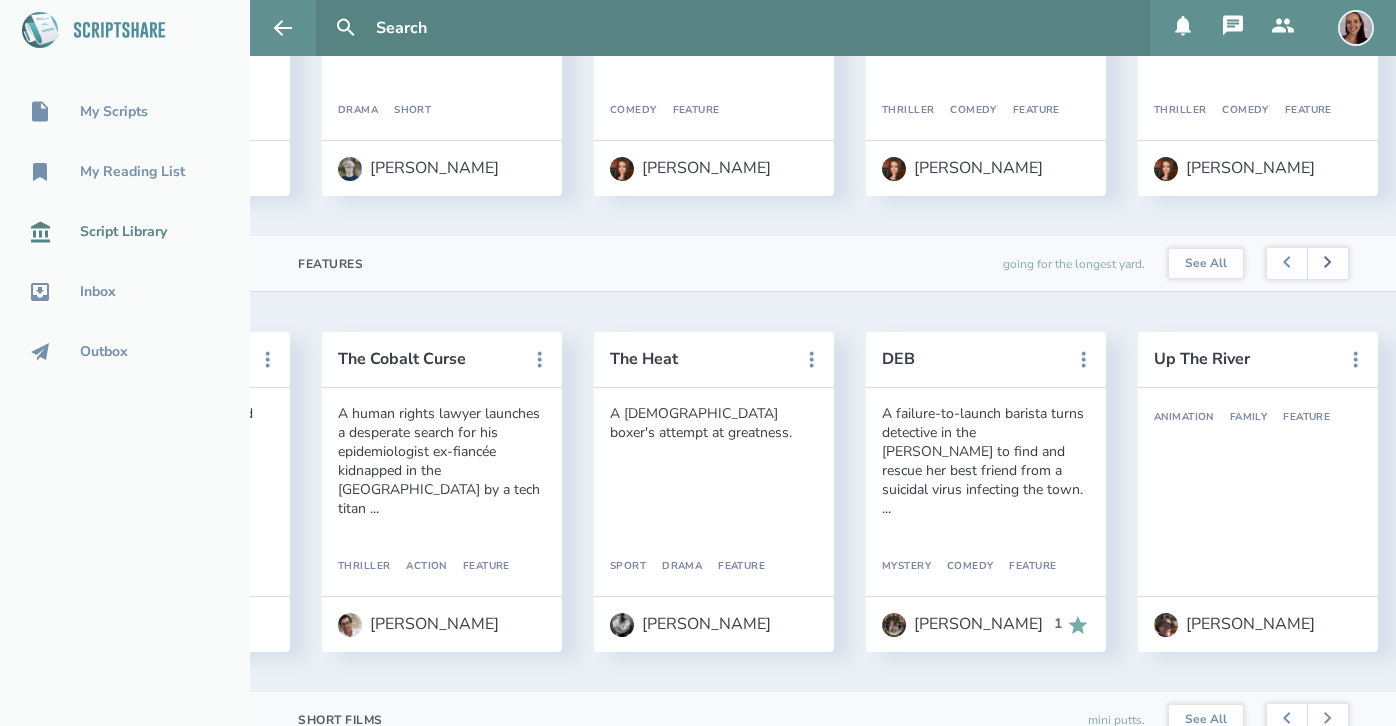 click at bounding box center (1327, 264) 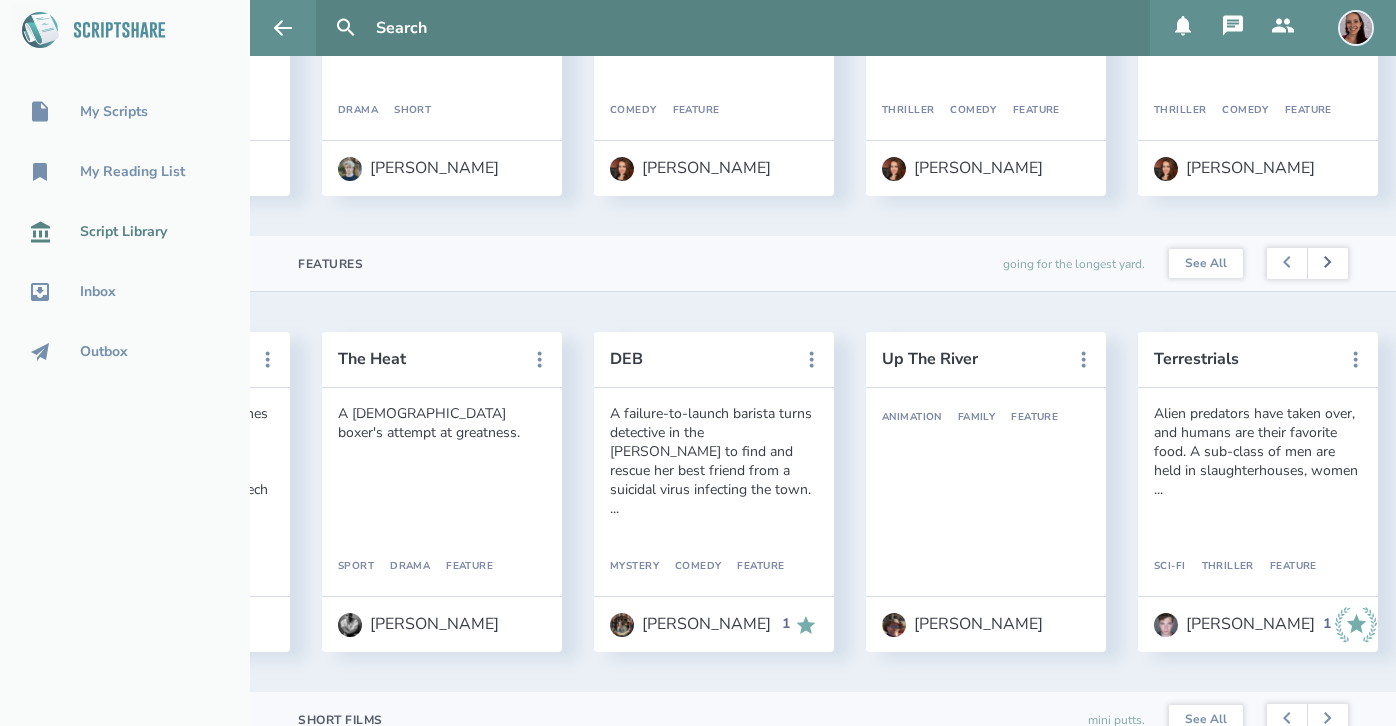 scroll, scrollTop: 0, scrollLeft: 1360, axis: horizontal 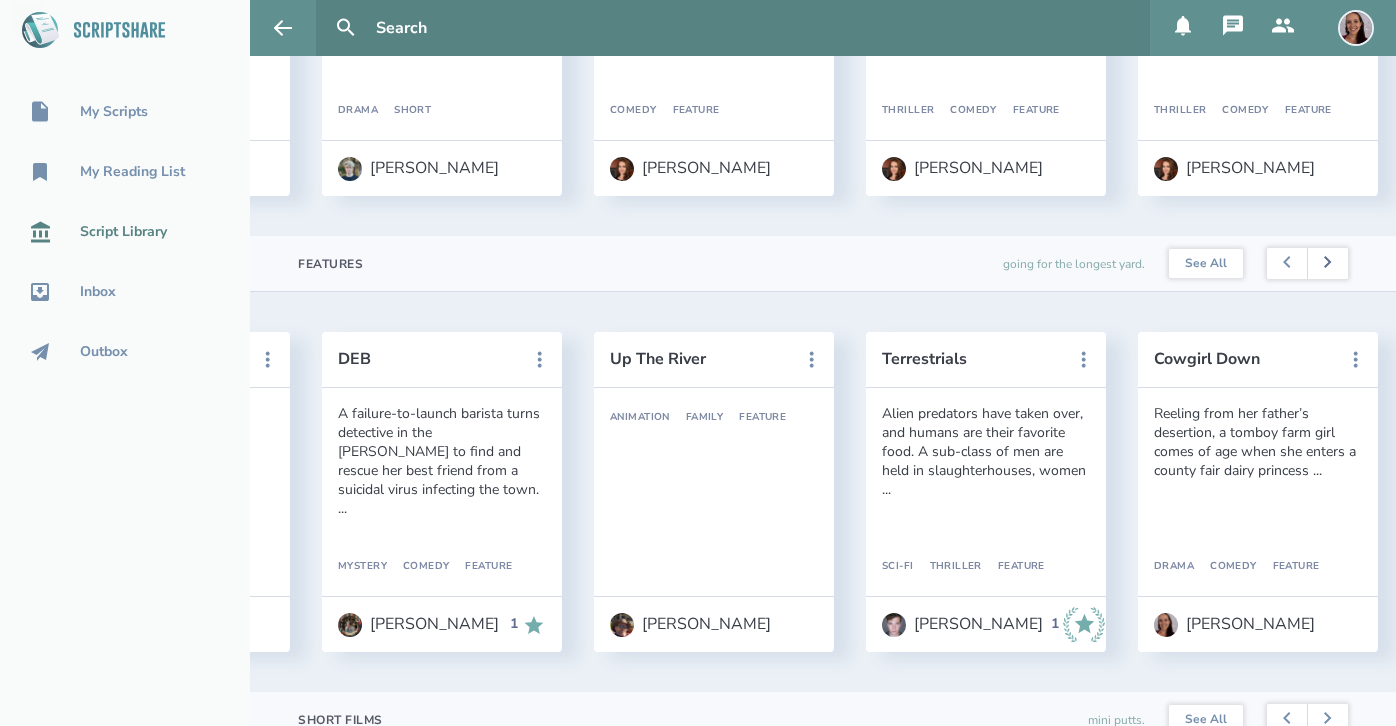 click at bounding box center [1327, 264] 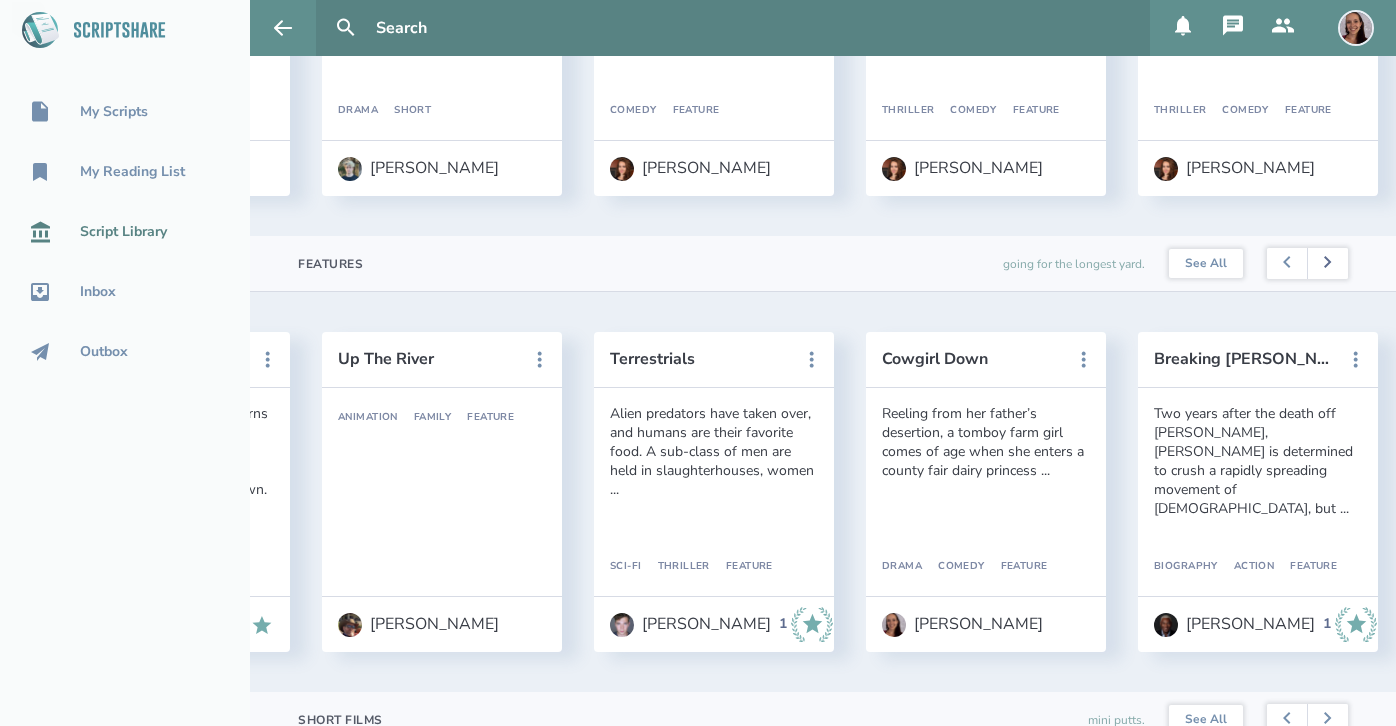 click at bounding box center (1327, 264) 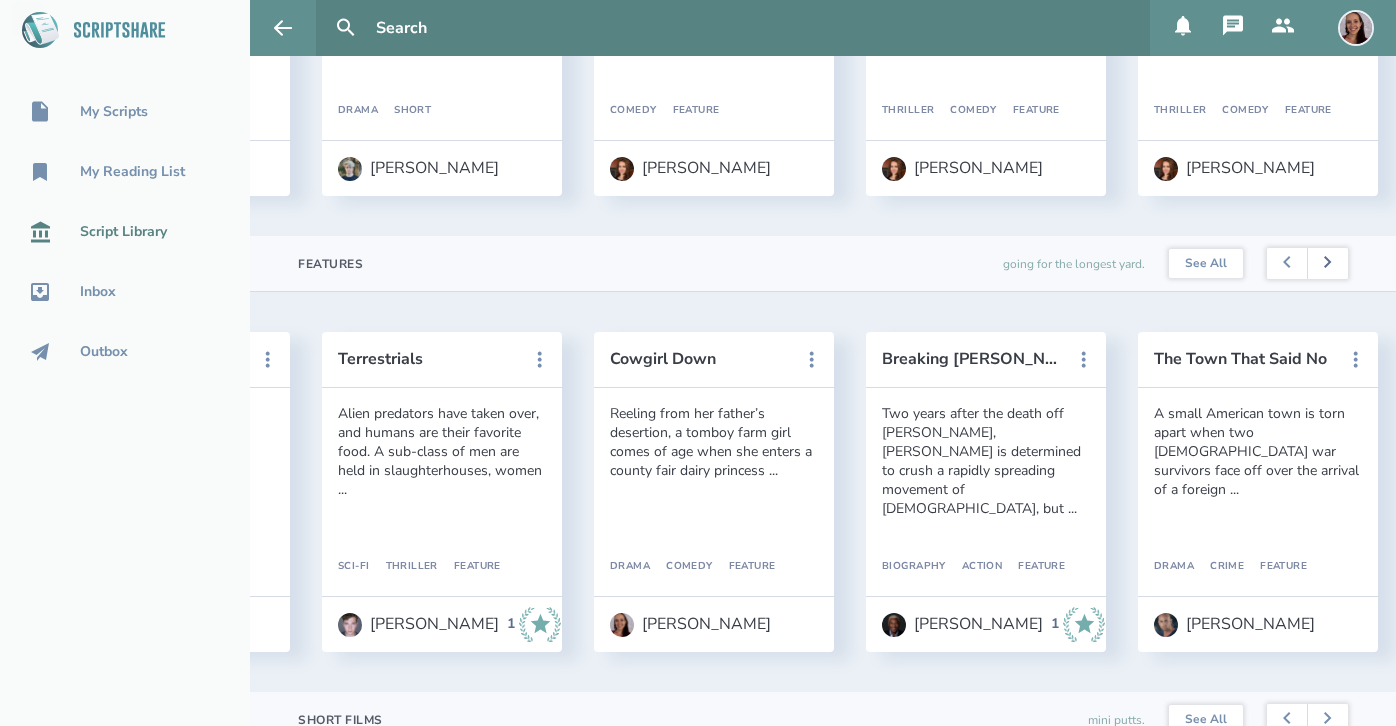 click at bounding box center [1327, 264] 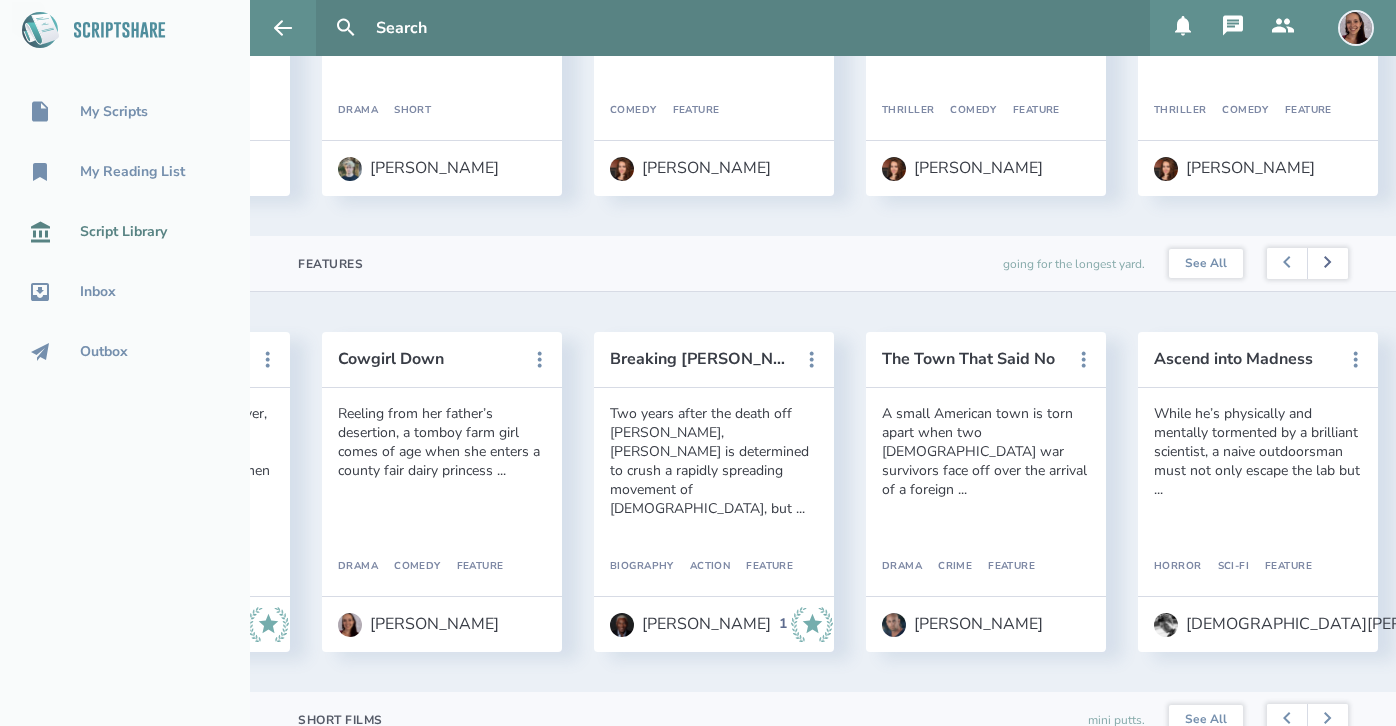 click at bounding box center [1327, 264] 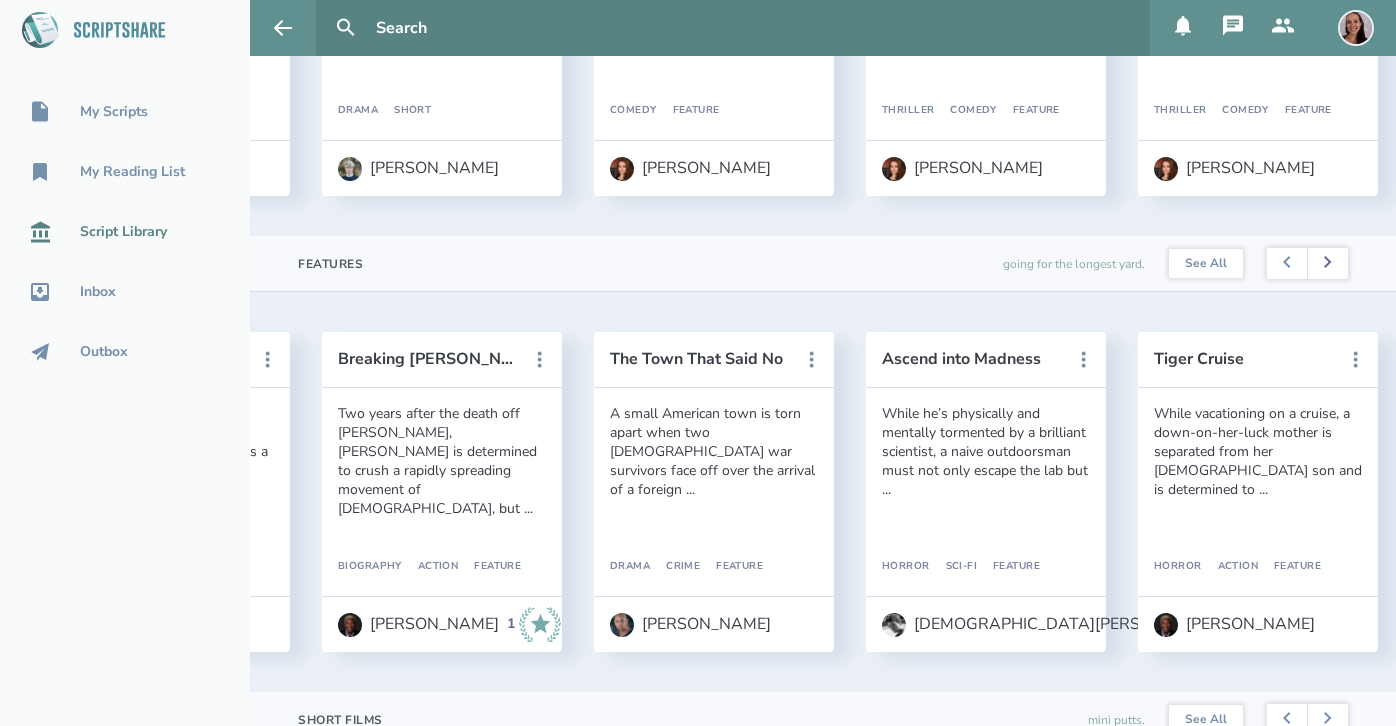 click at bounding box center (1327, 264) 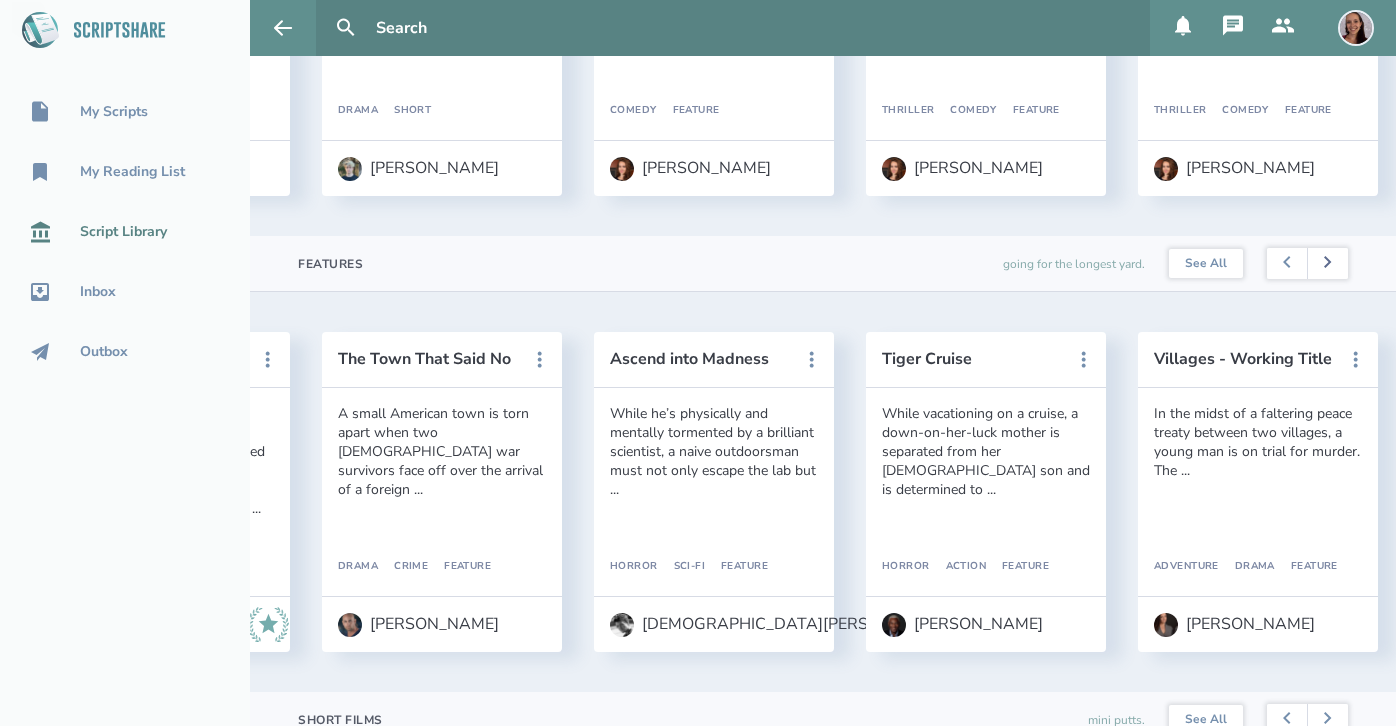 click at bounding box center (1327, 264) 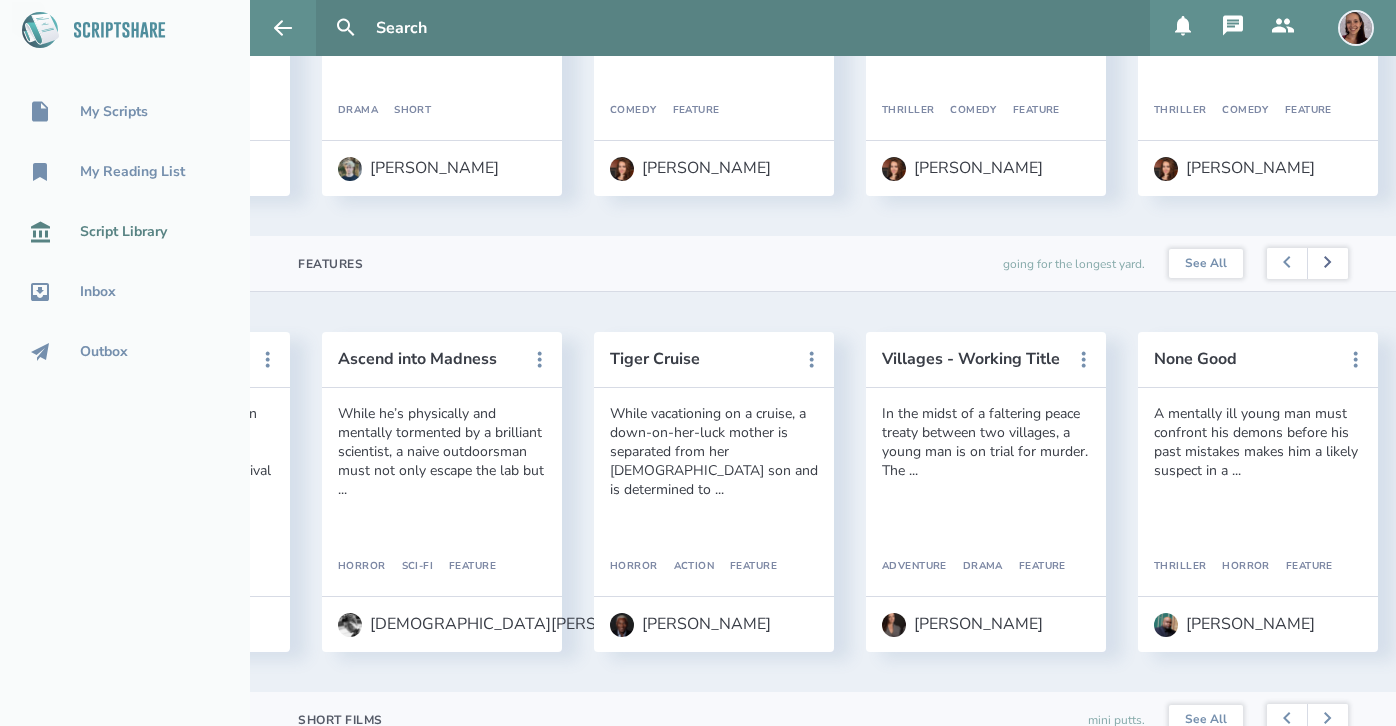 click at bounding box center (1327, 264) 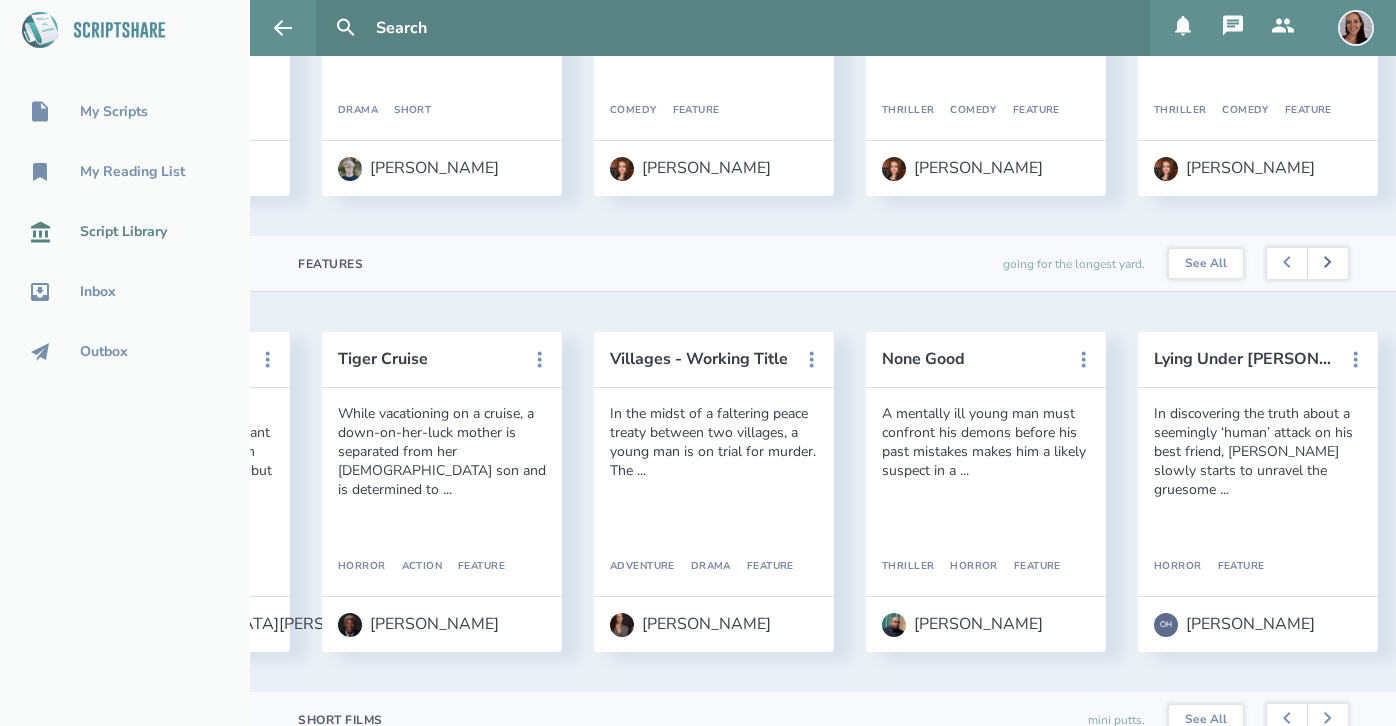 click at bounding box center (1327, 264) 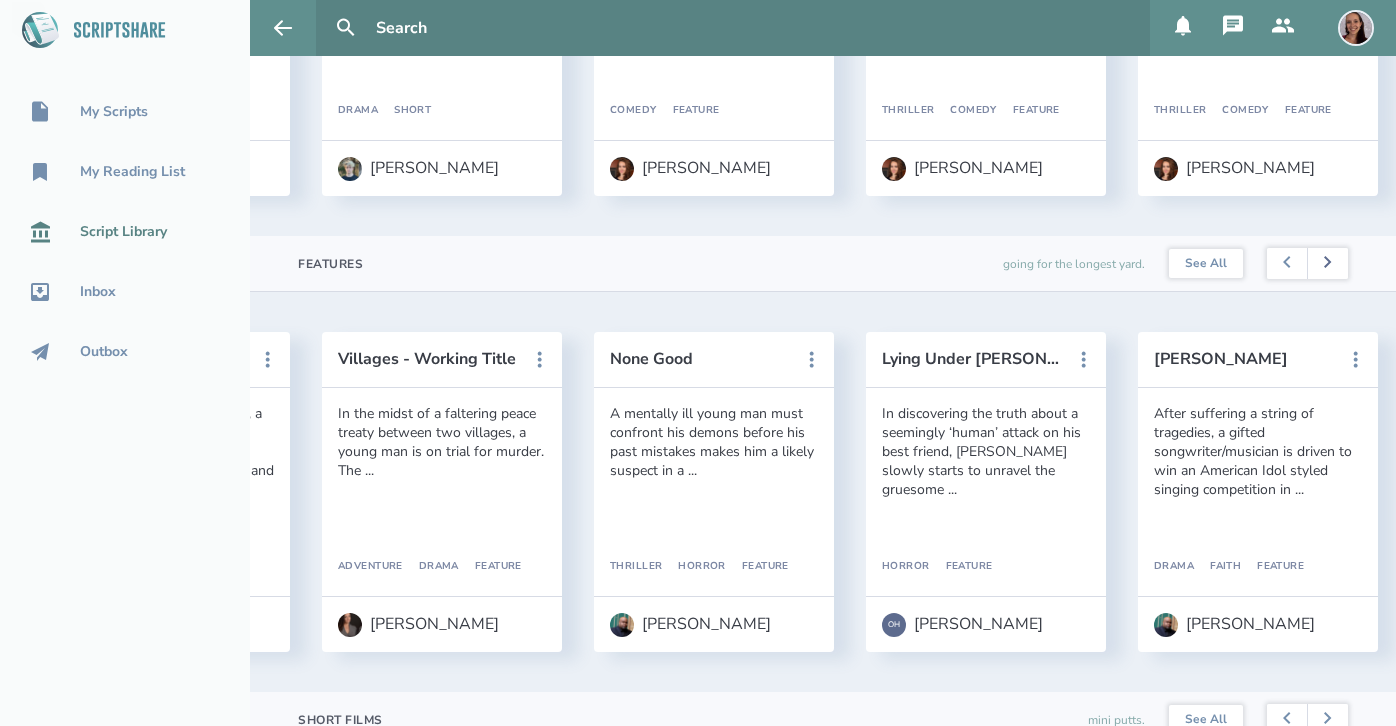 click at bounding box center (1327, 264) 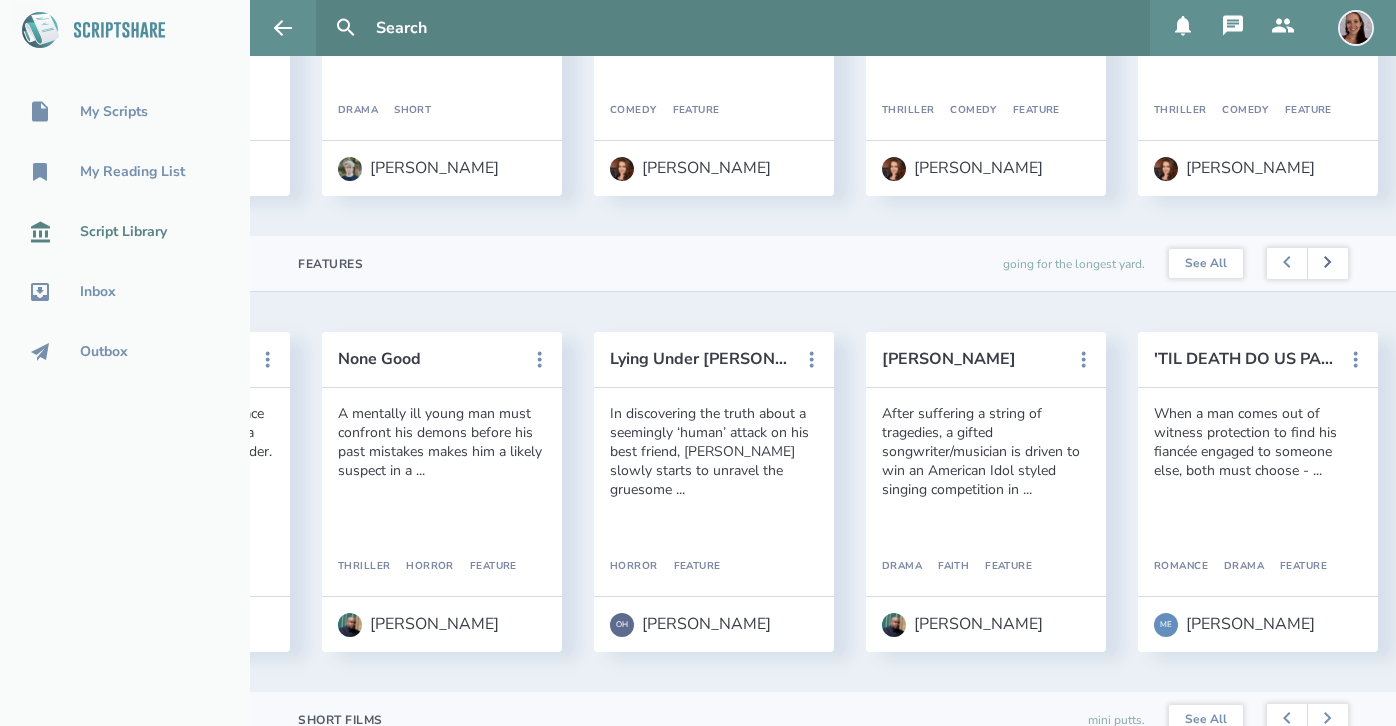 click at bounding box center (1327, 264) 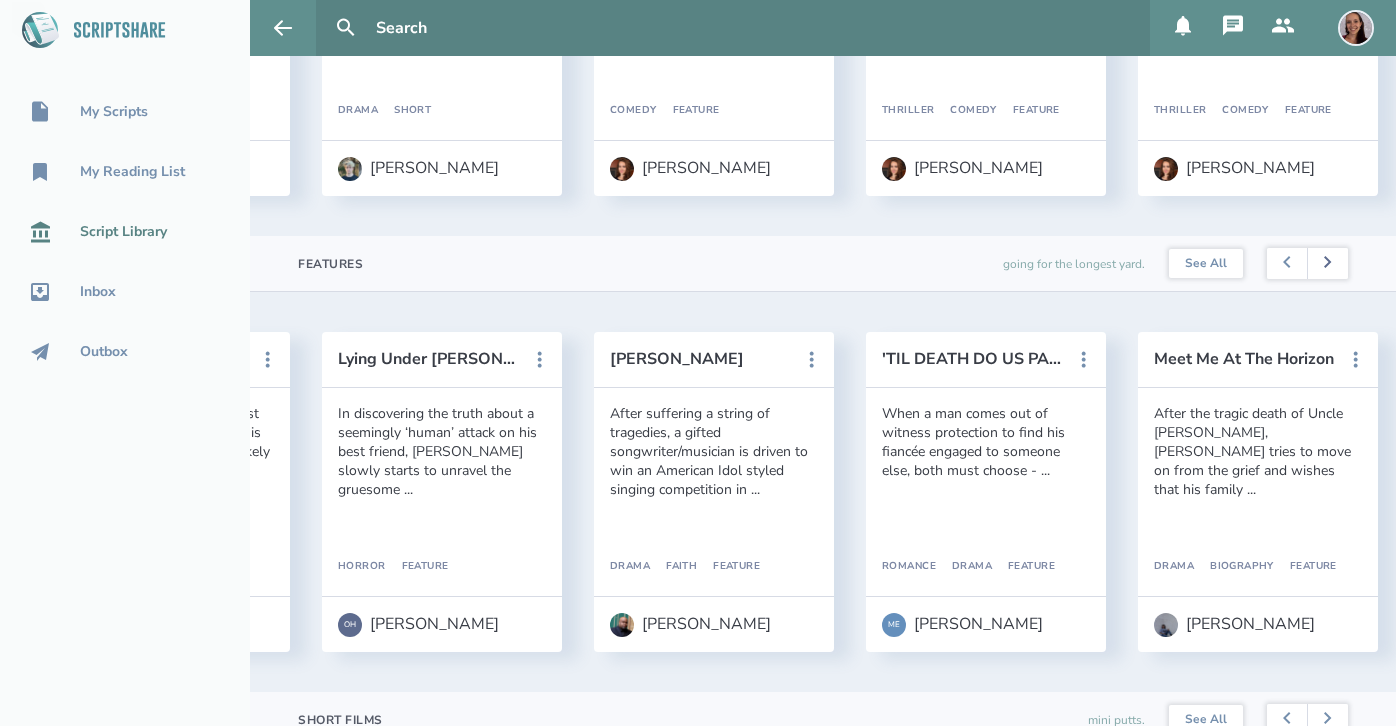 click at bounding box center [1327, 264] 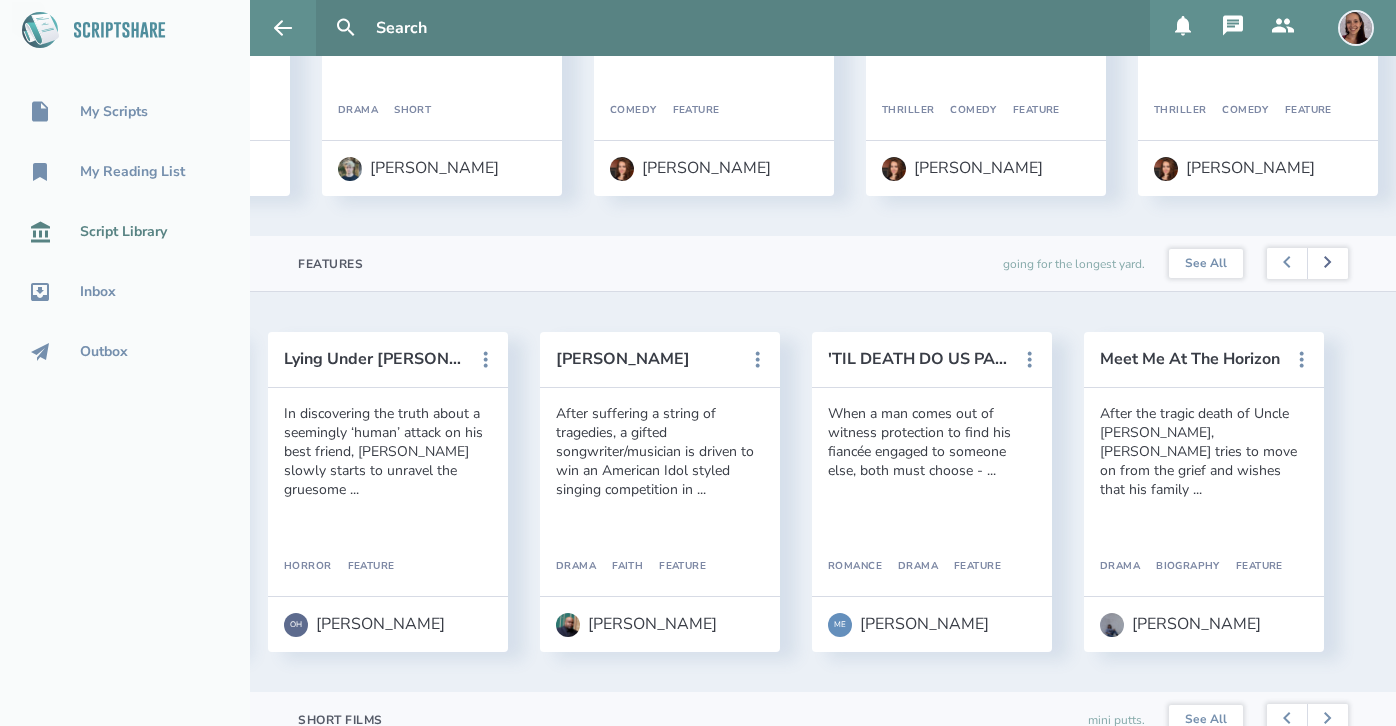 scroll, scrollTop: 0, scrollLeft: 4406, axis: horizontal 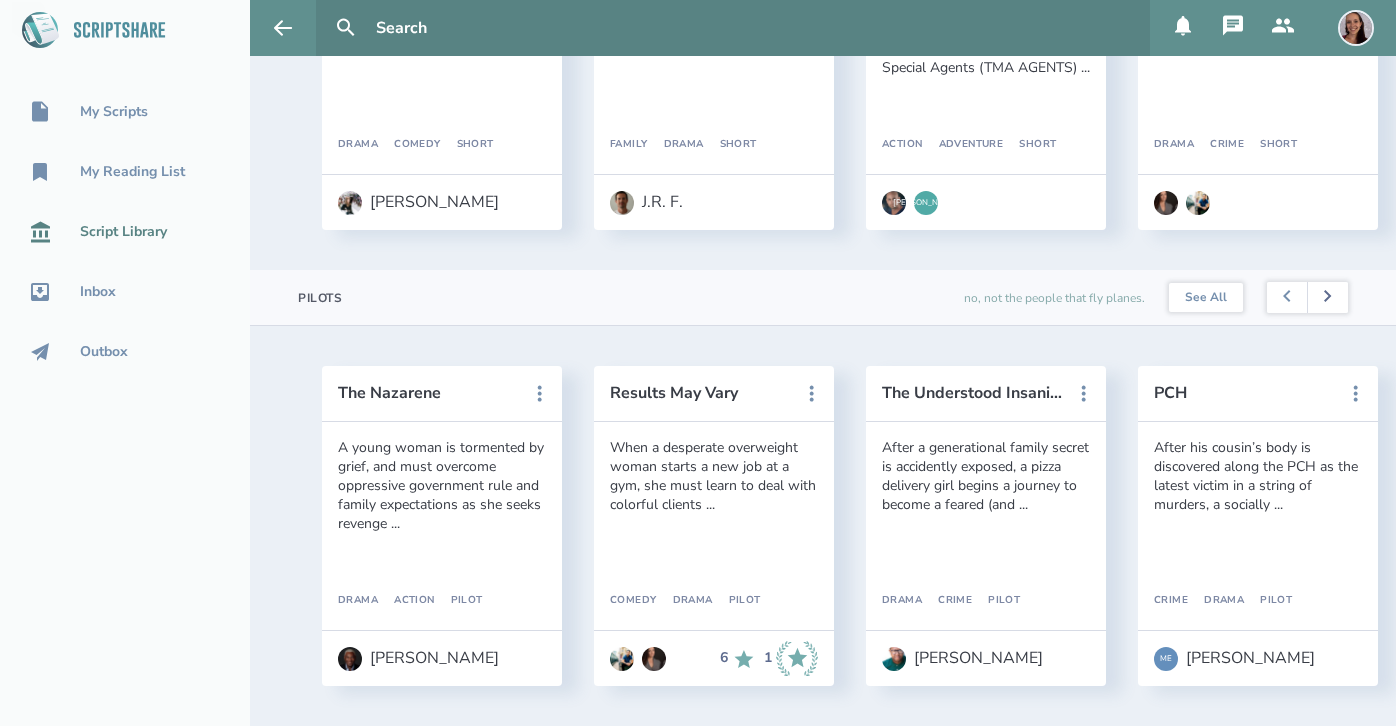 click at bounding box center [1327, 298] 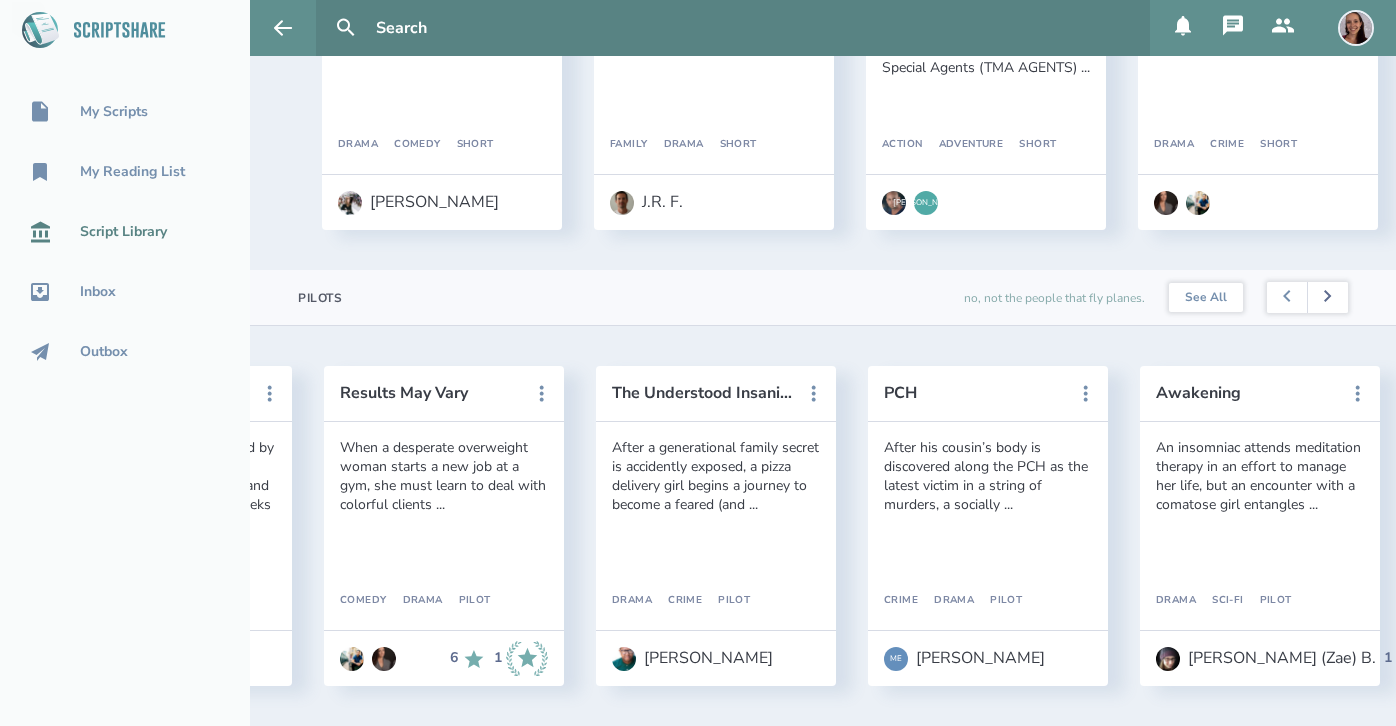 scroll, scrollTop: 0, scrollLeft: 272, axis: horizontal 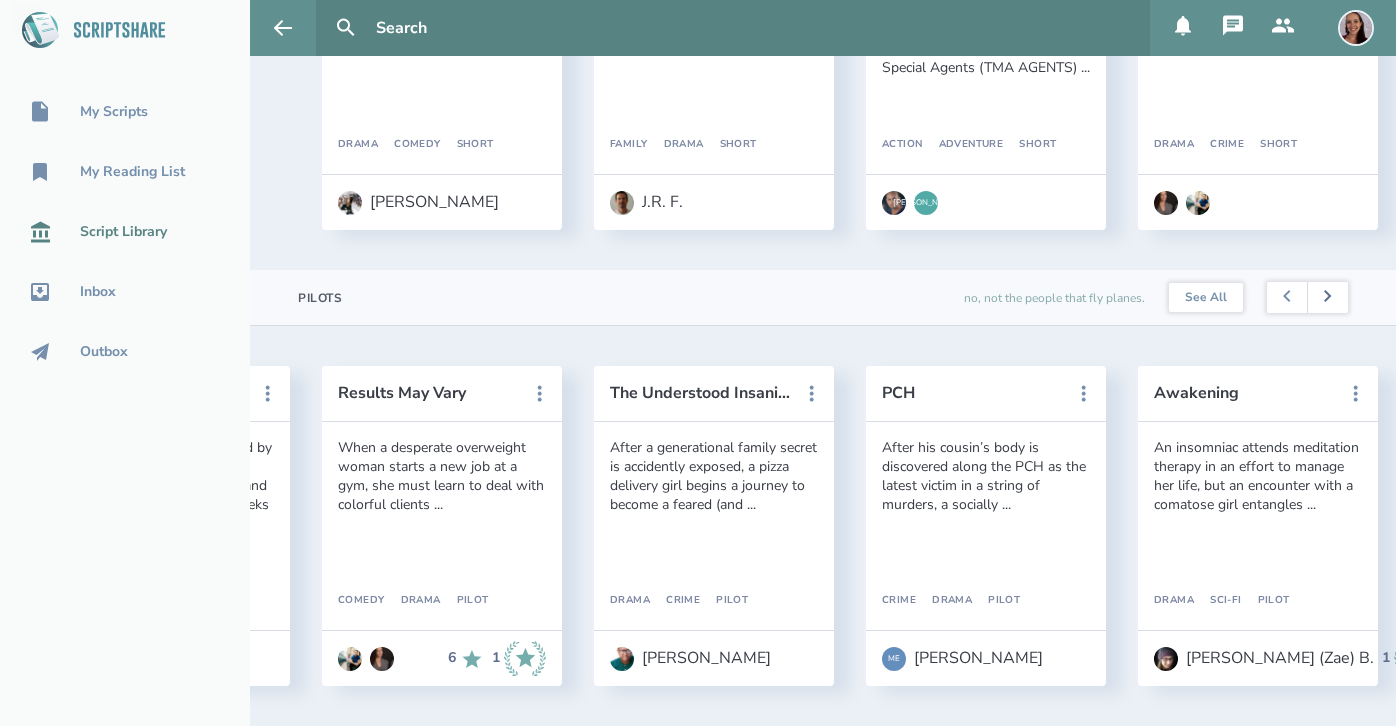 click at bounding box center (1327, 298) 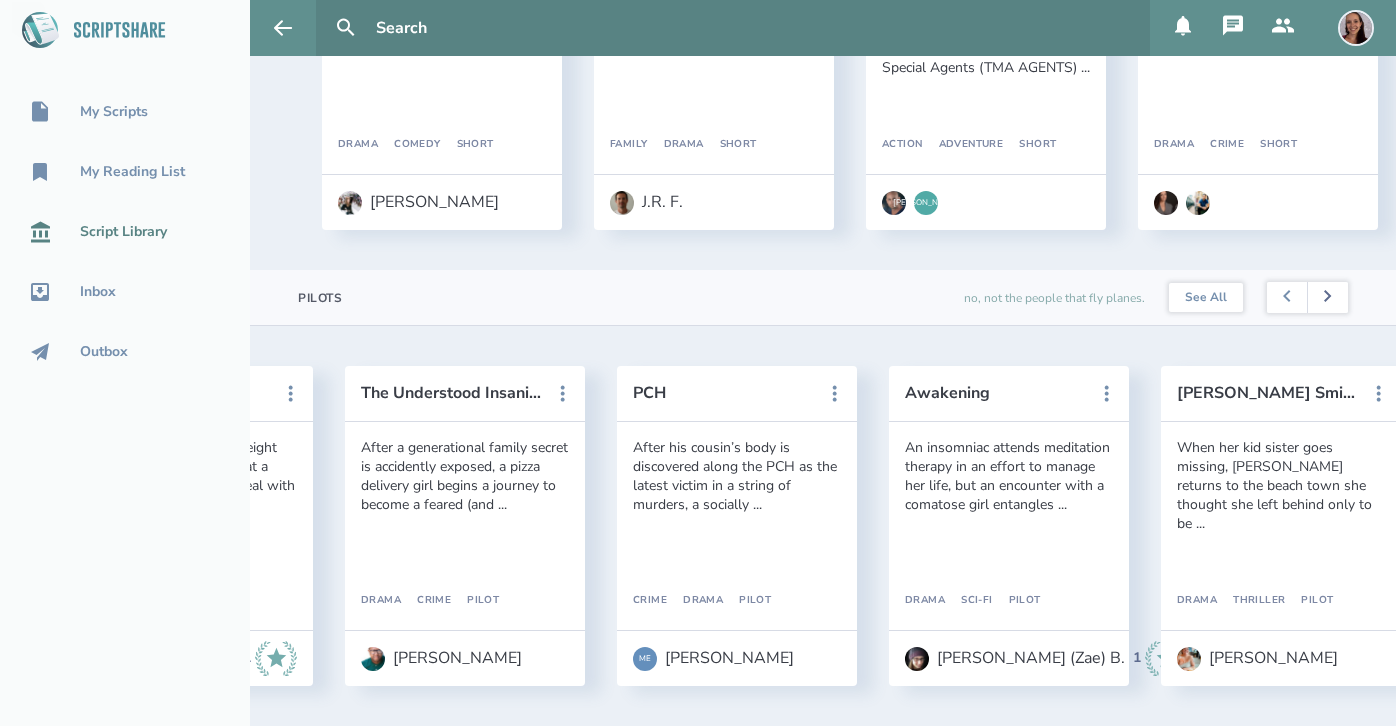 scroll, scrollTop: 0, scrollLeft: 544, axis: horizontal 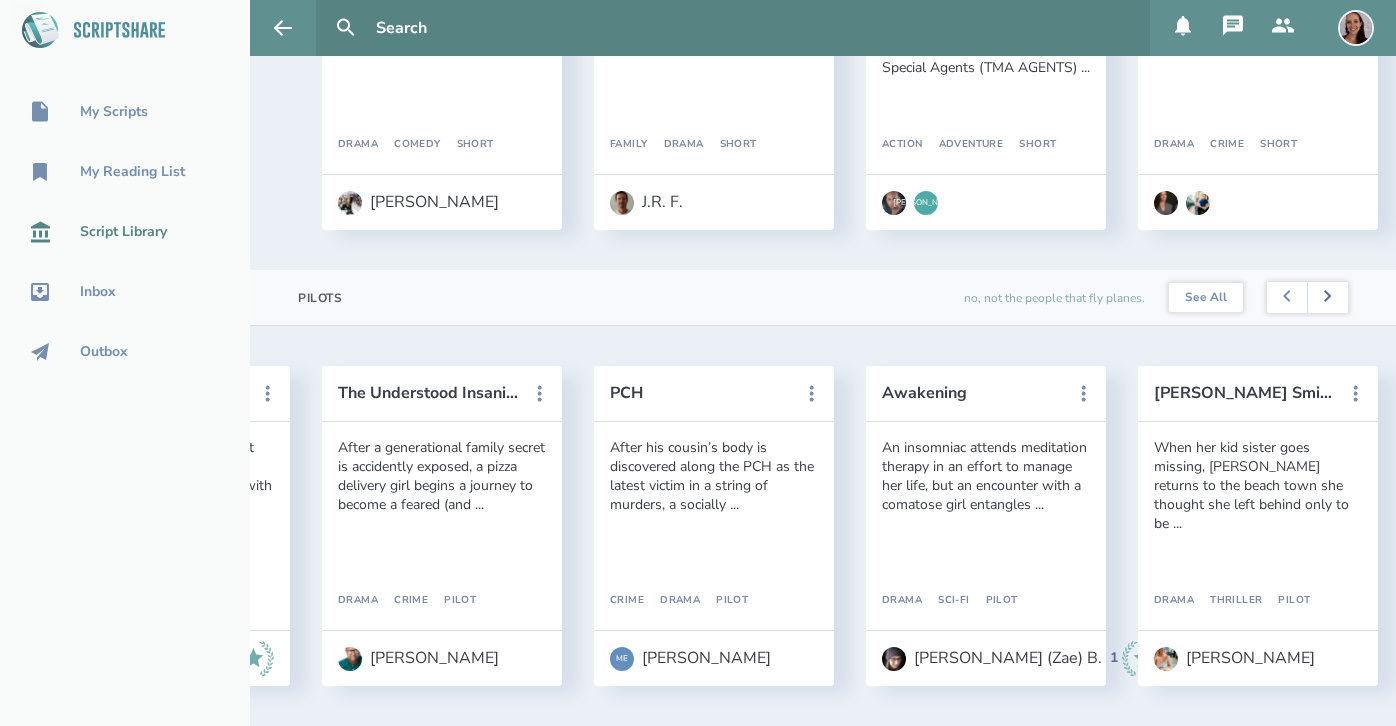 click at bounding box center (1327, 298) 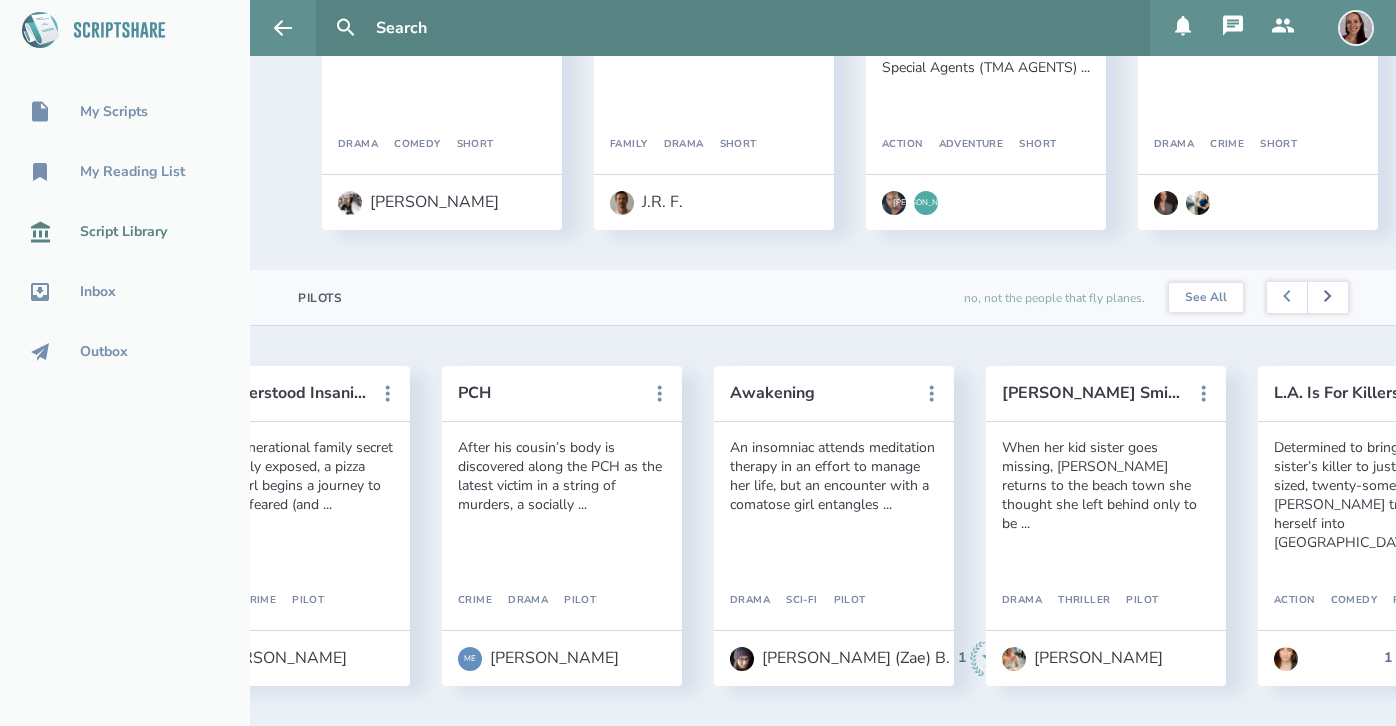scroll, scrollTop: 0, scrollLeft: 816, axis: horizontal 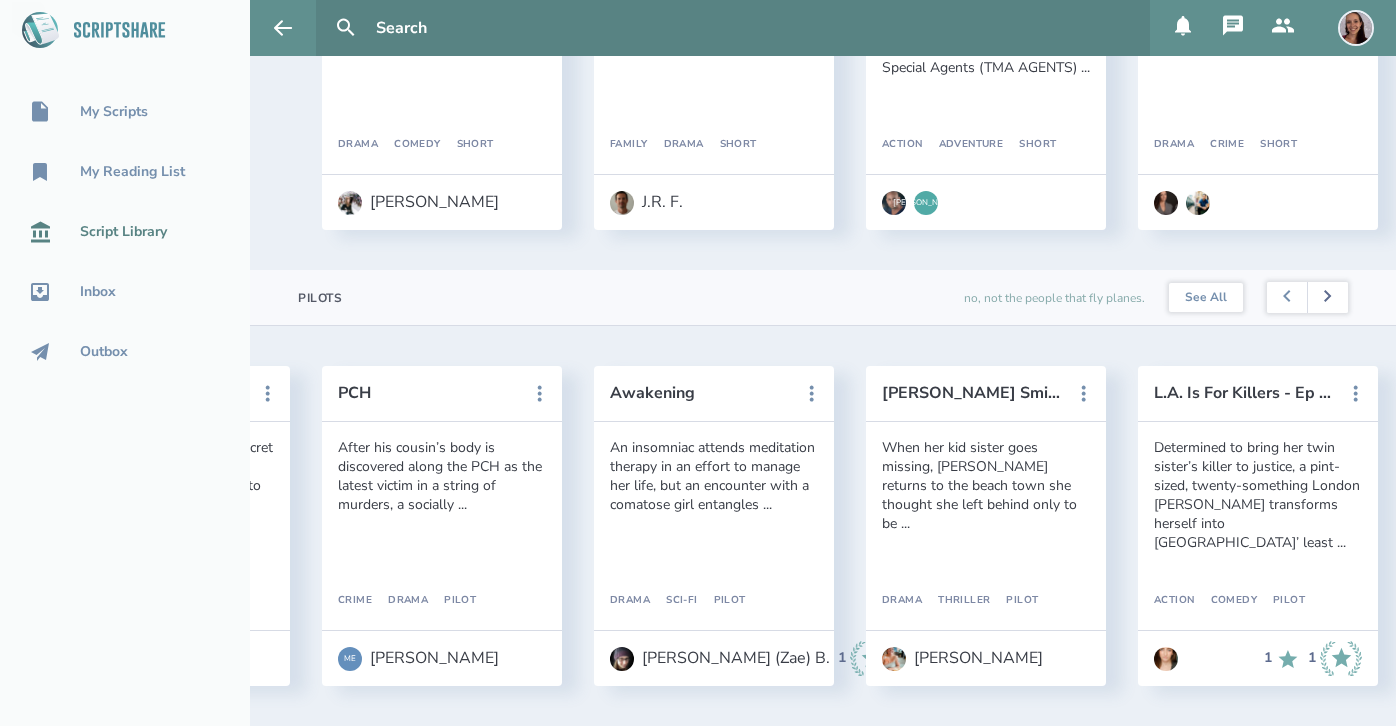 click at bounding box center (1327, 298) 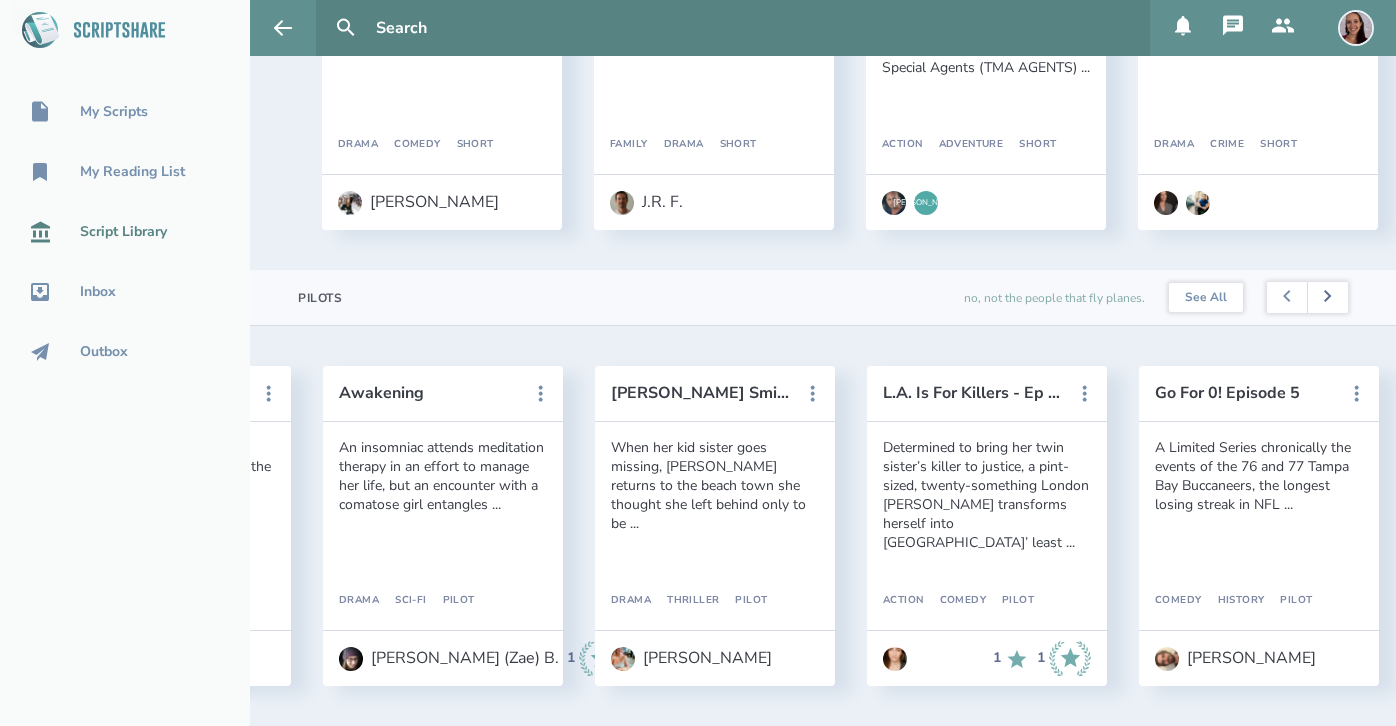 scroll, scrollTop: 0, scrollLeft: 1088, axis: horizontal 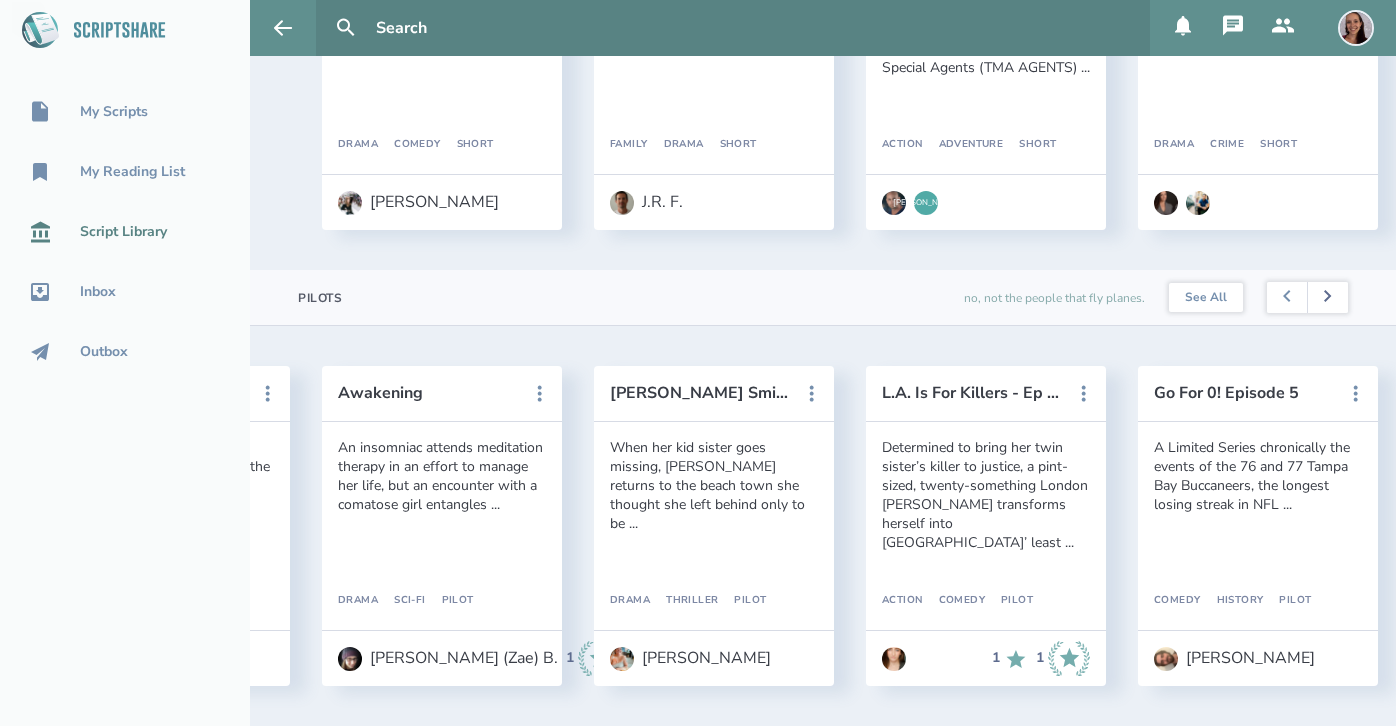 click at bounding box center [1327, 298] 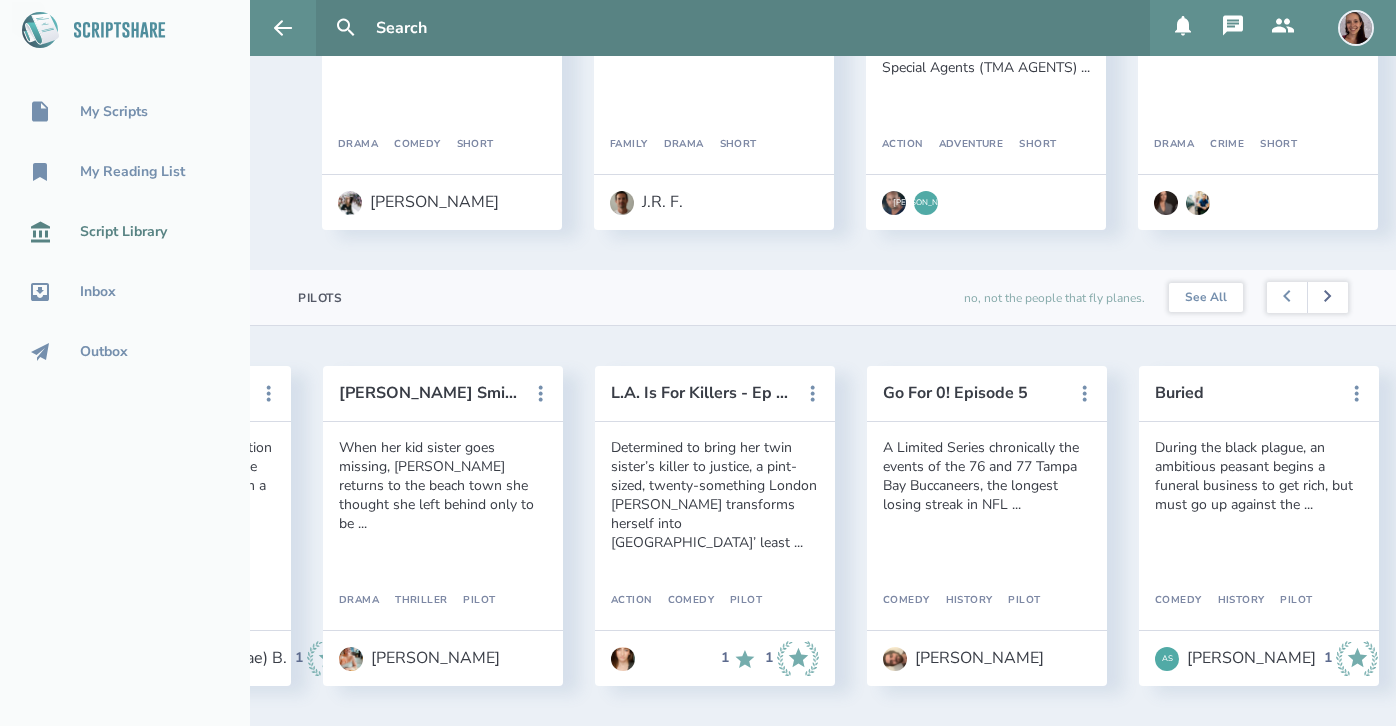 scroll, scrollTop: 0, scrollLeft: 1360, axis: horizontal 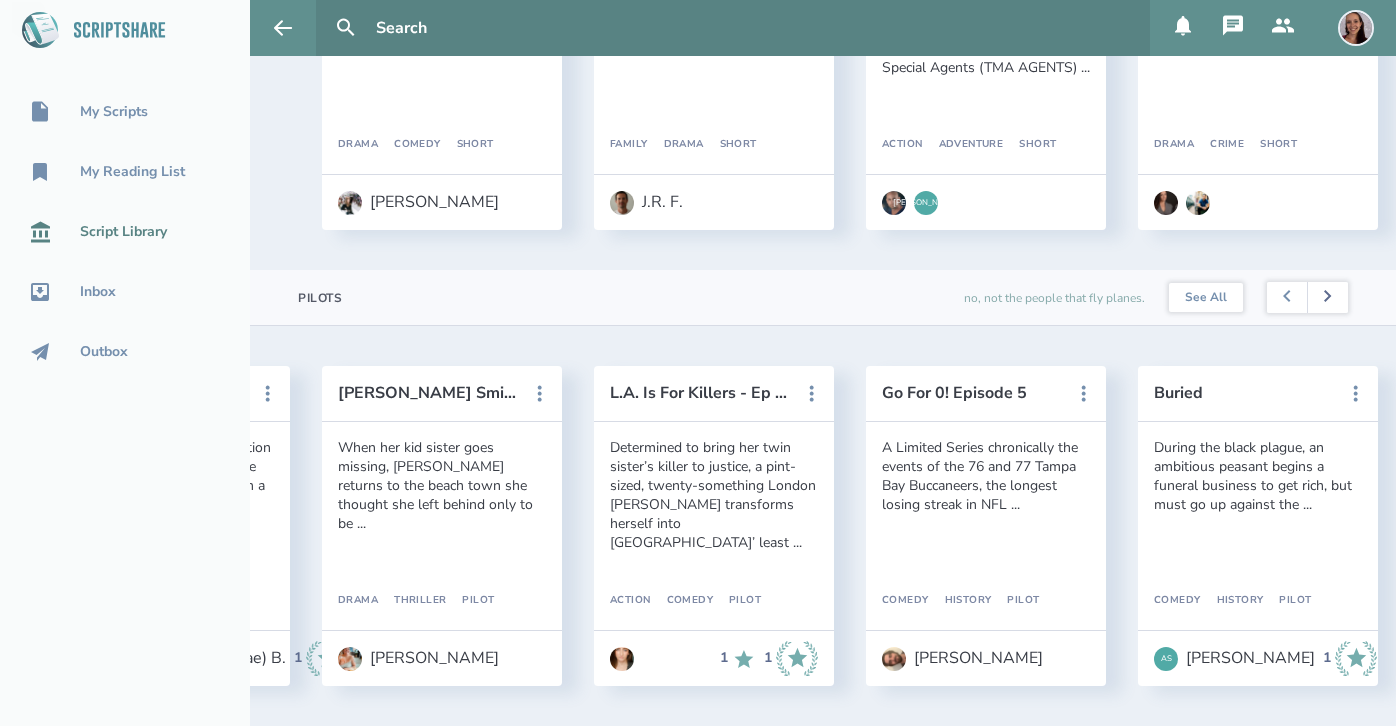 click at bounding box center (1327, 298) 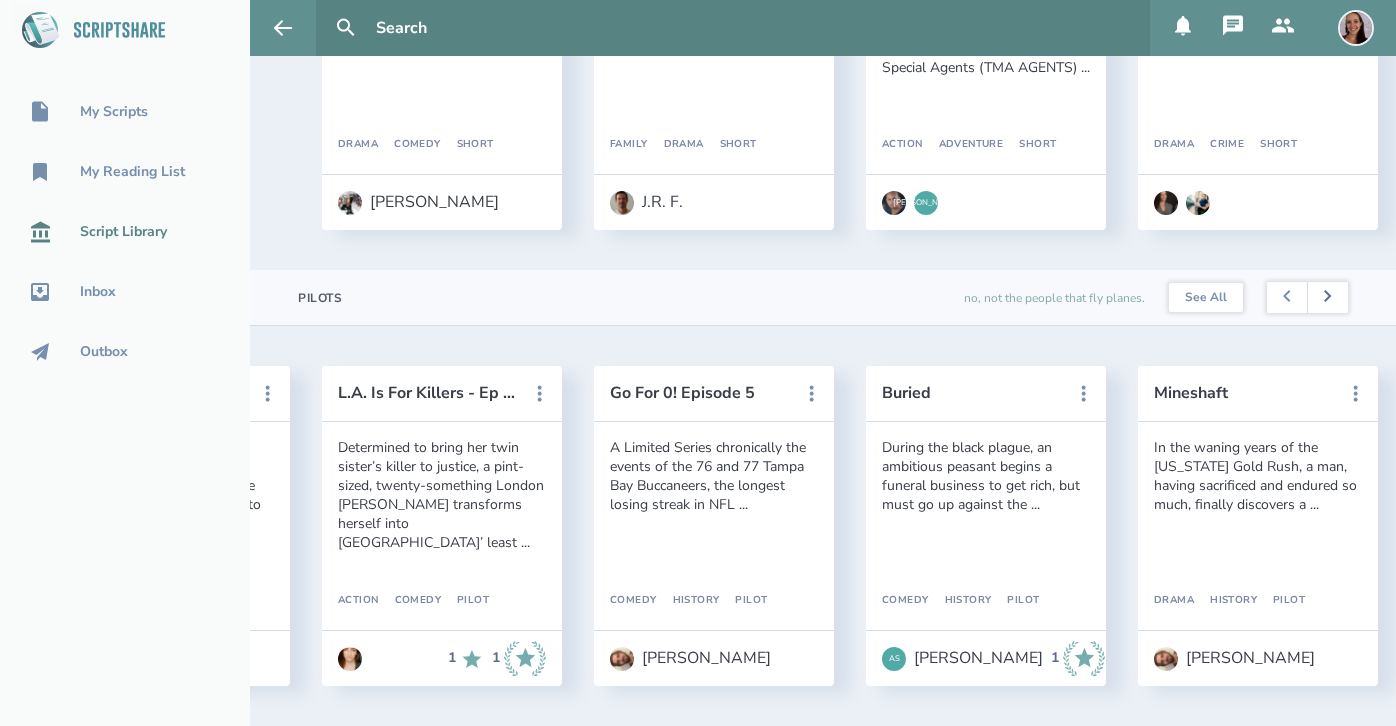scroll, scrollTop: 0, scrollLeft: 1632, axis: horizontal 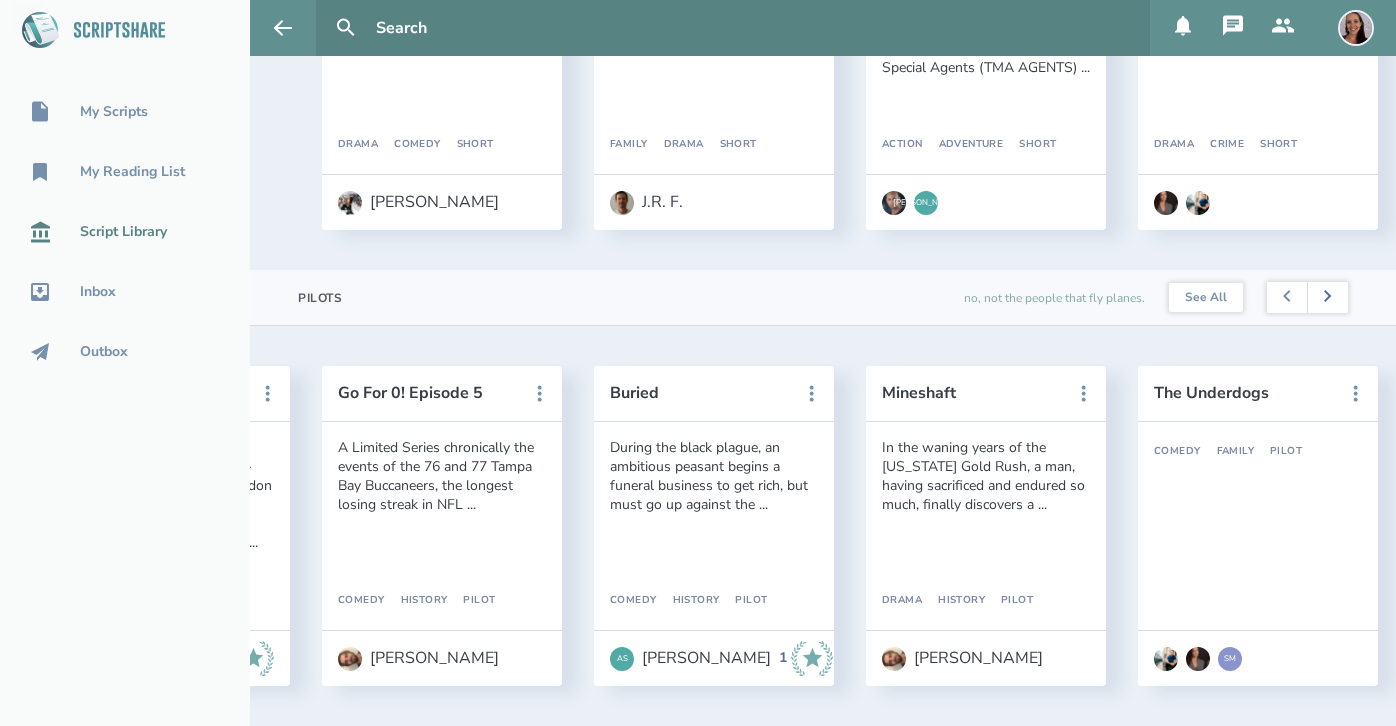 click at bounding box center [1327, 298] 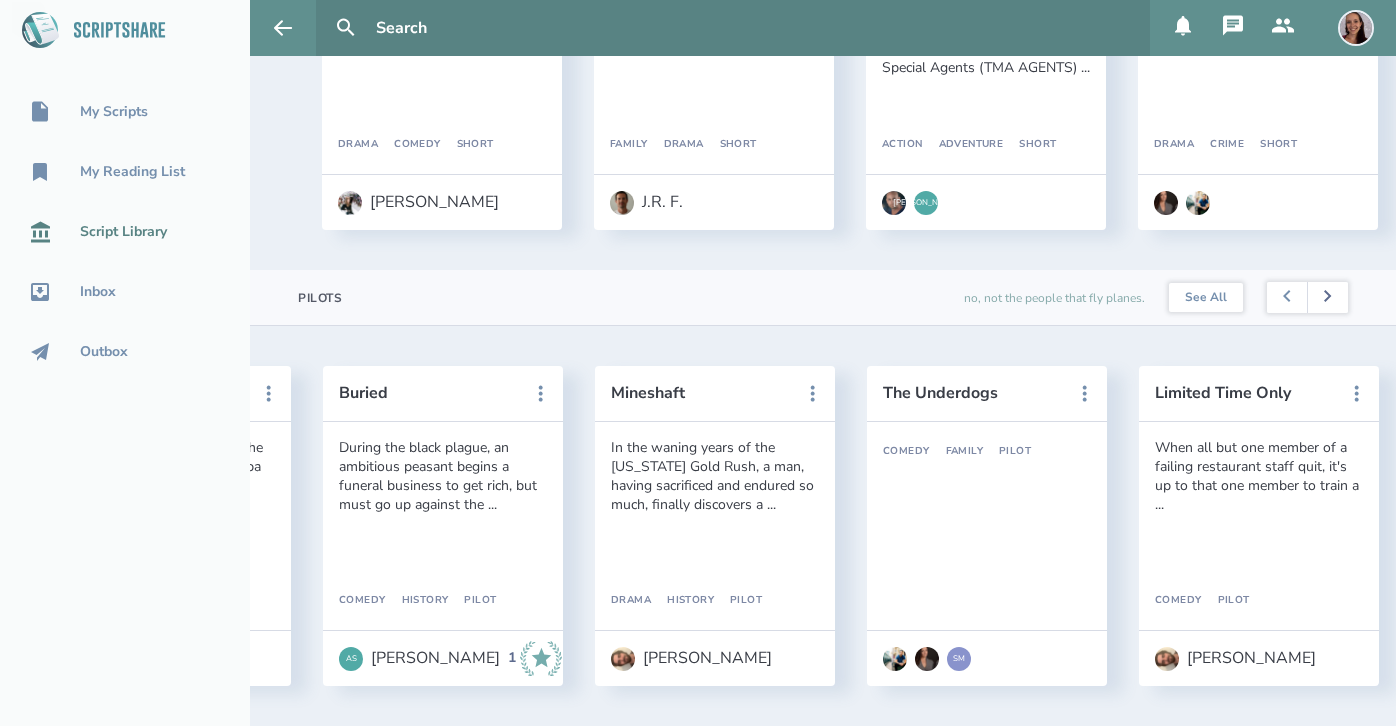 scroll, scrollTop: 0, scrollLeft: 2176, axis: horizontal 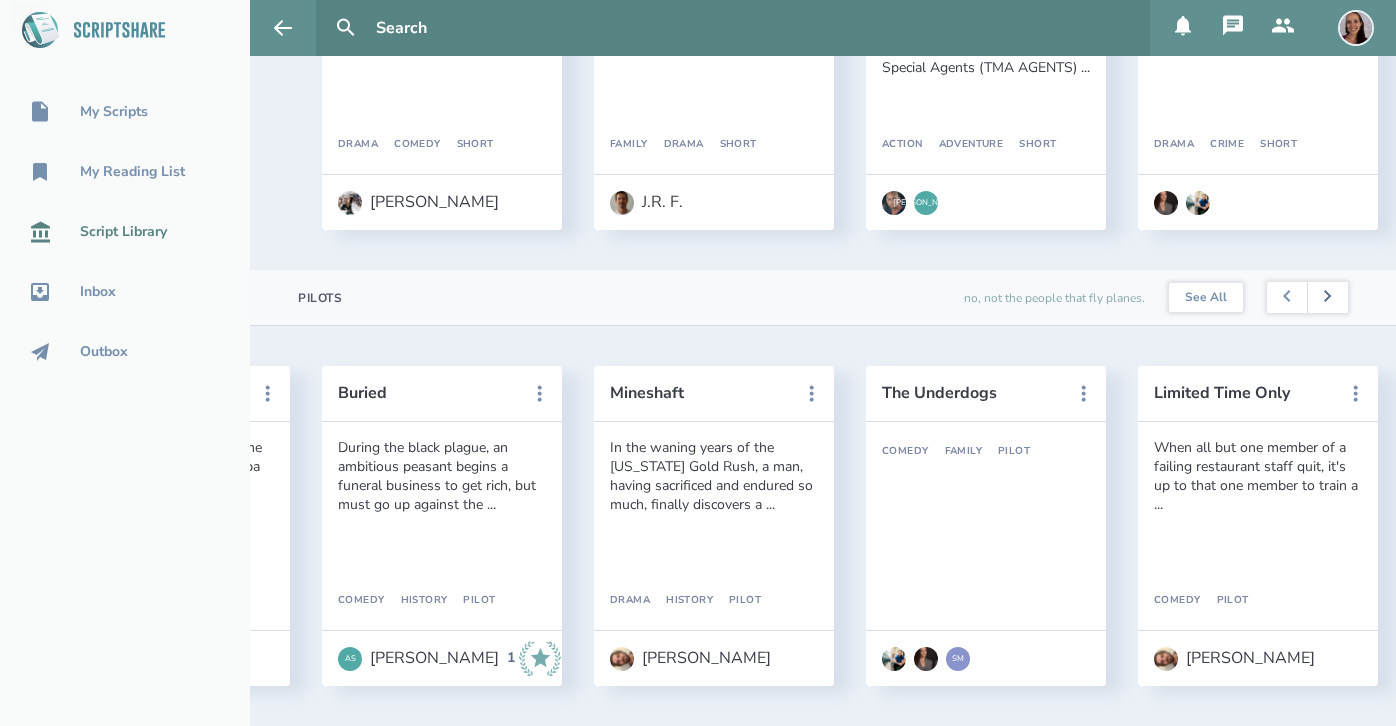 click at bounding box center [1327, 298] 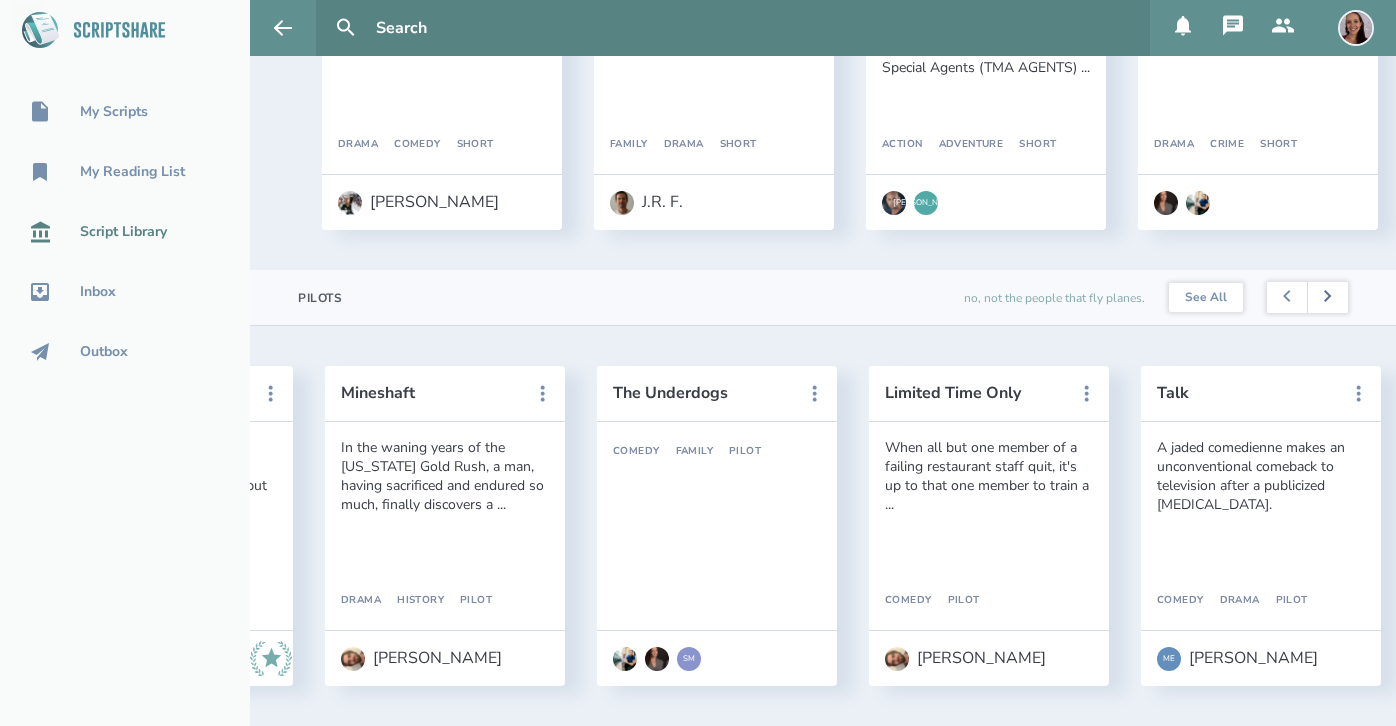 scroll, scrollTop: 0, scrollLeft: 2448, axis: horizontal 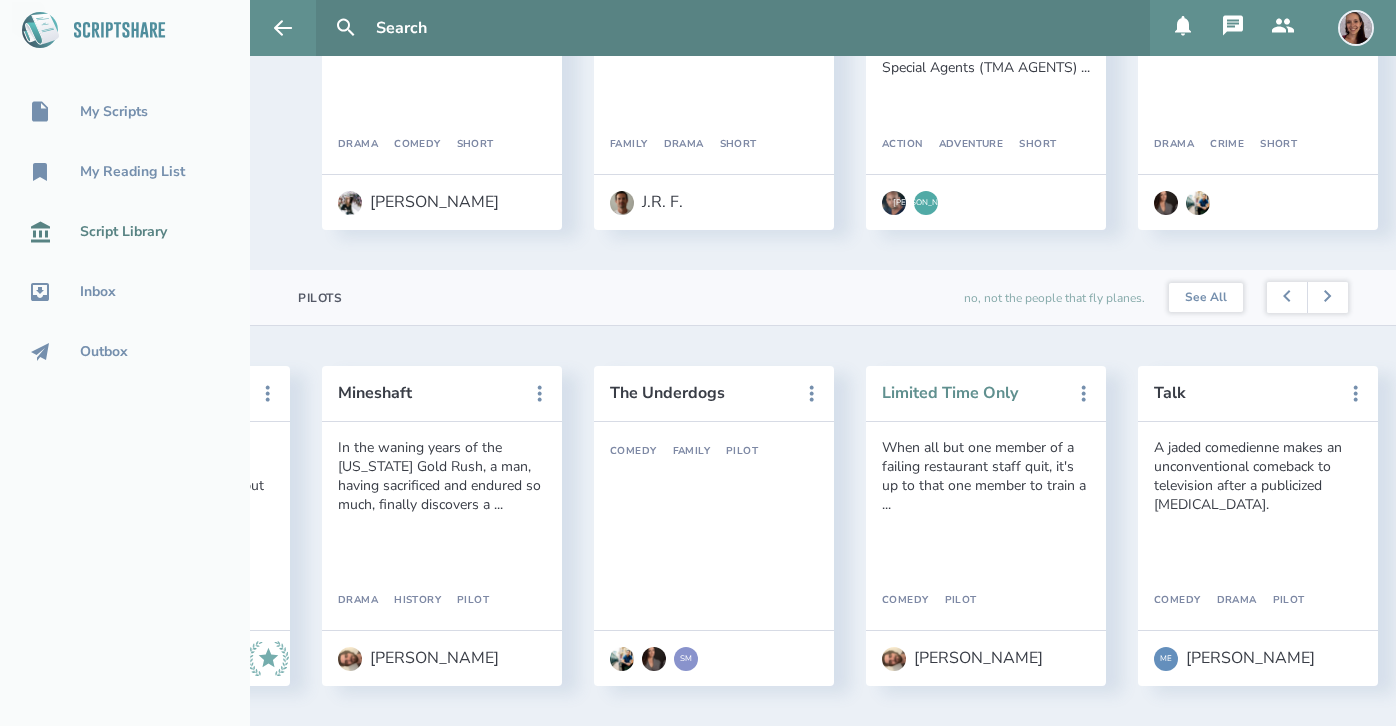 click on "Limited Time Only" at bounding box center (972, 393) 